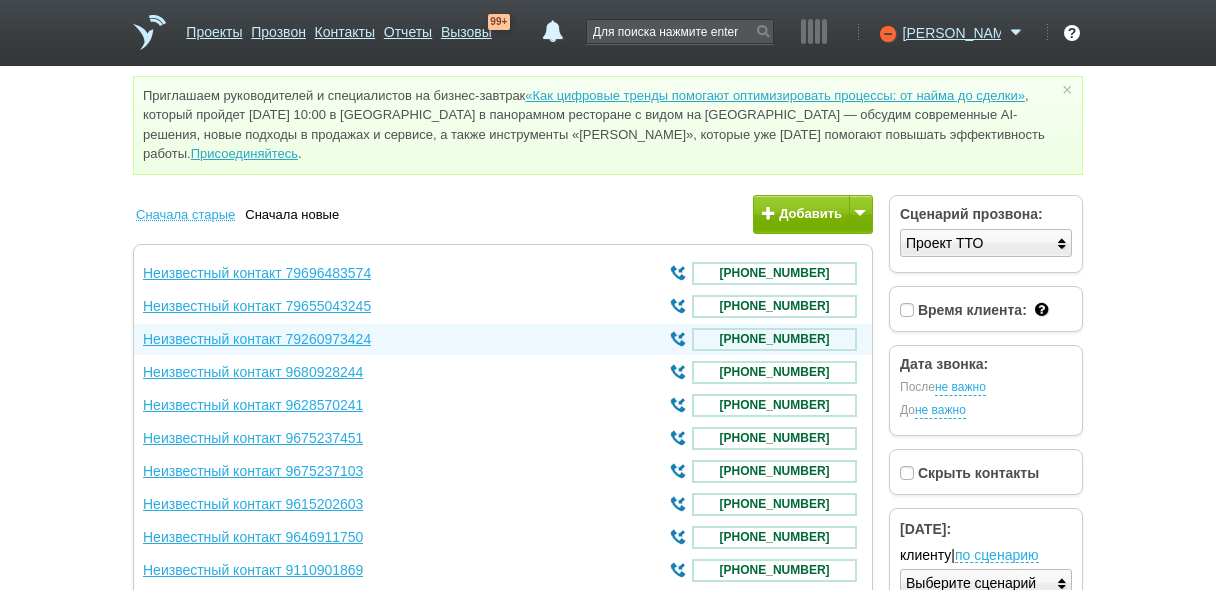 scroll, scrollTop: 0, scrollLeft: 0, axis: both 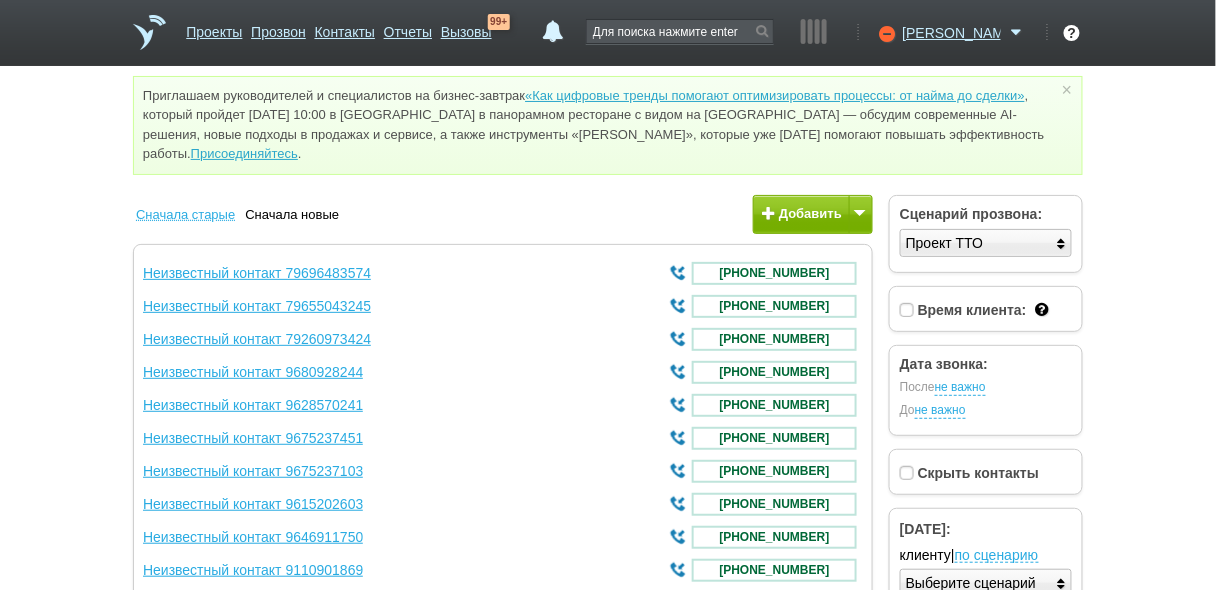 click on "[PERSON_NAME]
Доступен
Не беспокоить
Перерыв
ID аккаунта: 45566
Профиль
Команда
[GEOGRAPHIC_DATA]
Телефония
Интеграции
Настройки
[GEOGRAPHIC_DATA]
Гостевой доступ
Выход" at bounding box center (950, 43) 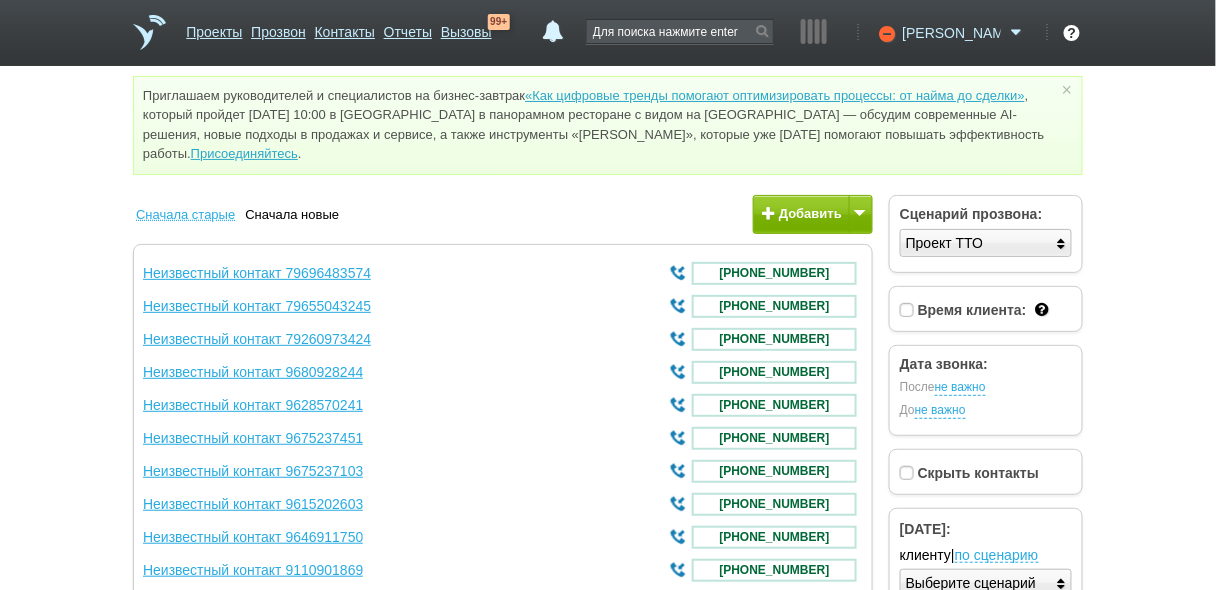 click on "[PERSON_NAME]" at bounding box center (952, 33) 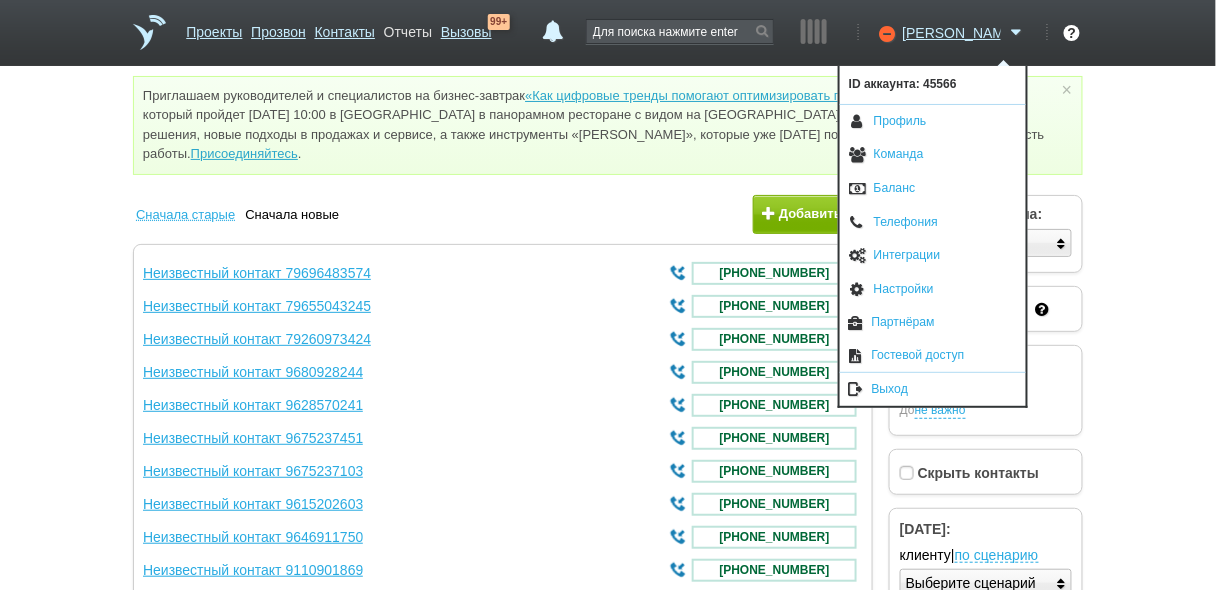 click on "Отчеты" at bounding box center (408, 28) 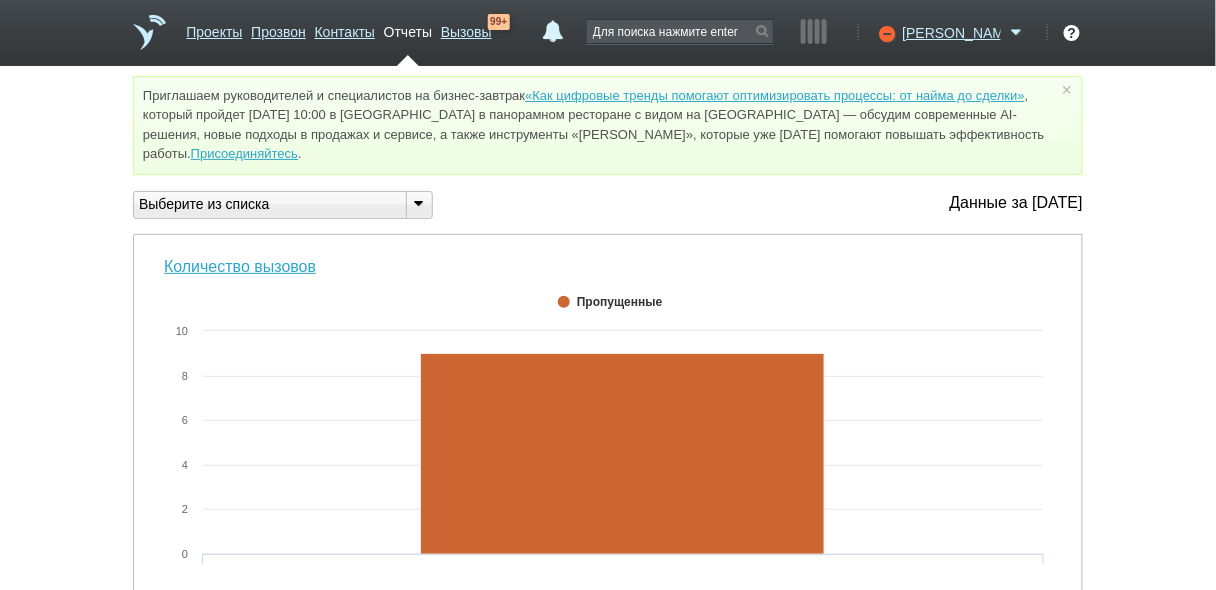 click at bounding box center [418, 203] 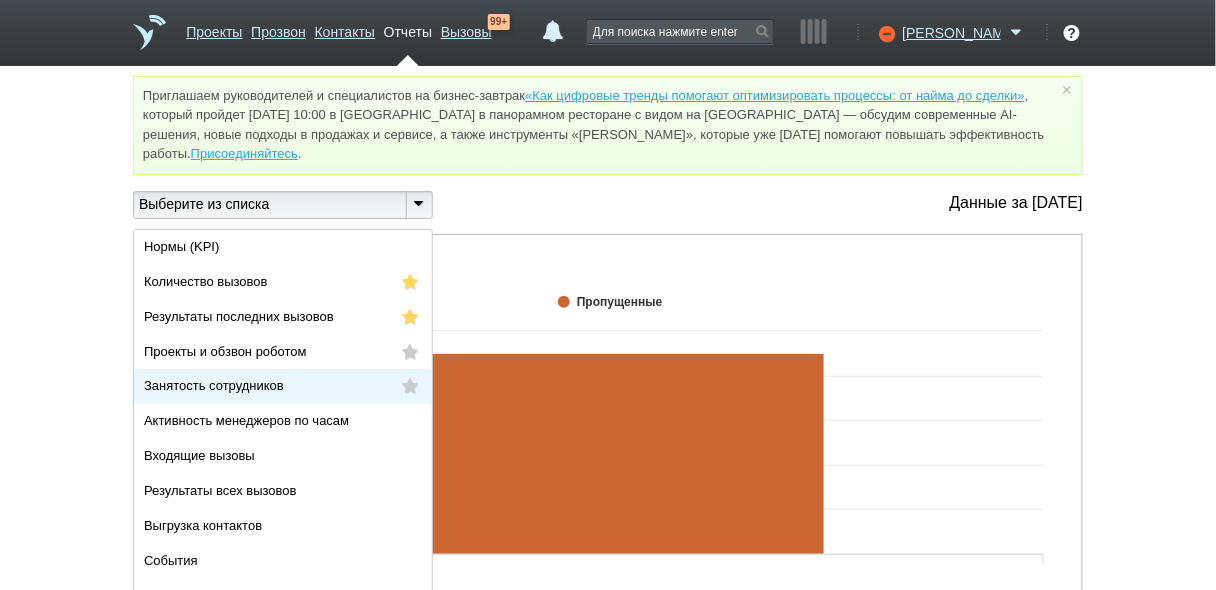 click on "Занятость сотрудников" at bounding box center [283, 386] 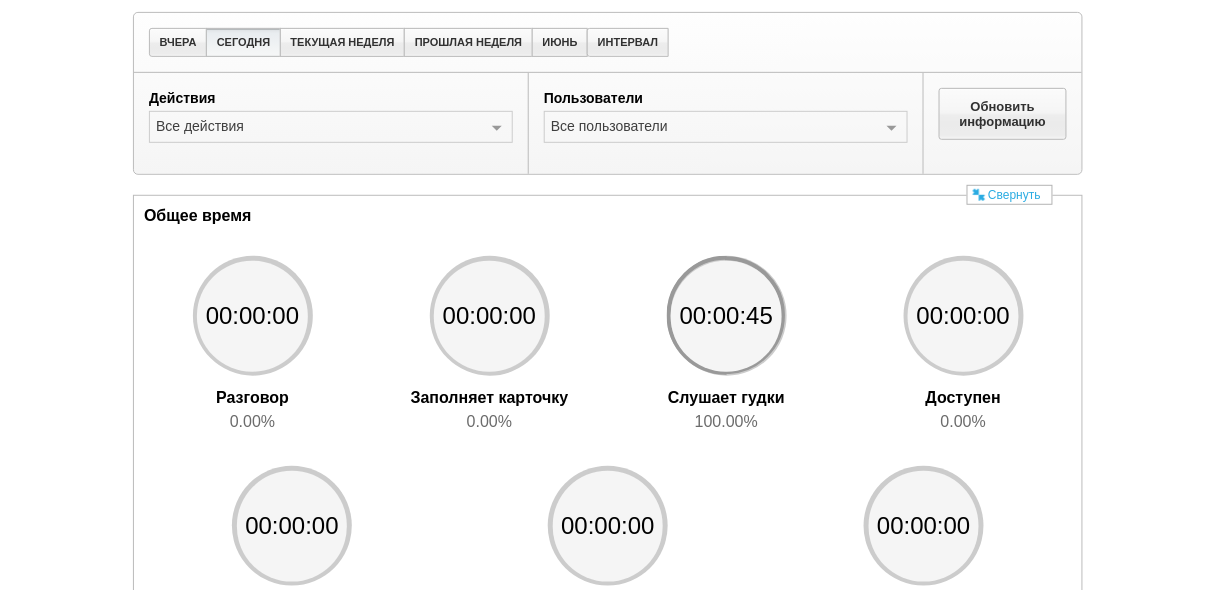 scroll, scrollTop: 0, scrollLeft: 0, axis: both 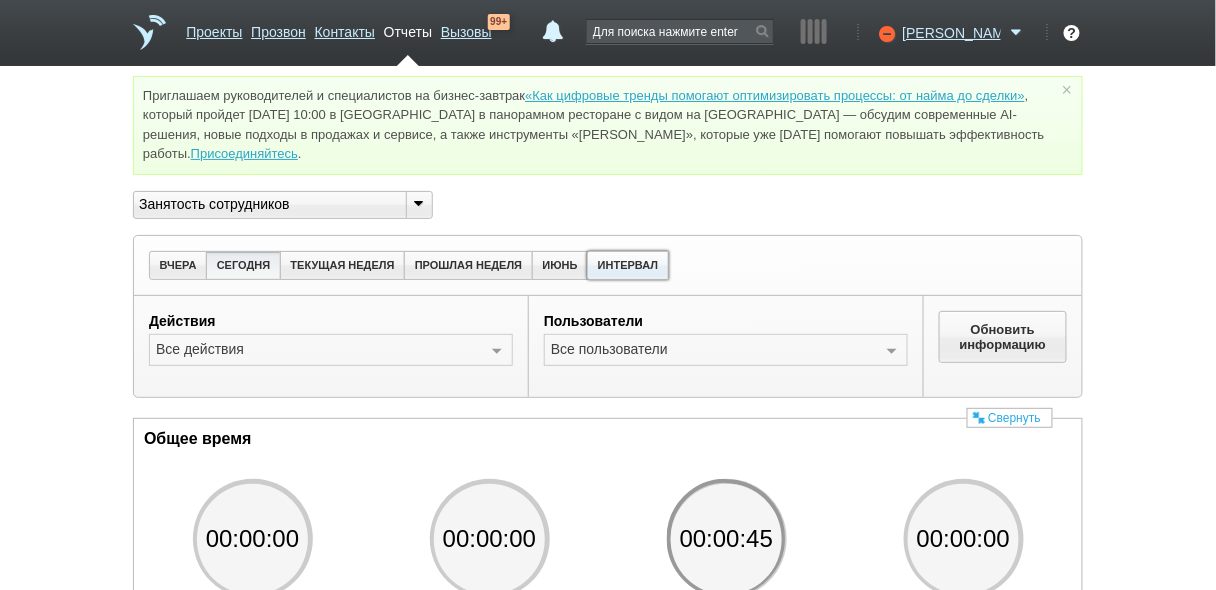 click on "ИНТЕРВАЛ" at bounding box center [628, 265] 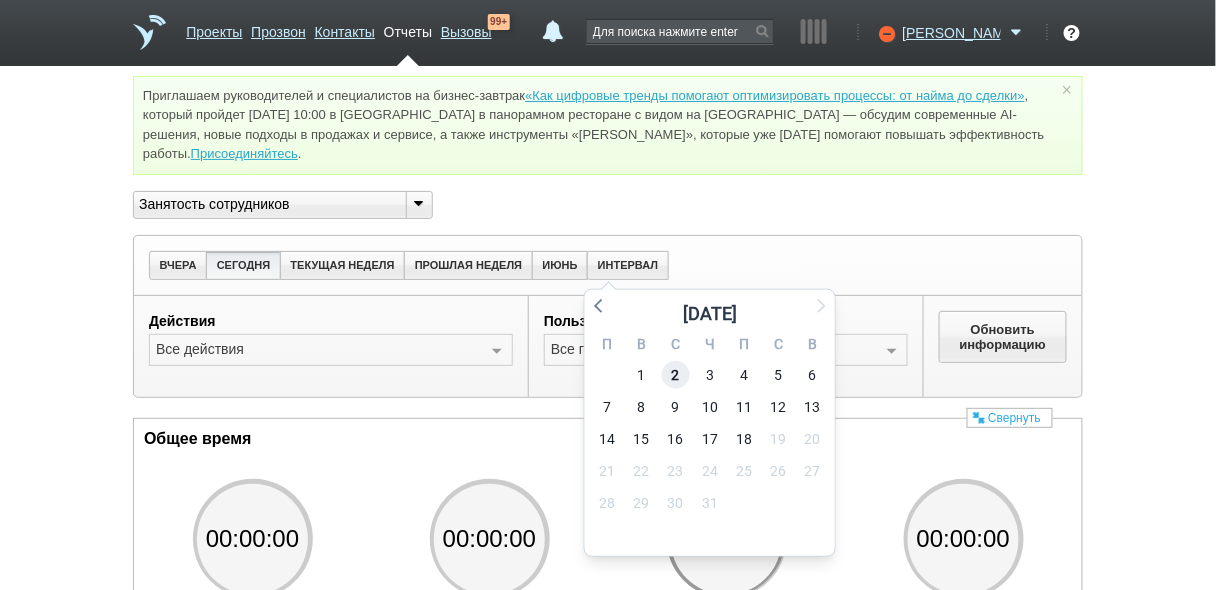 click on "2" at bounding box center (676, 375) 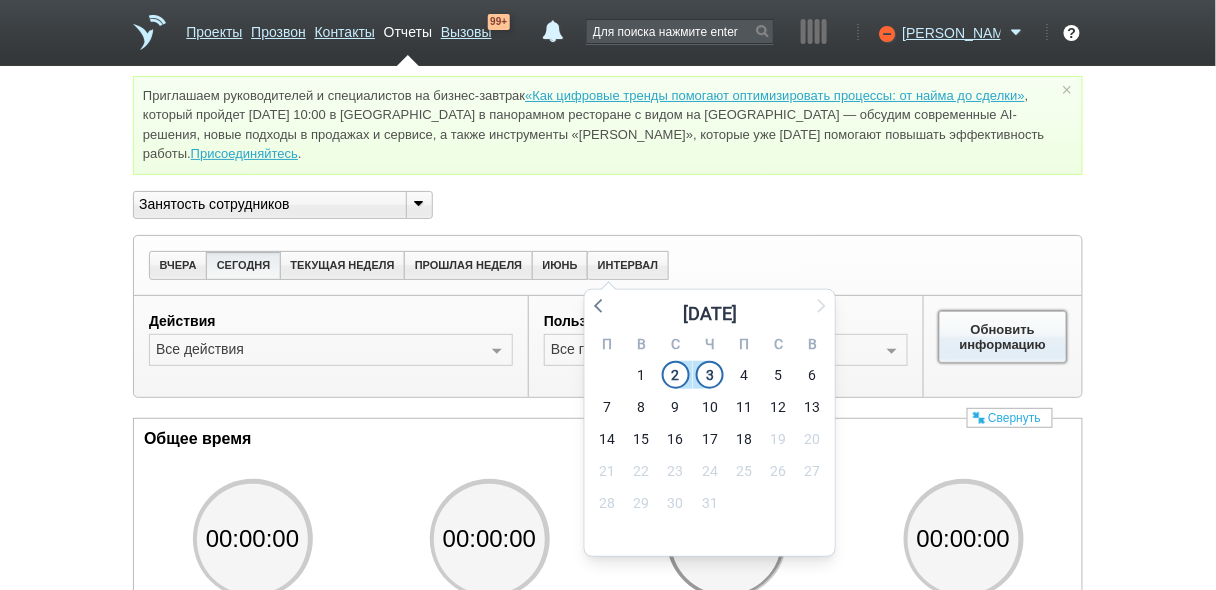 click on "Обновить информацию" at bounding box center [1003, 337] 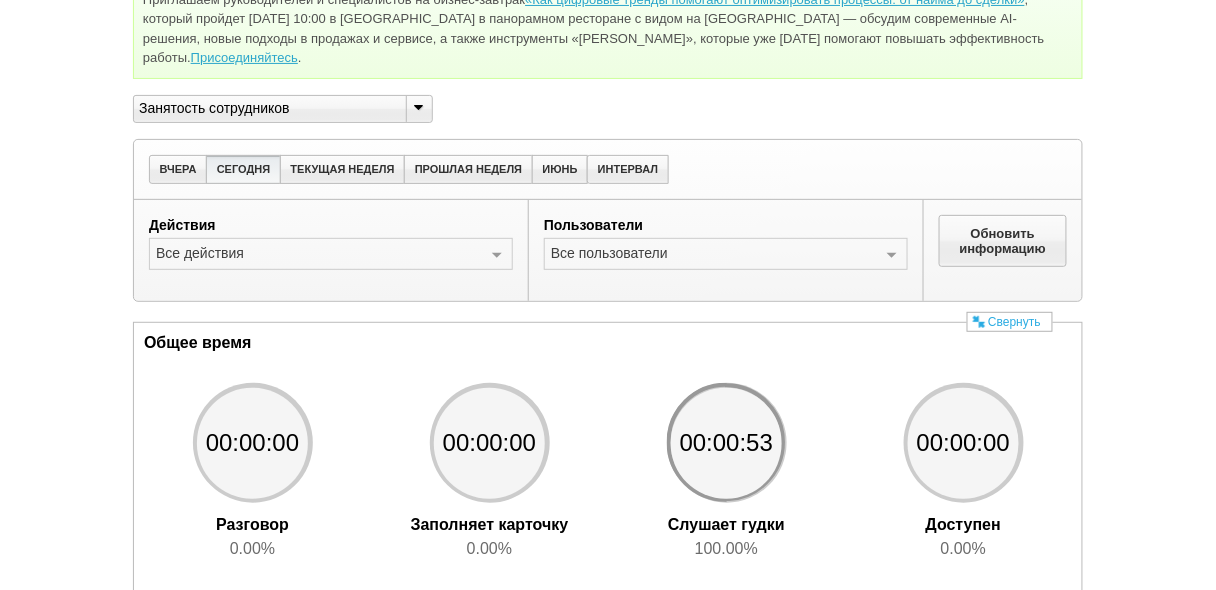 scroll, scrollTop: 63, scrollLeft: 0, axis: vertical 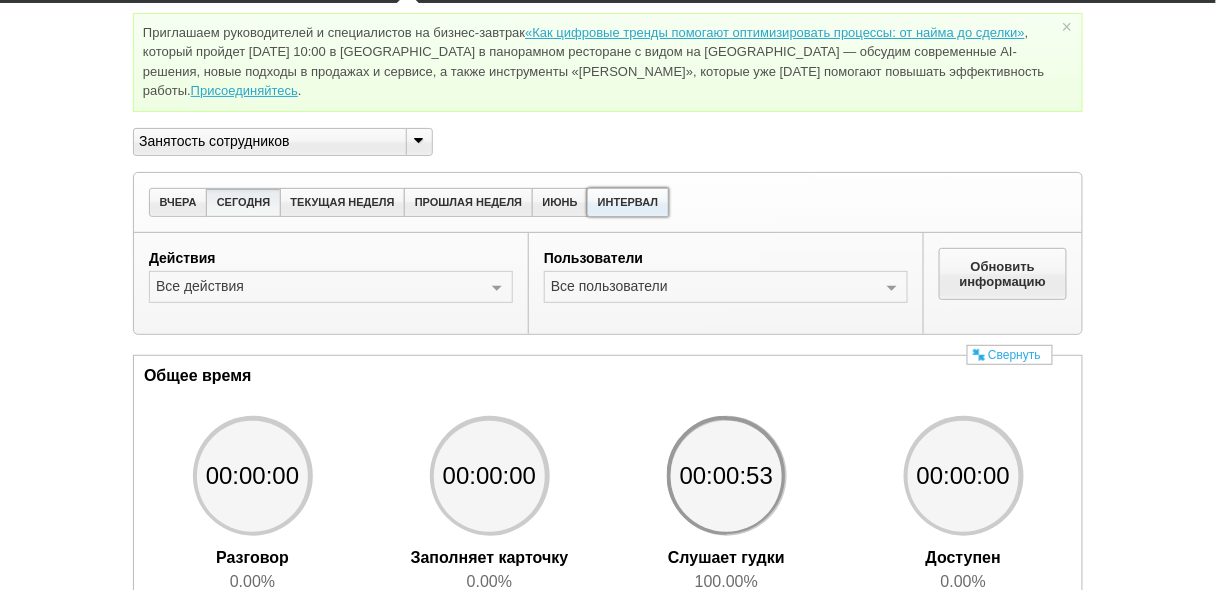 click on "ИНТЕРВАЛ" at bounding box center [628, 202] 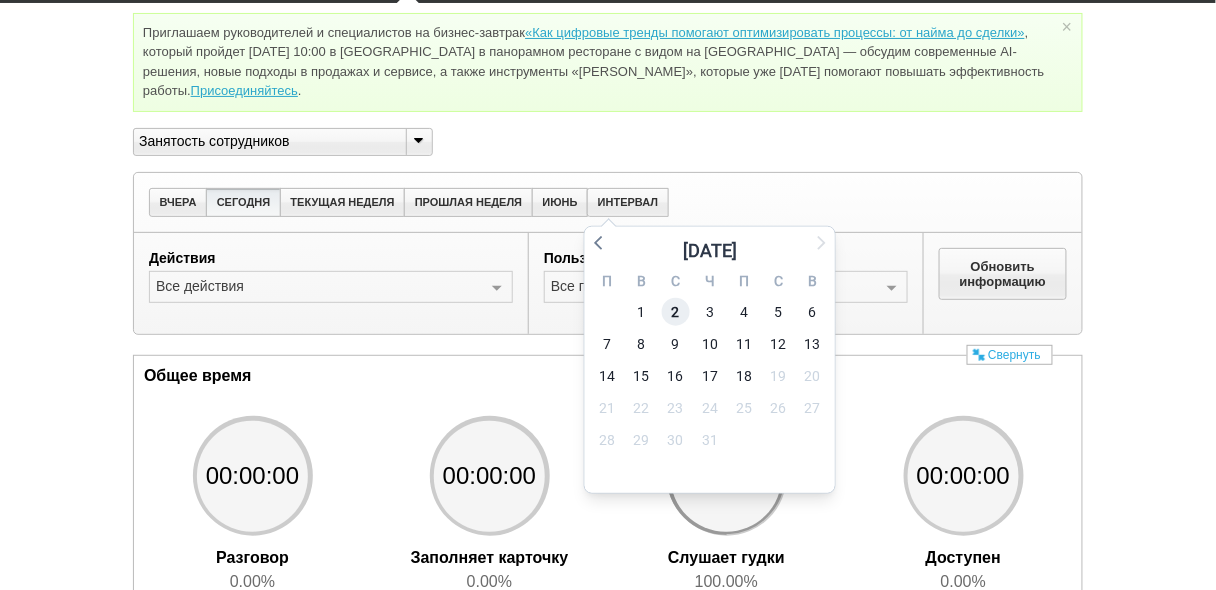 click on "2" at bounding box center (676, 312) 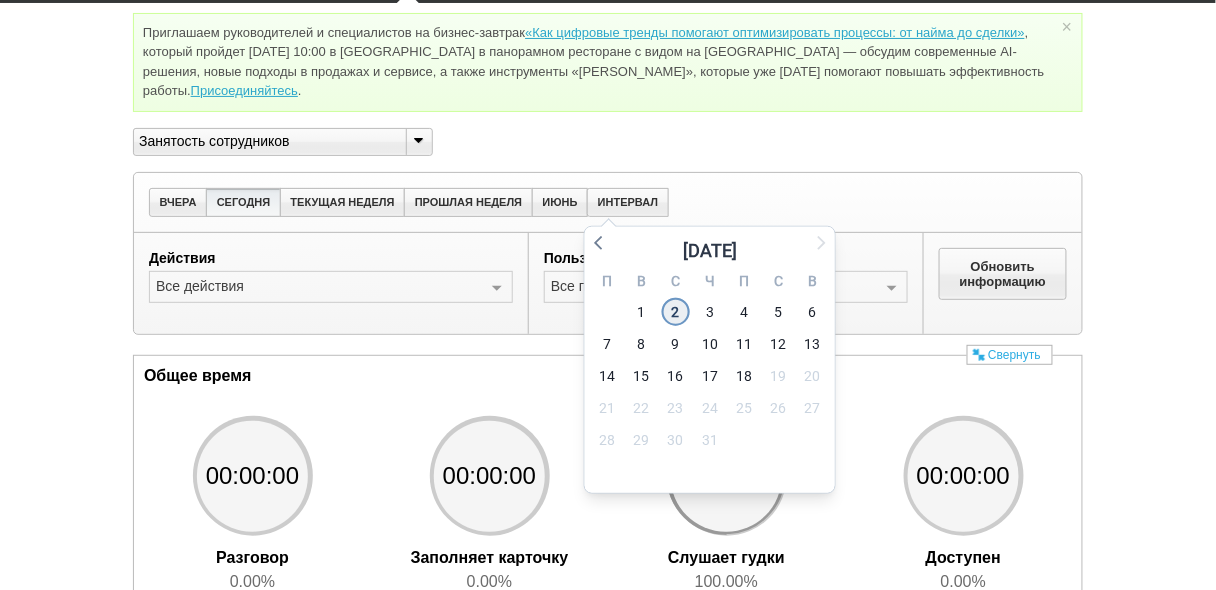 click on "2" at bounding box center [676, 312] 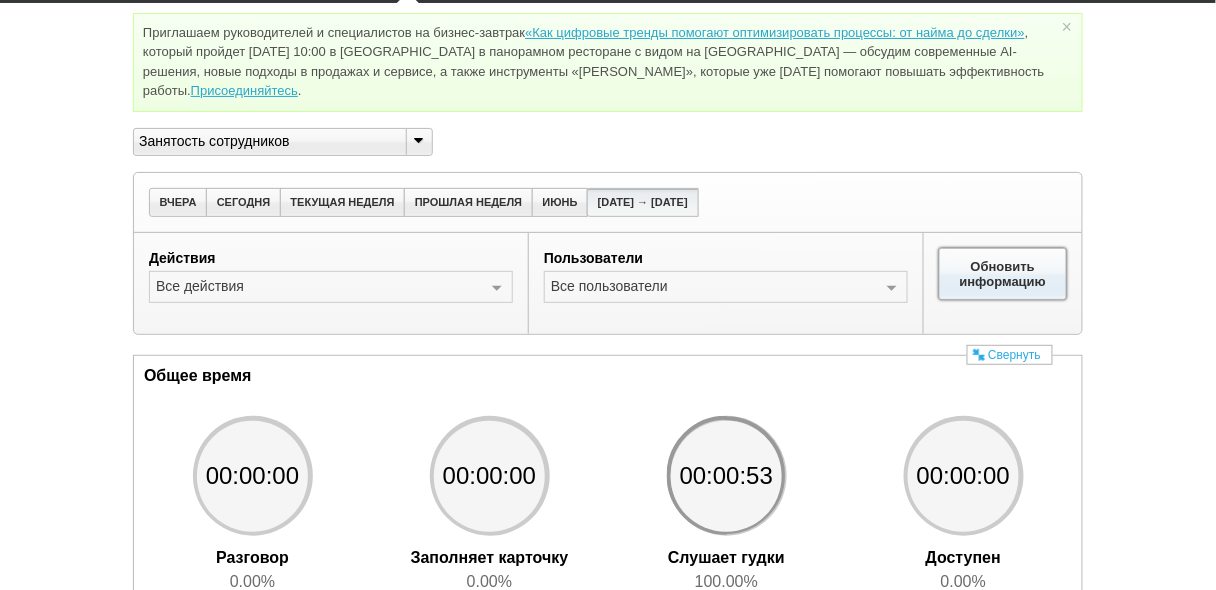 click on "Обновить информацию" at bounding box center (1003, 274) 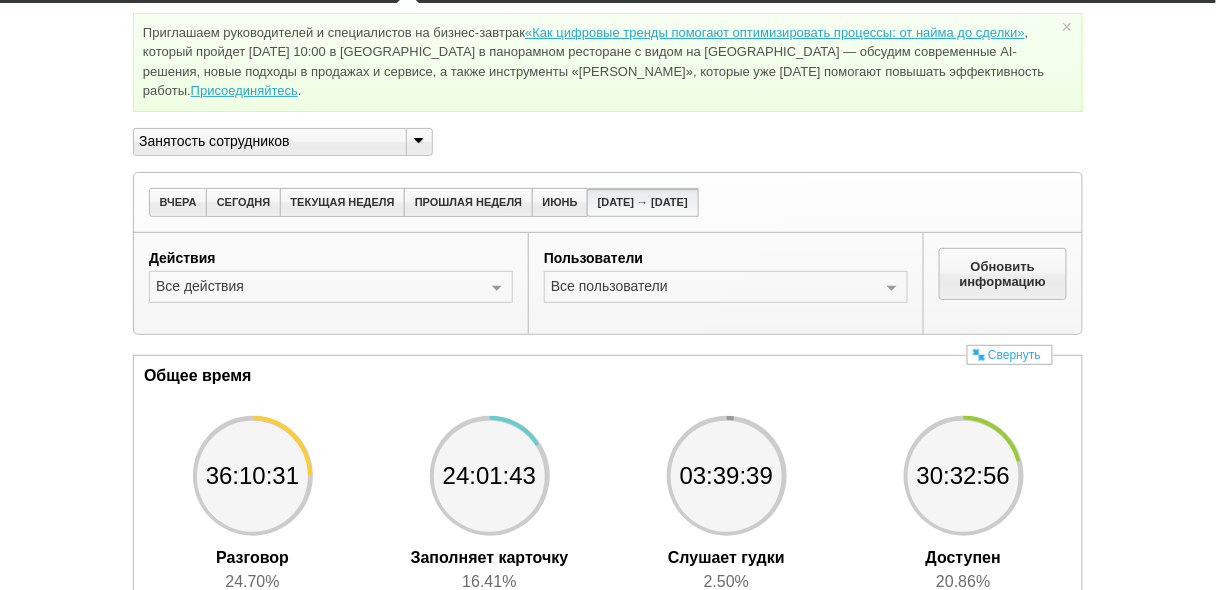 click on "Все пользователи Выберите пользователей  (выбрать все) [EMAIL_ADDRESS][DOMAIN_NAME] (заблокирован [DATE]) [EMAIL_ADDRESS][DOMAIN_NAME] (заблокирован [DATE]) [EMAIL_ADDRESS][DOMAIN_NAME] (заблокирован [DATE]) [EMAIL_ADDRESS][DOMAIN_NAME] (заблокирован [DATE]) [EMAIL_ADDRESS][DOMAIN_NAME] (заблокирован [DATE]) [EMAIL_ADDRESS][DOMAIN_NAME] (заблокирован [DATE]) [EMAIL_ADDRESS][DOMAIN_NAME] (заблокирован [DATE]) [EMAIL_ADDRESS][DOMAIN_NAME] (заблокирован [DATE]) [EMAIL_ADDRESS][DOMAIN_NAME] (заблокирован [DATE]) [EMAIL_ADDRESS][DOMAIN_NAME] (заблокирован [DATE]) [EMAIL_ADDRESS][DOMAIN_NAME] (заблокирован [DATE]) [EMAIL_ADDRESS][DOMAIN_NAME] (заблокирован [DATE]) [EMAIL_ADDRESS][DOMAIN_NAME] (заблокирован [DATE]) [EMAIL_ADDRESS][DOMAIN_NAME] (заблокирован [DATE]) [EMAIL_ADDRESS][DOMAIN_NAME] (заблокирован [DATE]) [EMAIL_ADDRESS][DOMAIN_NAME] (заблокирован [DATE])" at bounding box center (726, 287) 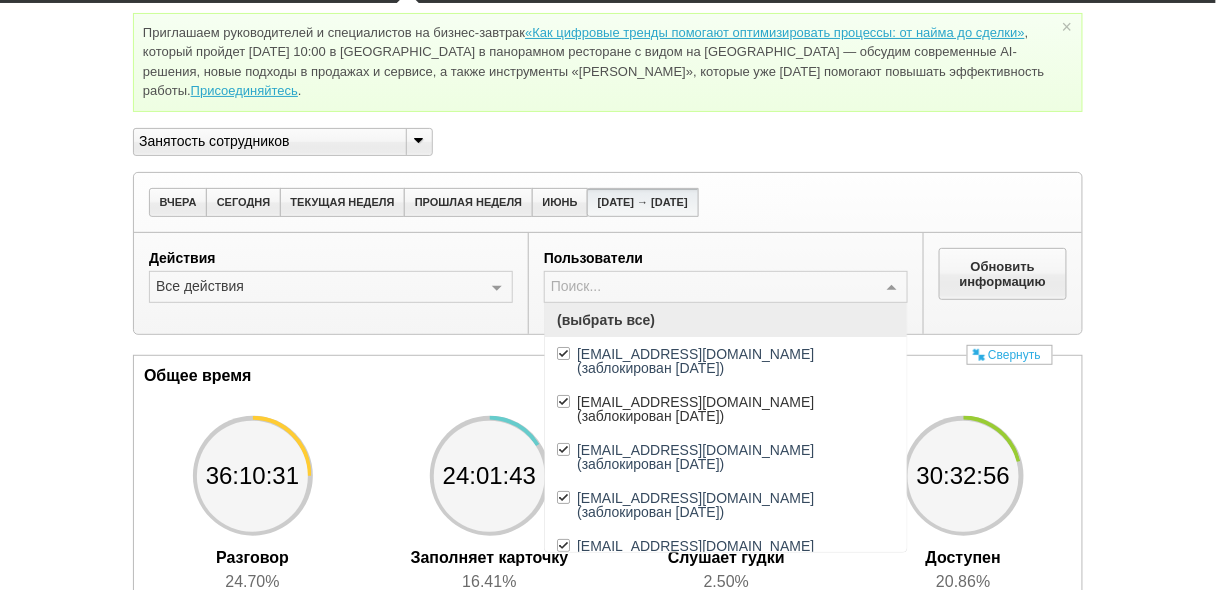 type on "8" 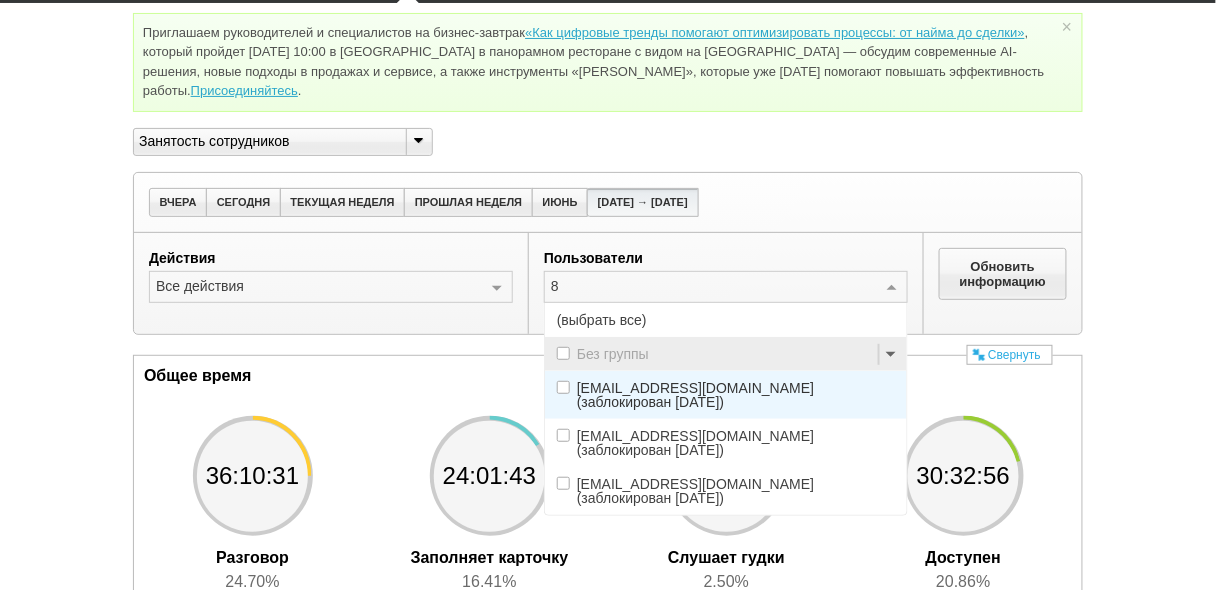 click on "(выбрать все)" at bounding box center (726, 320) 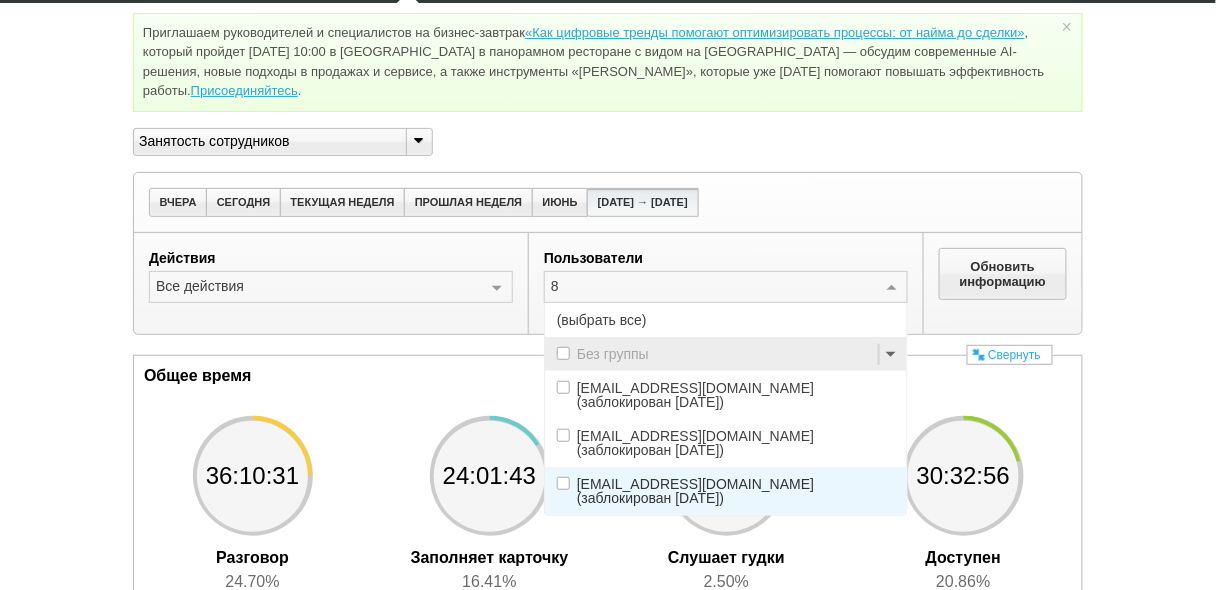click on "[EMAIL_ADDRESS][DOMAIN_NAME] (заблокирован [DATE])" at bounding box center (736, 491) 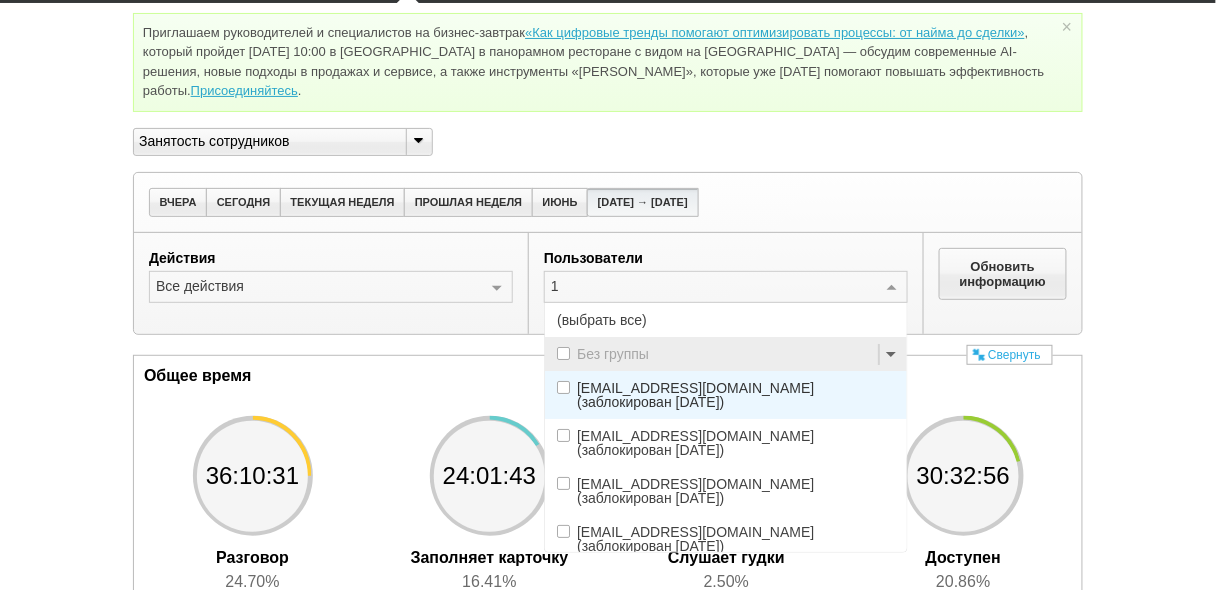 type on "11" 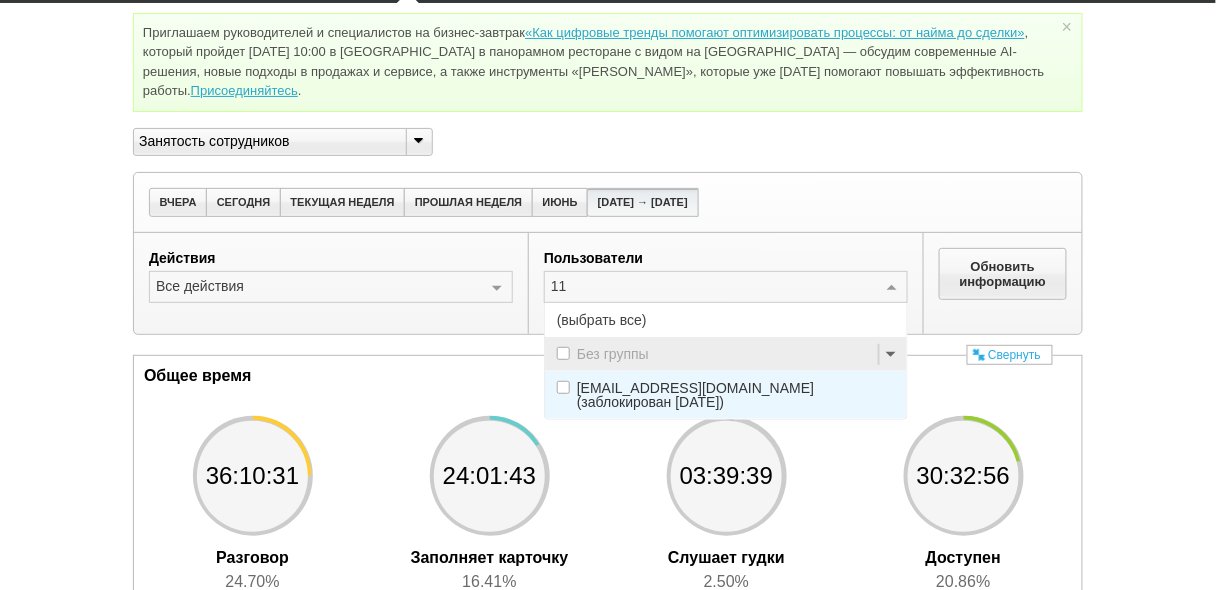 click at bounding box center (563, 387) 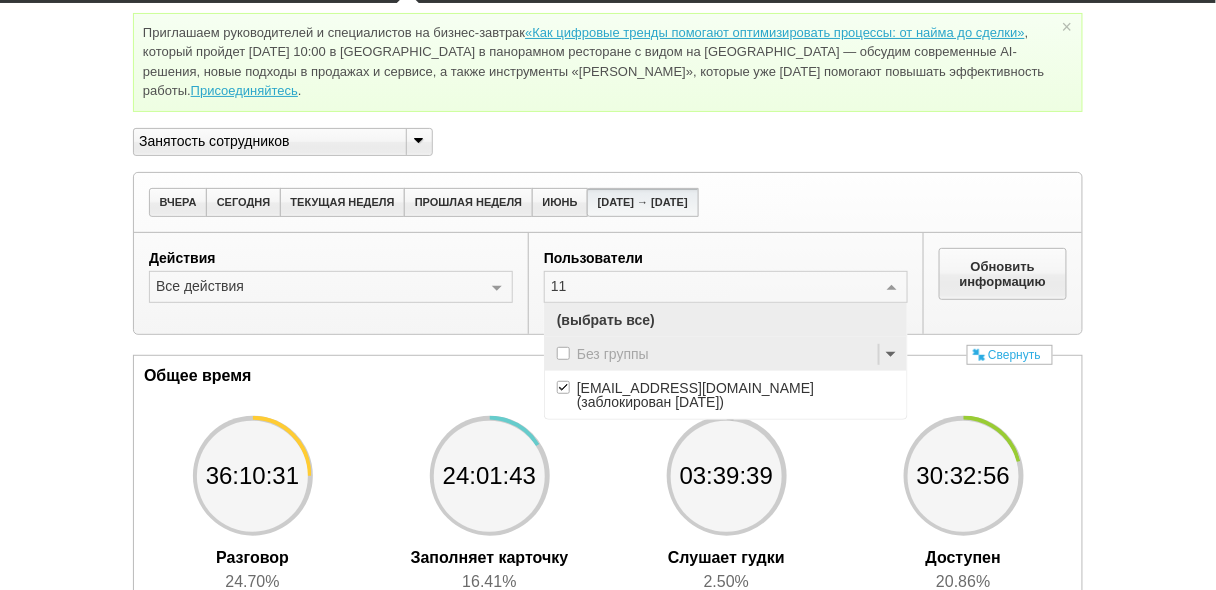 click on "11" at bounding box center [711, 286] 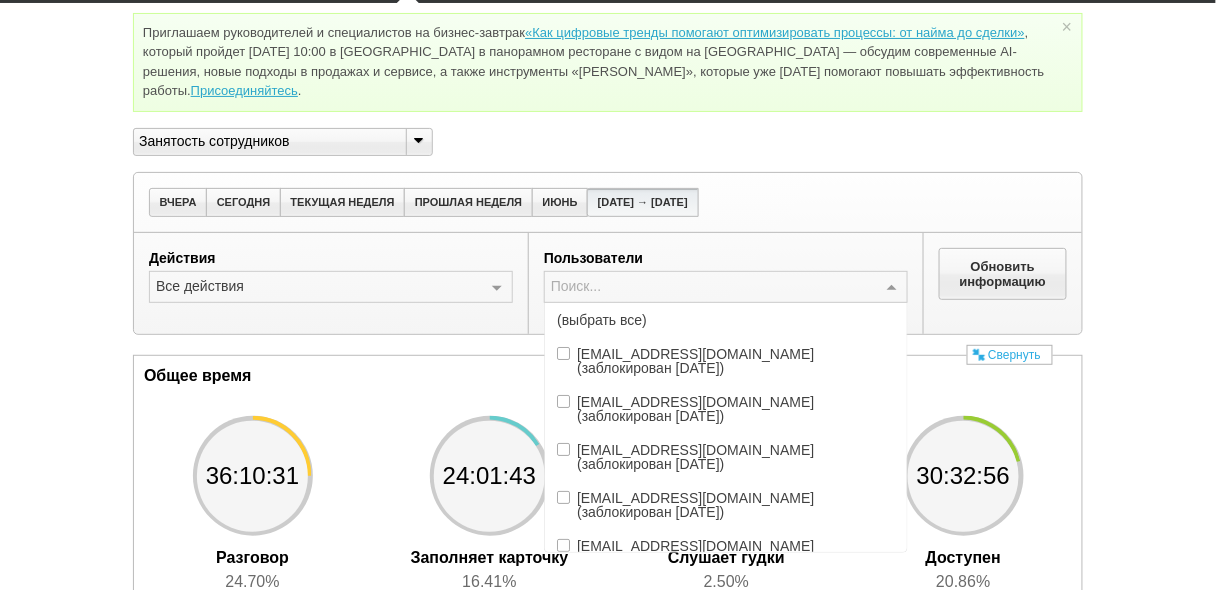 drag, startPoint x: 655, startPoint y: 522, endPoint x: 657, endPoint y: 482, distance: 40.04997 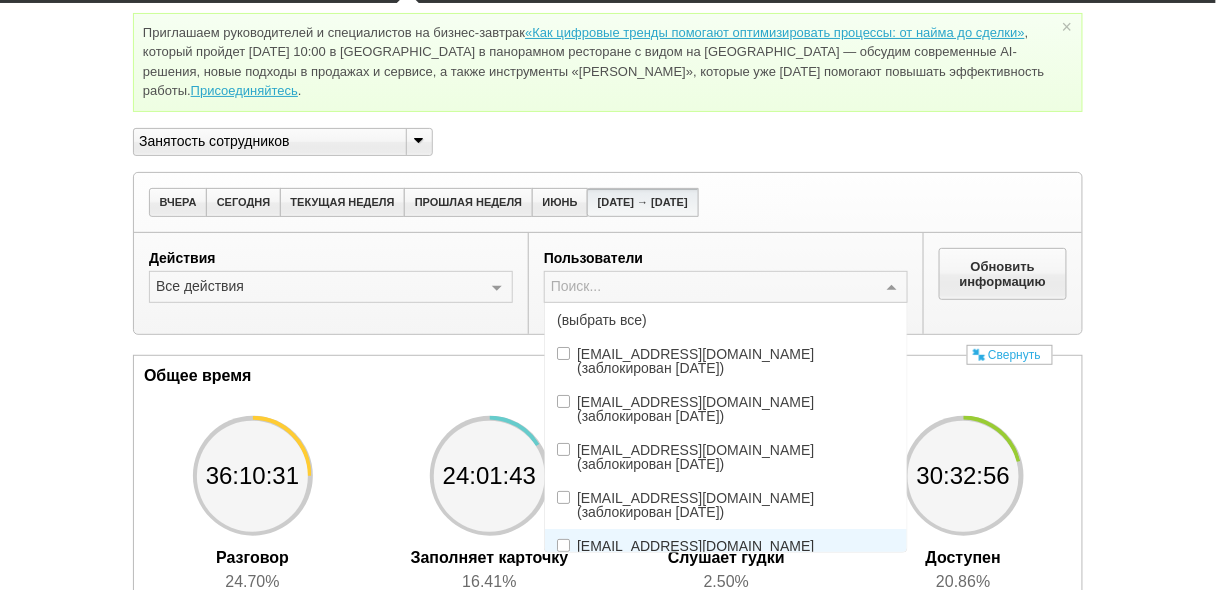 click on "[EMAIL_ADDRESS][DOMAIN_NAME] (заблокирован [DATE])" at bounding box center [736, 553] 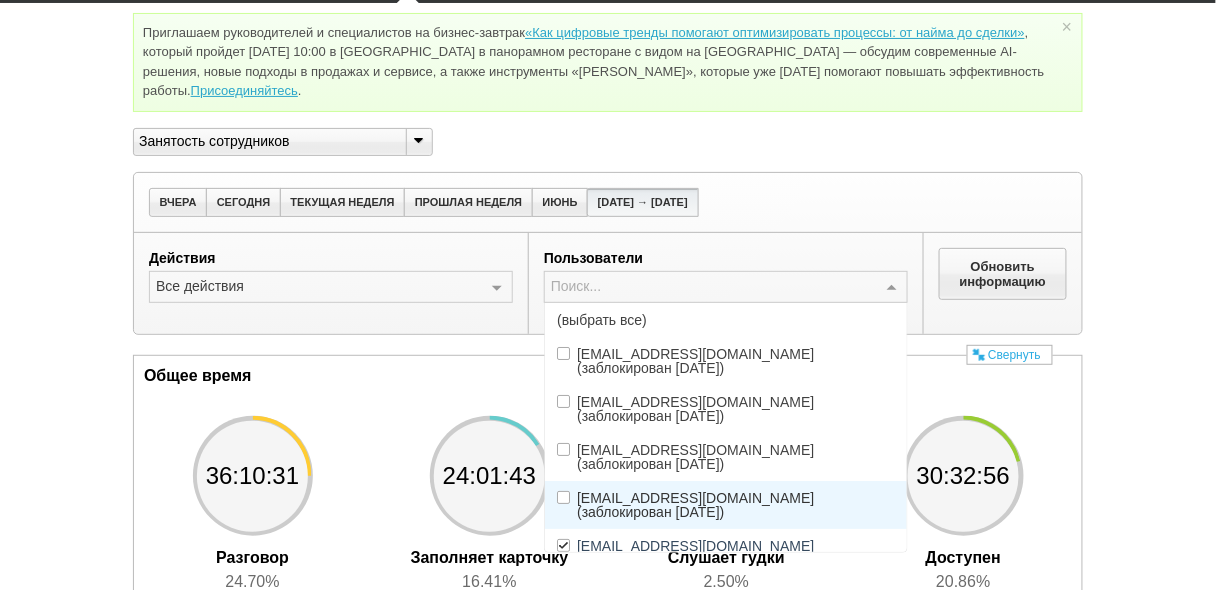 click on "[EMAIL_ADDRESS][DOMAIN_NAME] (заблокирован [DATE])" at bounding box center [736, 505] 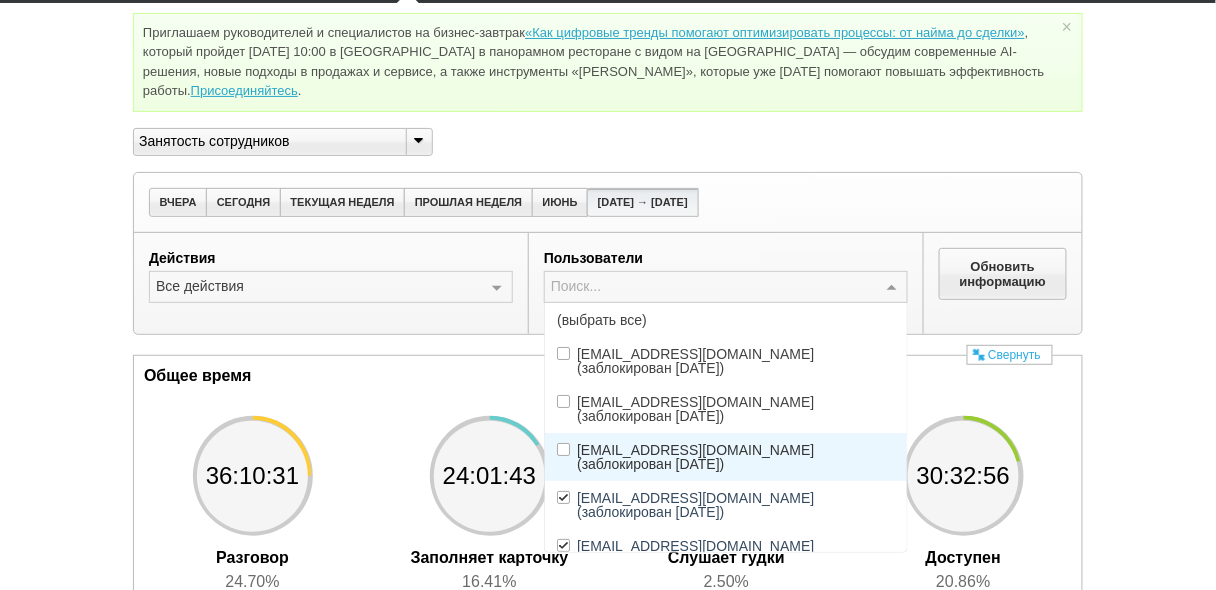 drag, startPoint x: 650, startPoint y: 417, endPoint x: 647, endPoint y: 387, distance: 30.149628 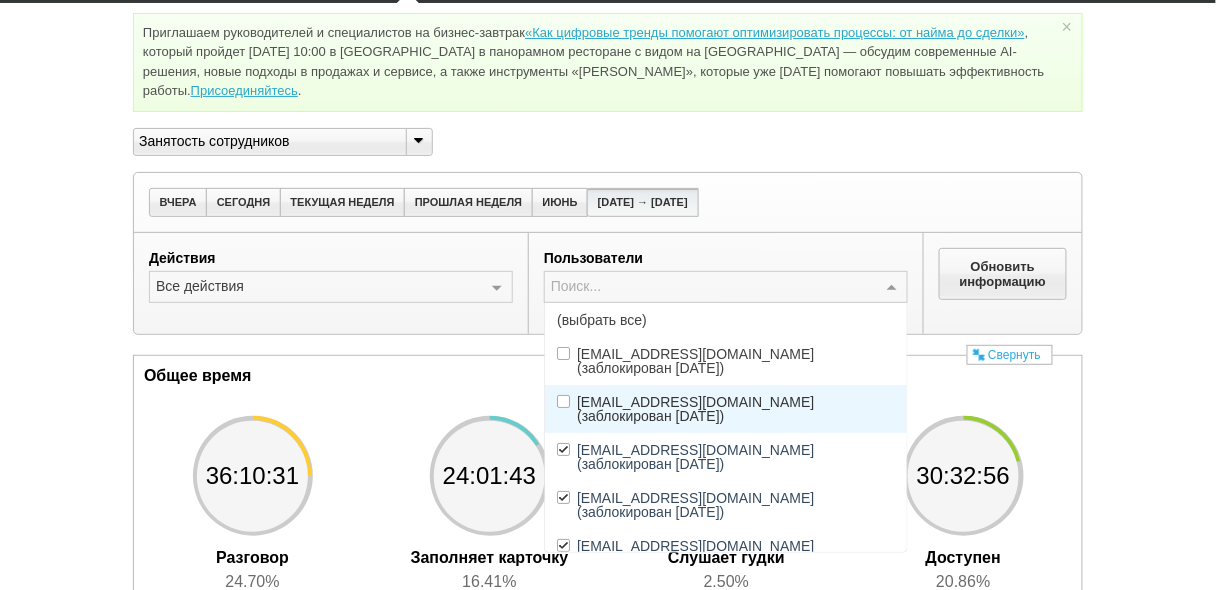 click on "[EMAIL_ADDRESS][DOMAIN_NAME] (заблокирован [DATE])" at bounding box center [736, 409] 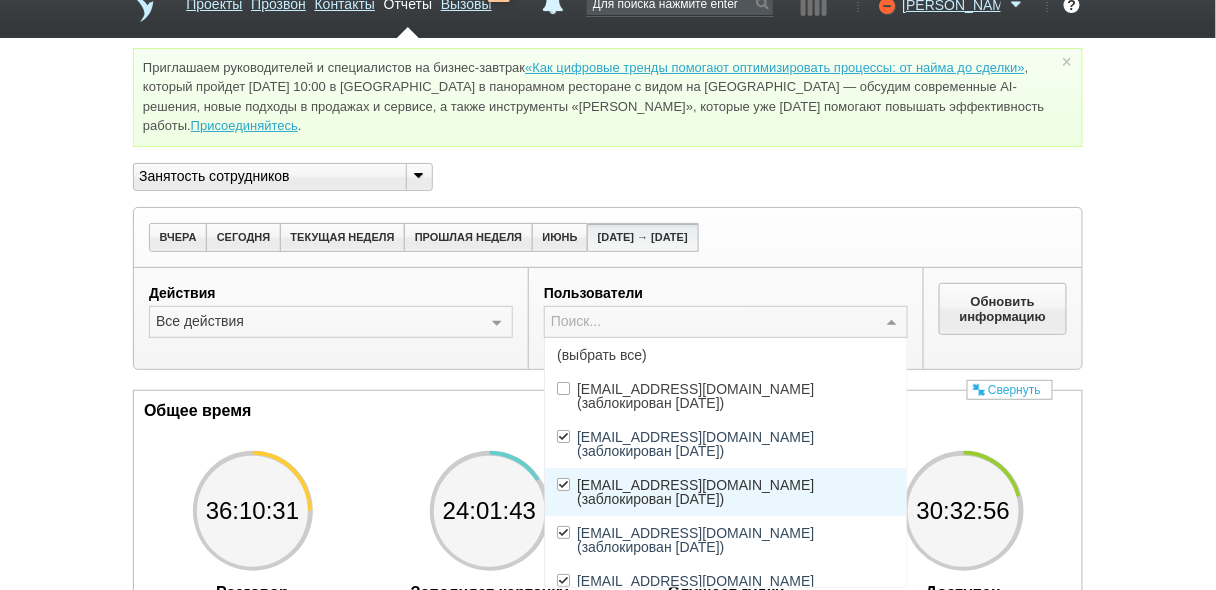 scroll, scrollTop: 0, scrollLeft: 0, axis: both 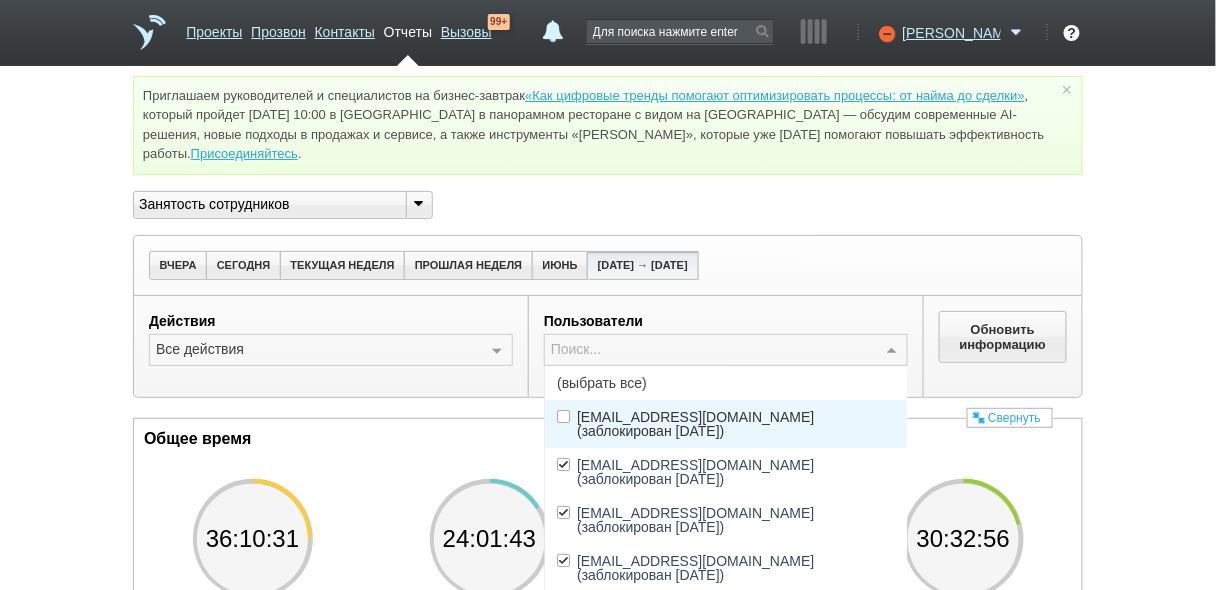 click on "[EMAIL_ADDRESS][DOMAIN_NAME] (заблокирован [DATE])" at bounding box center [736, 424] 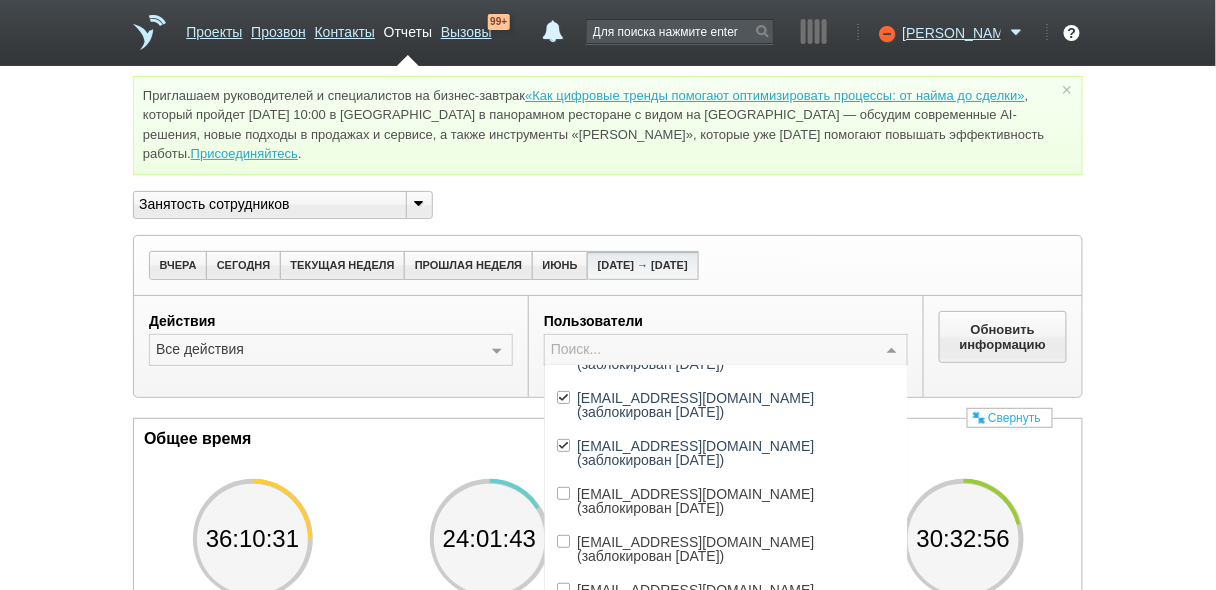 scroll, scrollTop: 0, scrollLeft: 0, axis: both 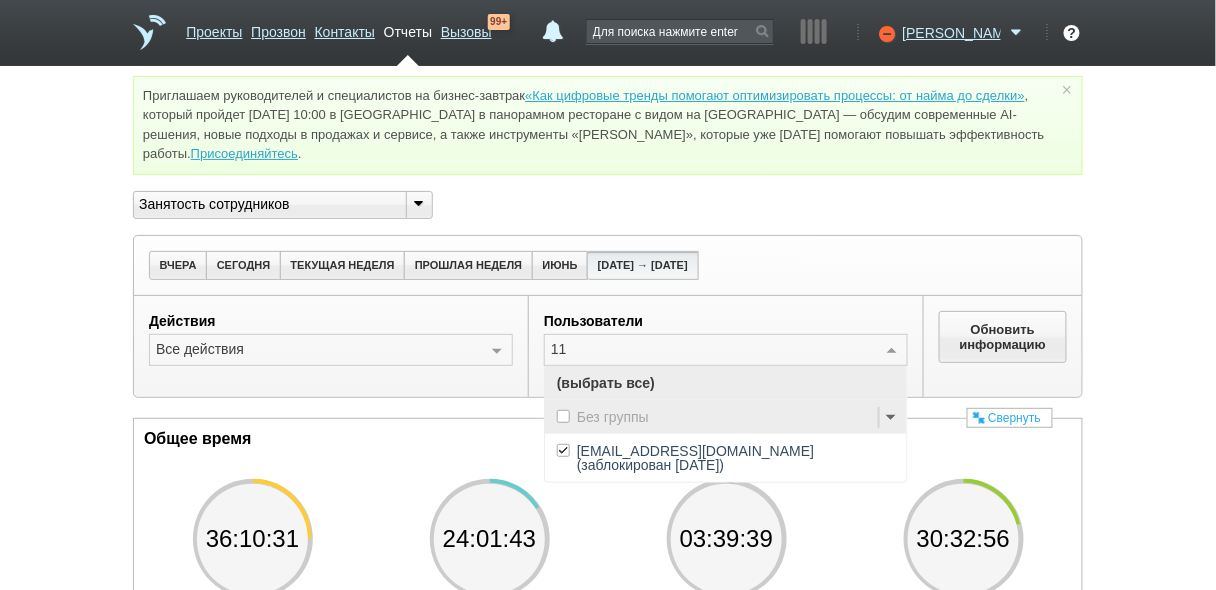 click on "11" at bounding box center (711, 349) 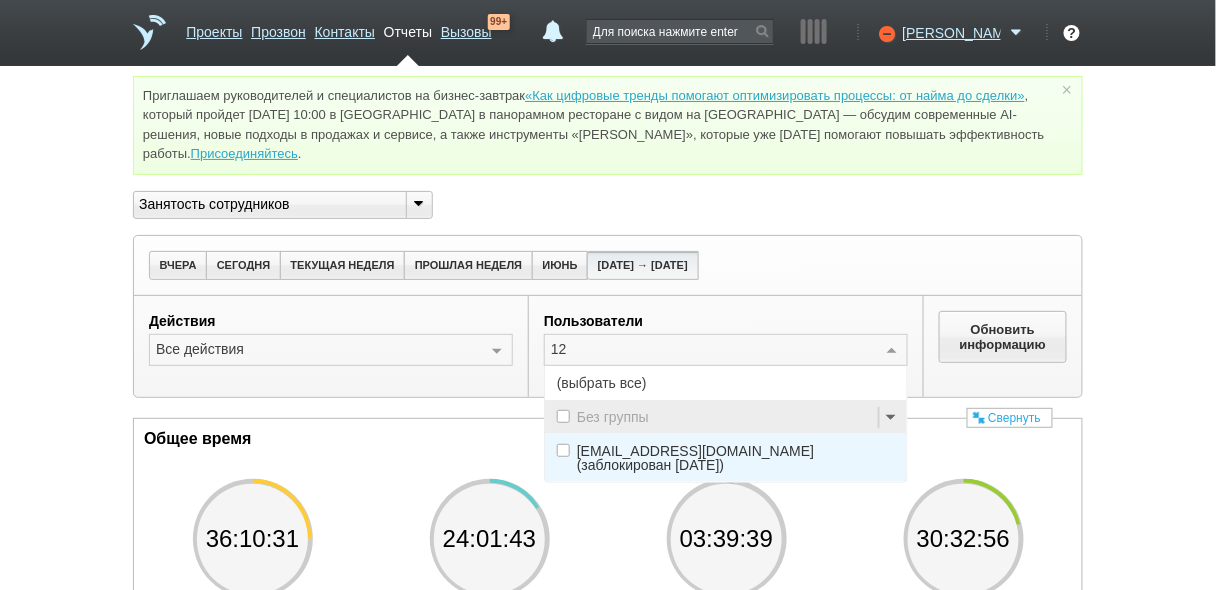 click at bounding box center (563, 450) 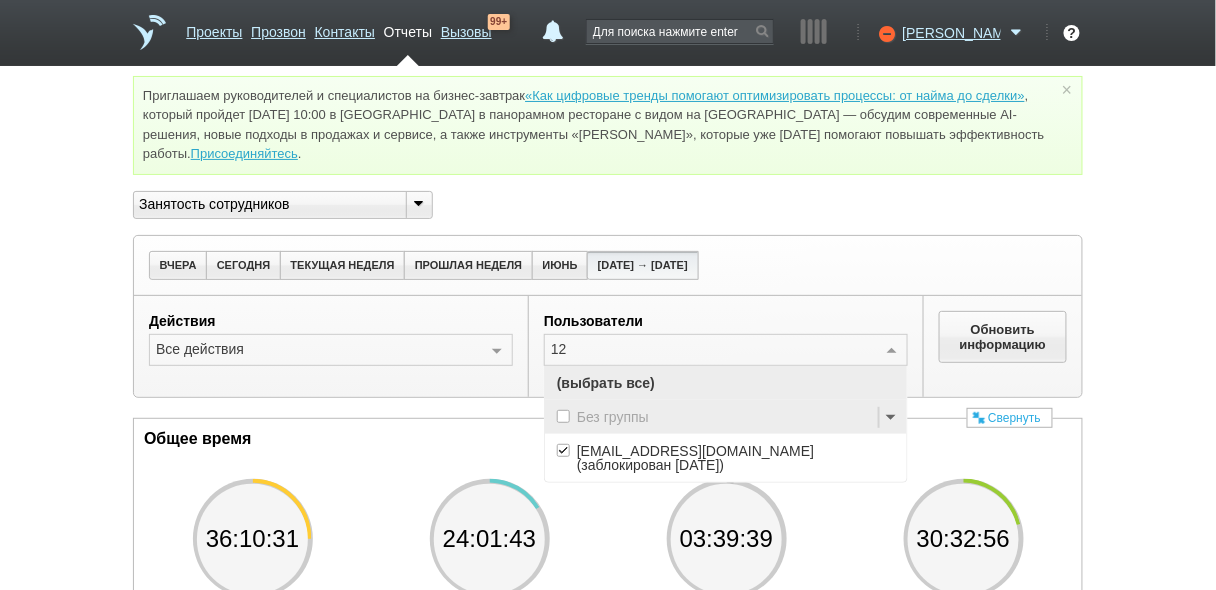 drag, startPoint x: 574, startPoint y: 346, endPoint x: 558, endPoint y: 346, distance: 16 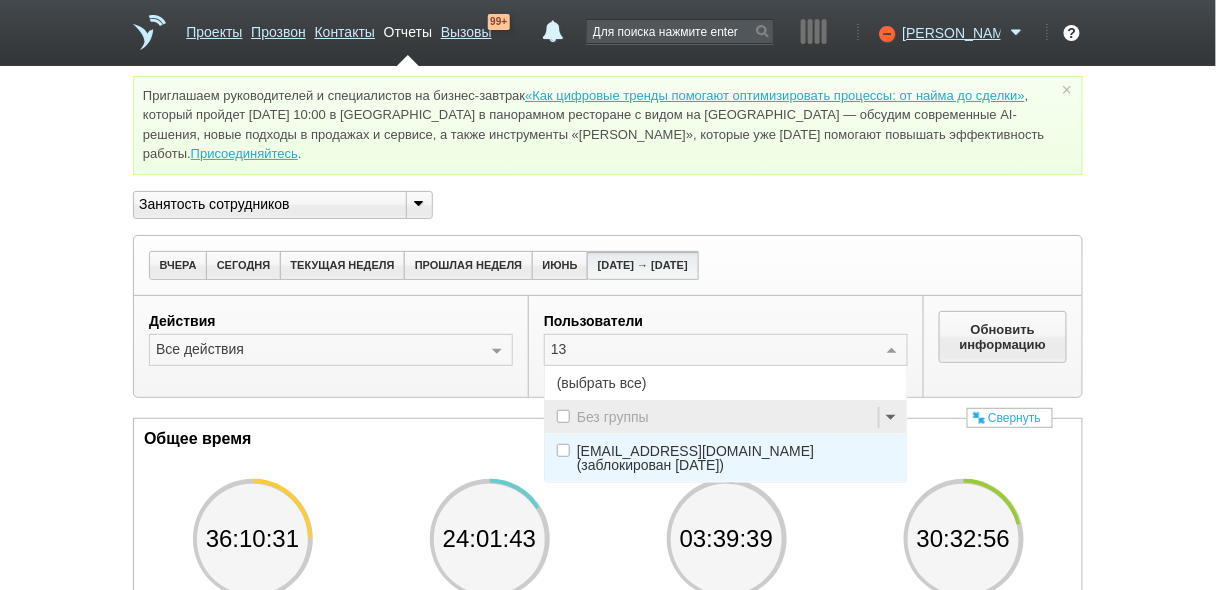 click at bounding box center (563, 450) 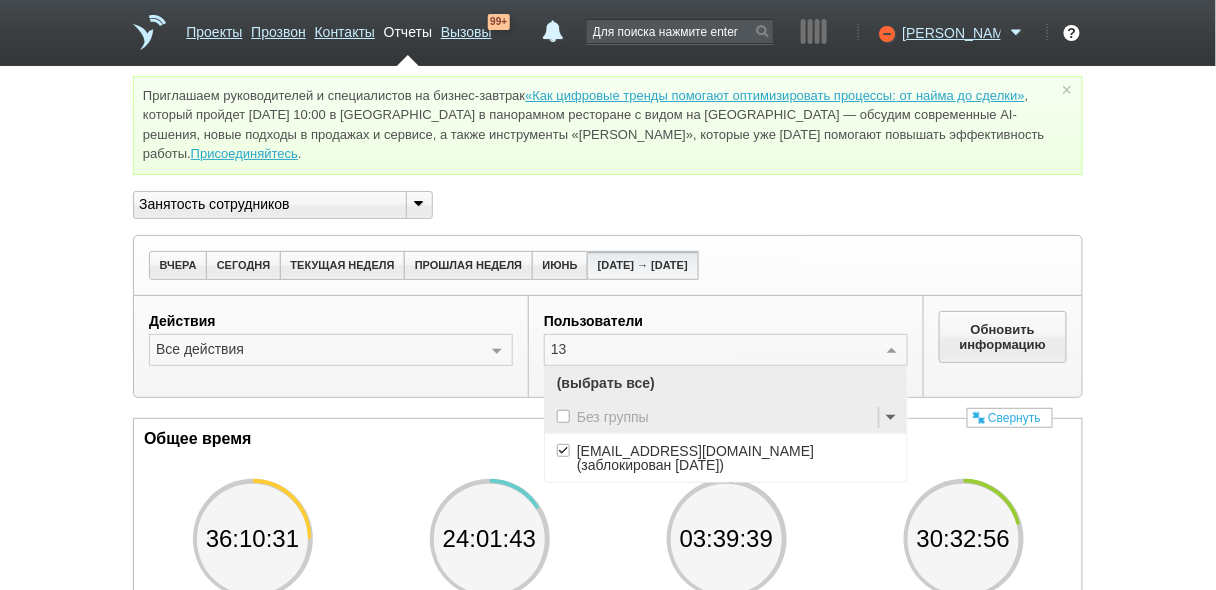 click on "13" at bounding box center [711, 349] 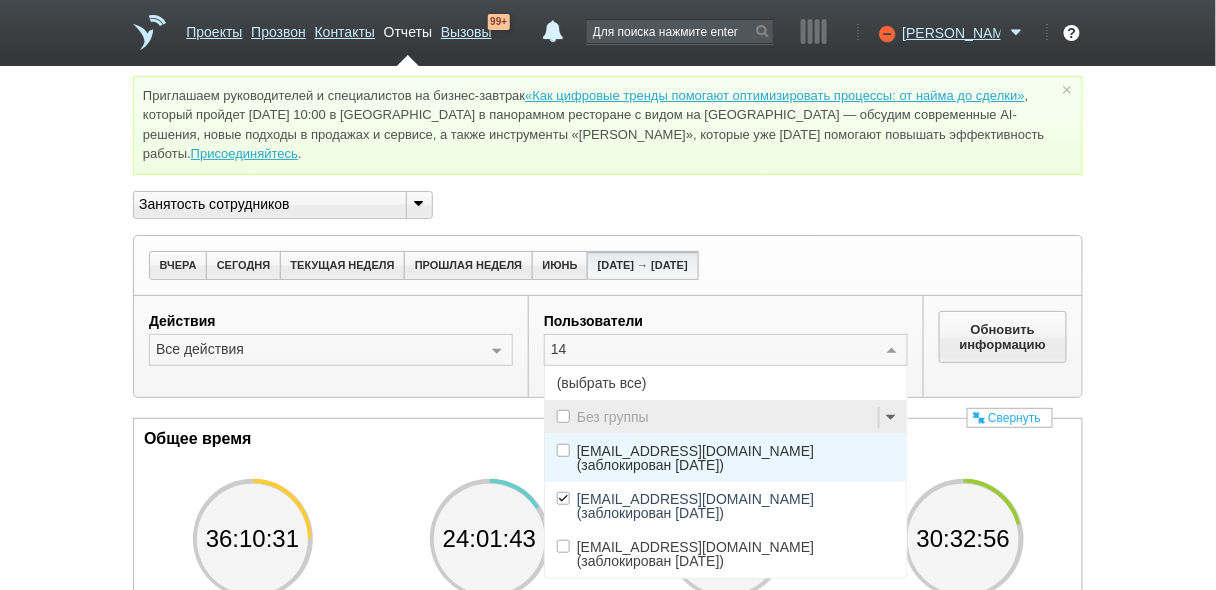 click at bounding box center [563, 450] 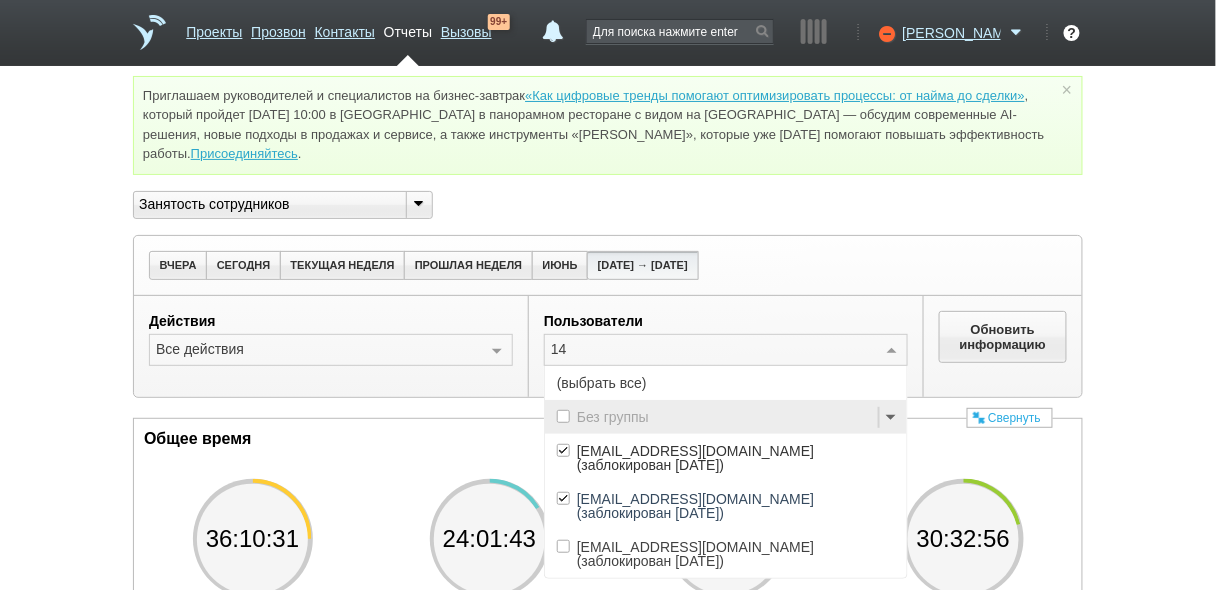 drag, startPoint x: 615, startPoint y: 339, endPoint x: 528, endPoint y: 338, distance: 87.005745 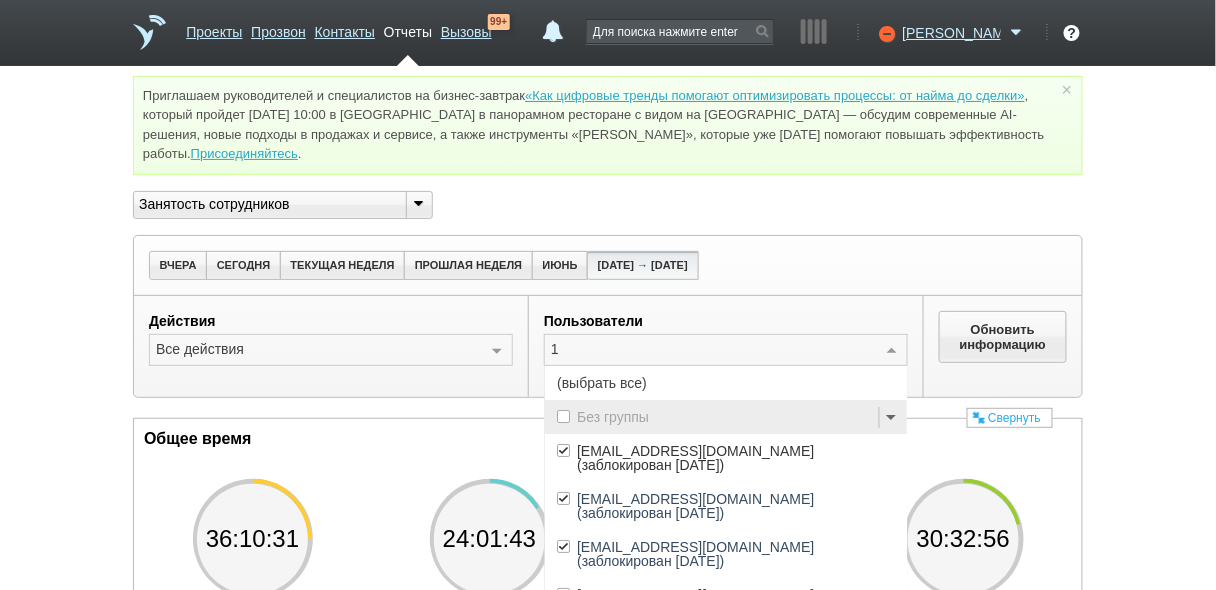 type on "15" 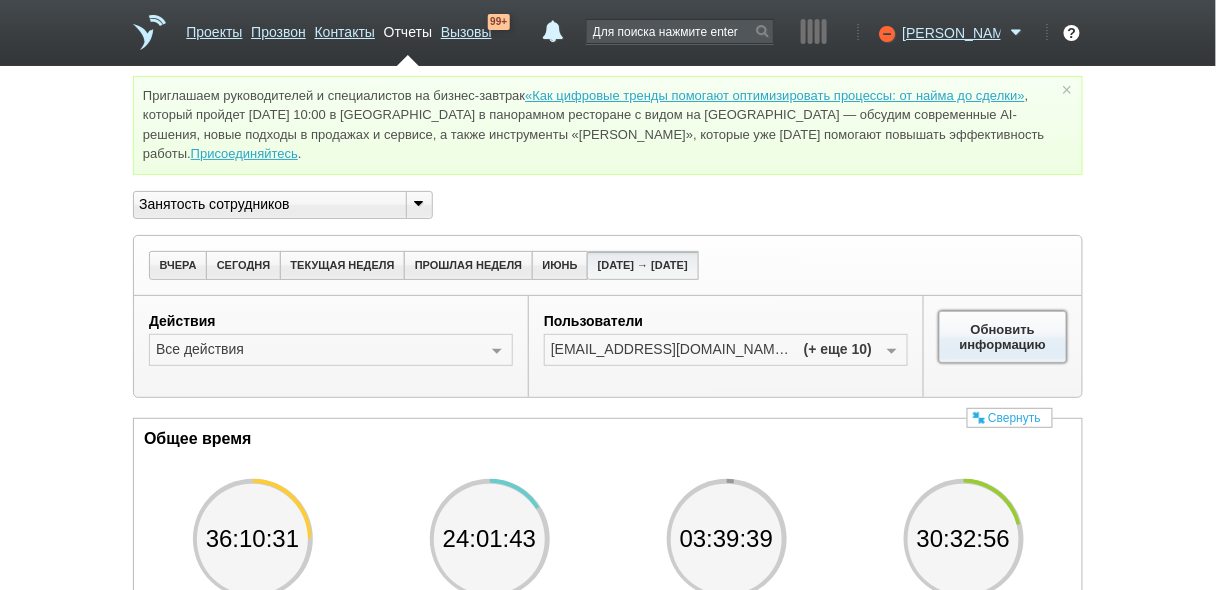 click on "Обновить информацию" at bounding box center (1003, 337) 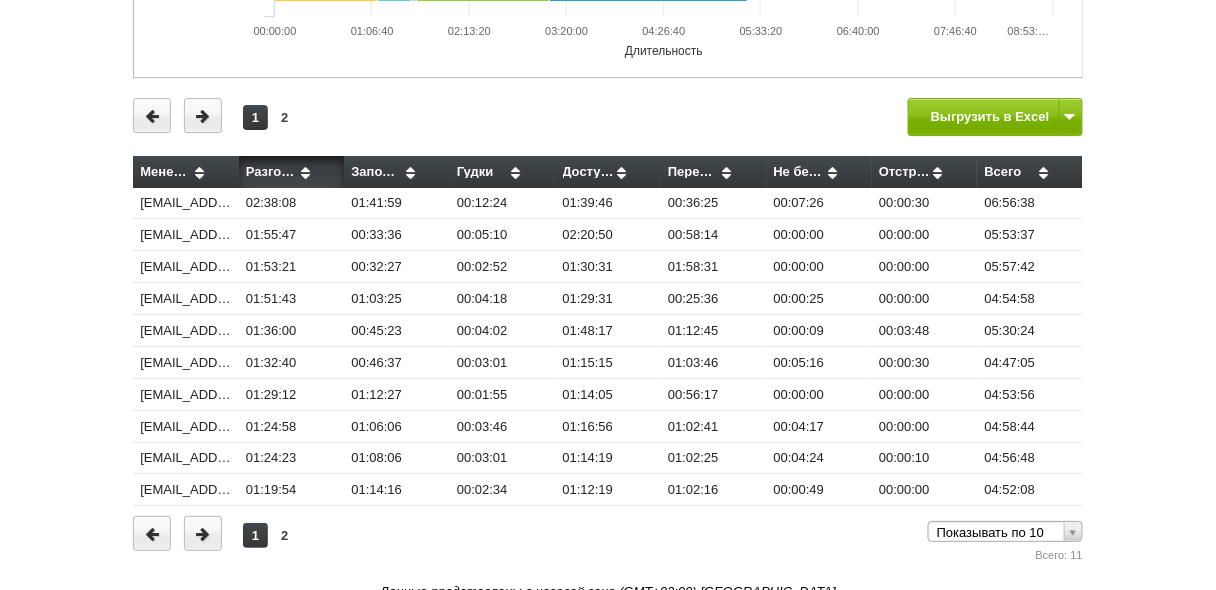 scroll, scrollTop: 1667, scrollLeft: 0, axis: vertical 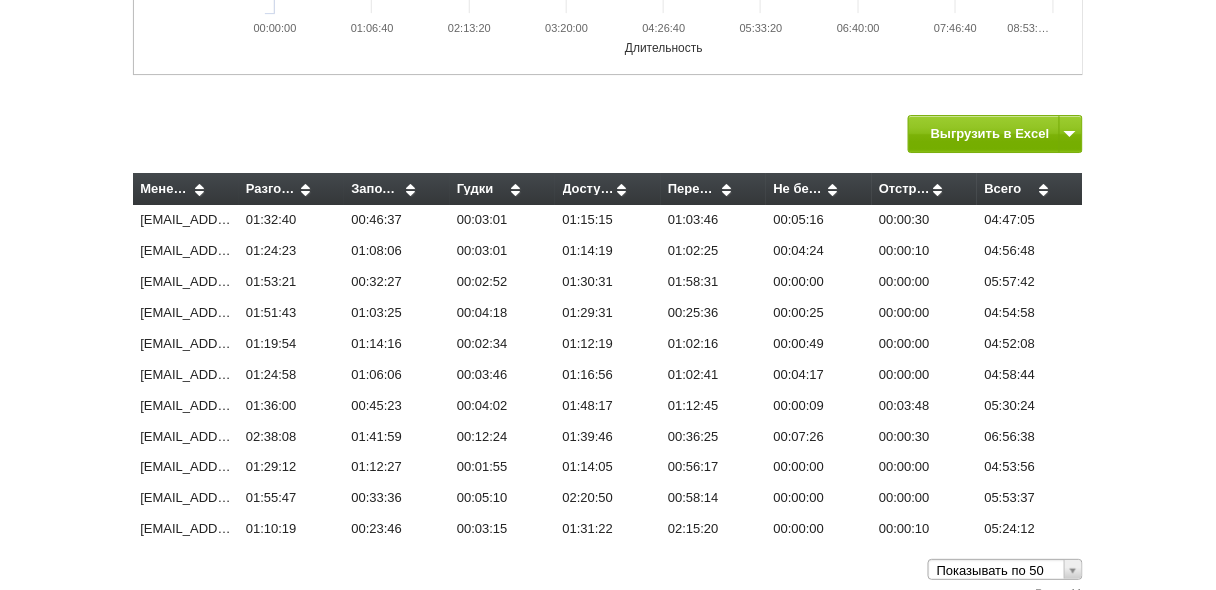drag, startPoint x: 128, startPoint y: 172, endPoint x: 417, endPoint y: 409, distance: 373.75125 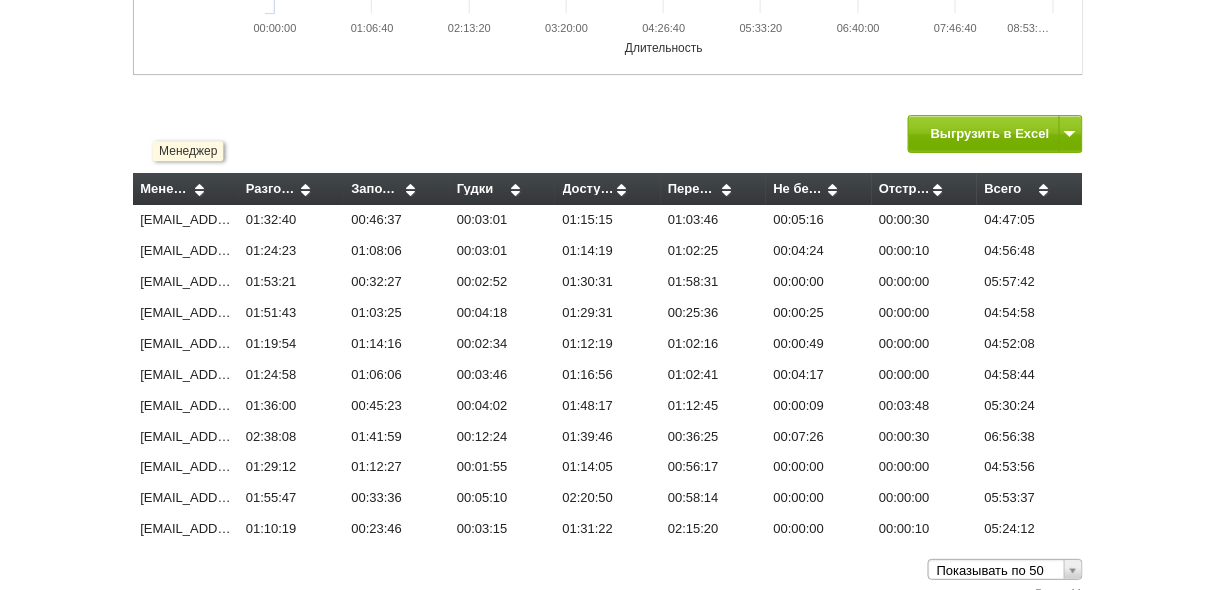 drag, startPoint x: 1015, startPoint y: 511, endPoint x: 135, endPoint y: 183, distance: 939.14 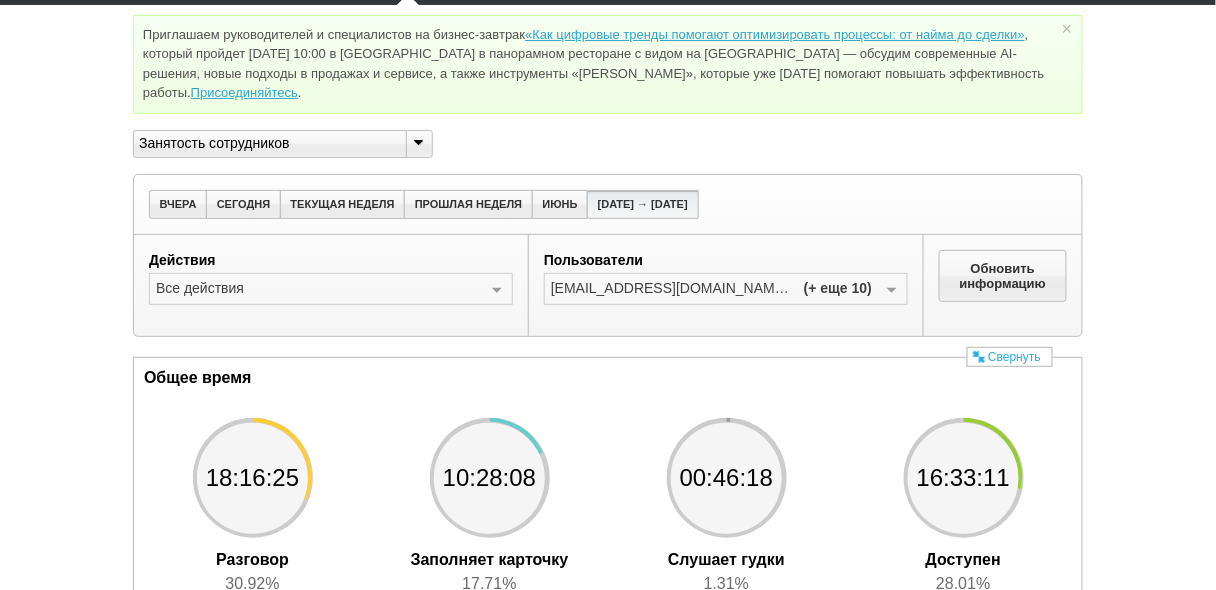 scroll, scrollTop: 0, scrollLeft: 0, axis: both 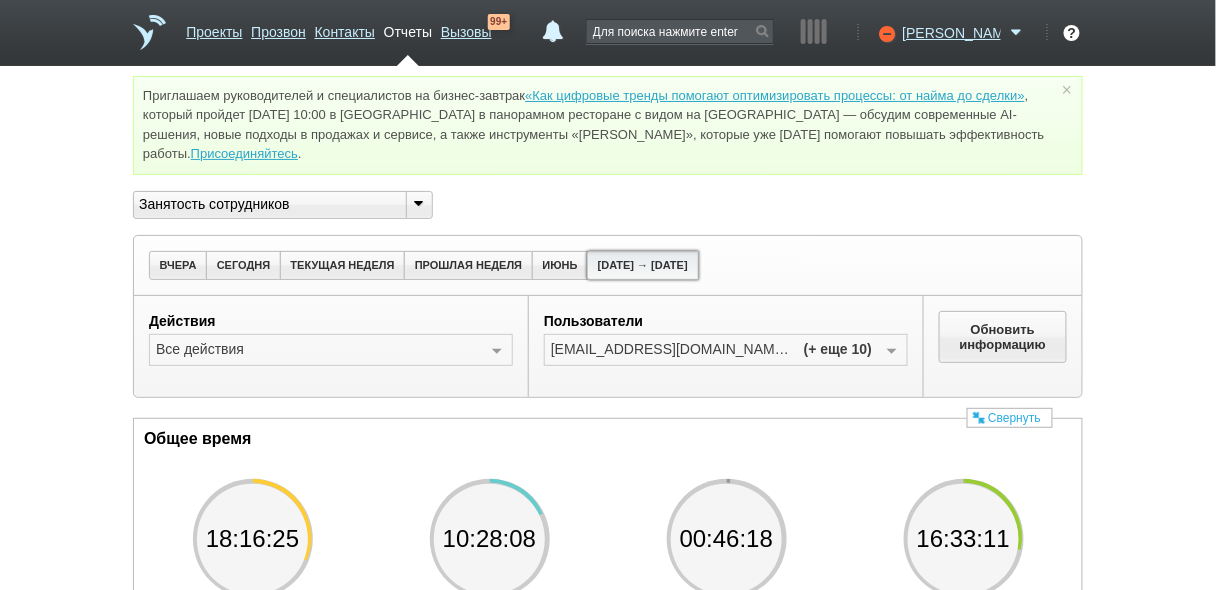 click on "[DATE] → [DATE]" at bounding box center [642, 265] 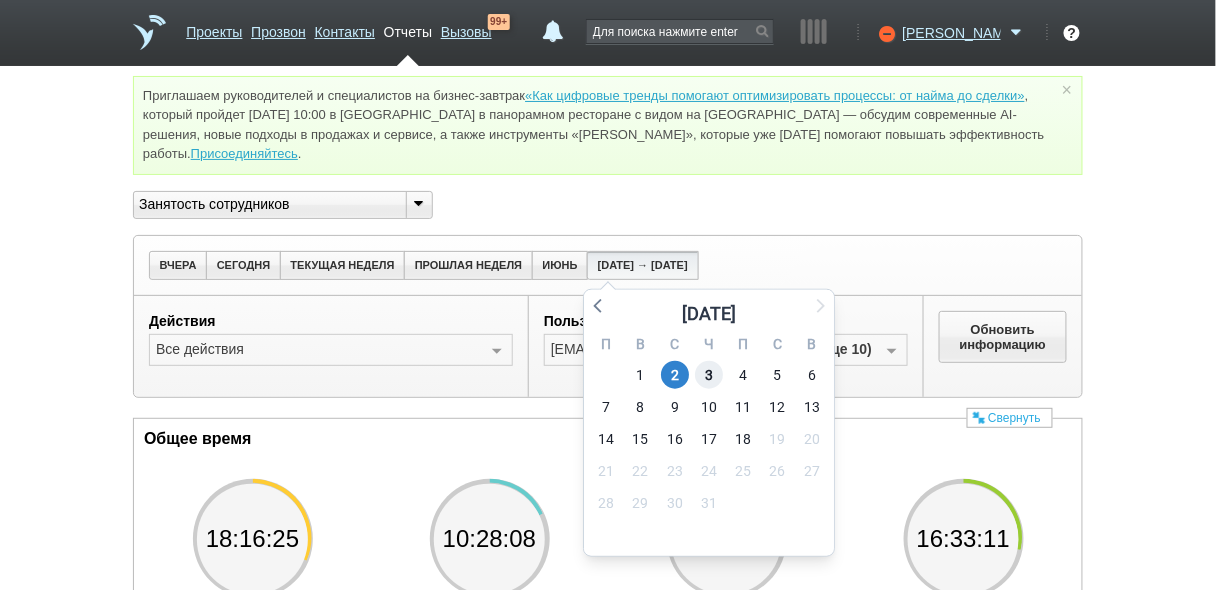 click on "3" at bounding box center (709, 375) 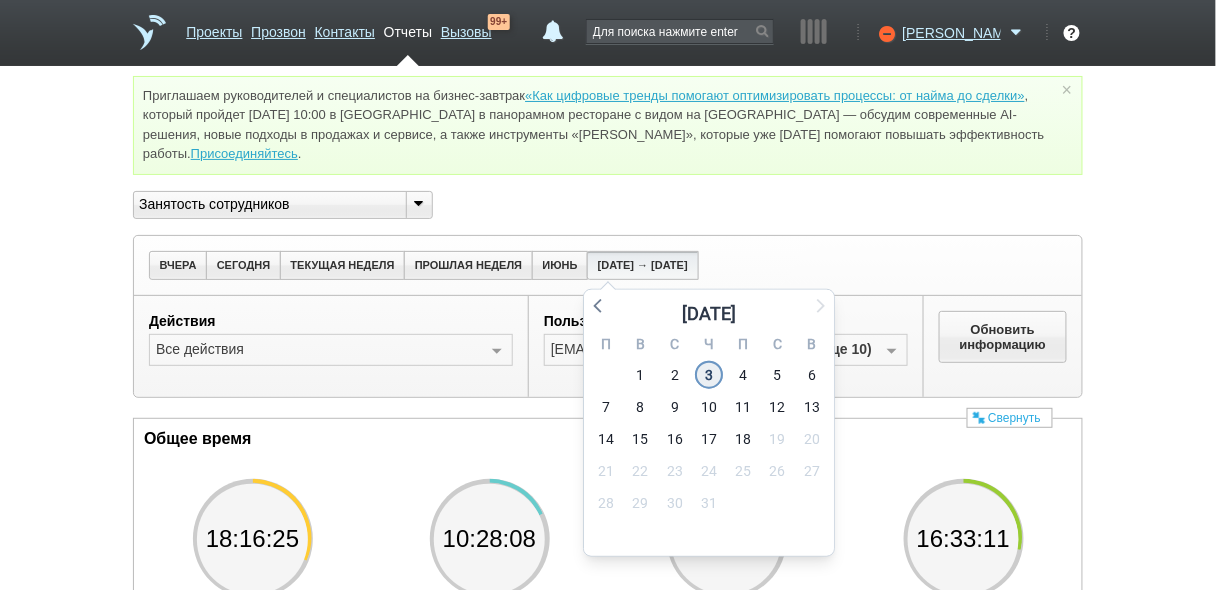 click on "3" at bounding box center (709, 375) 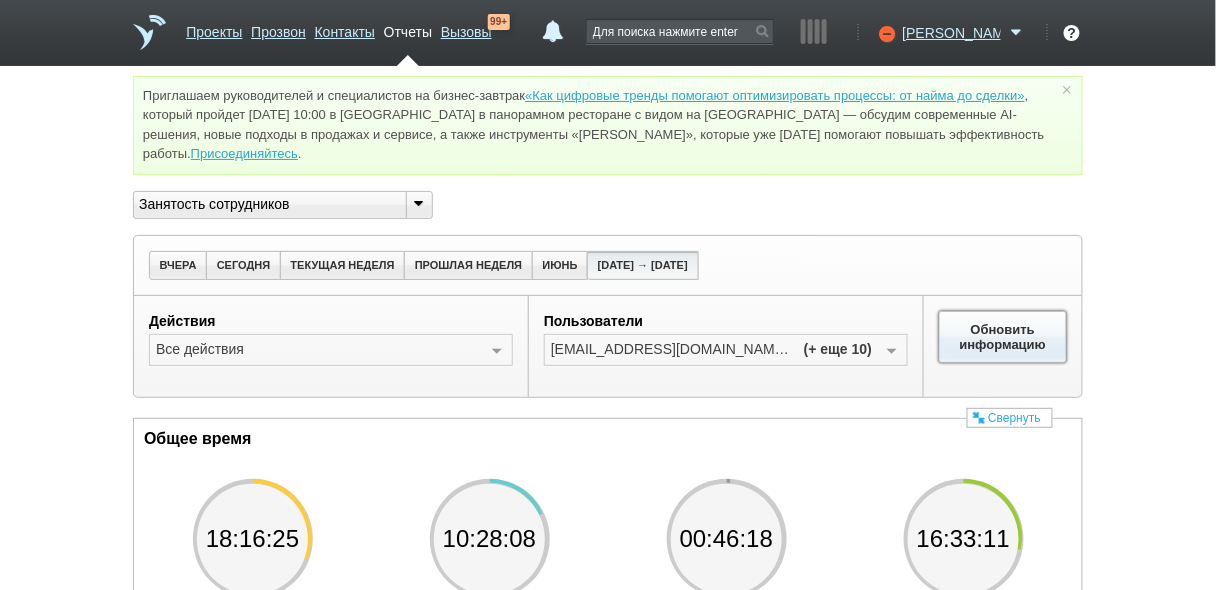 click on "Обновить информацию" at bounding box center (1003, 337) 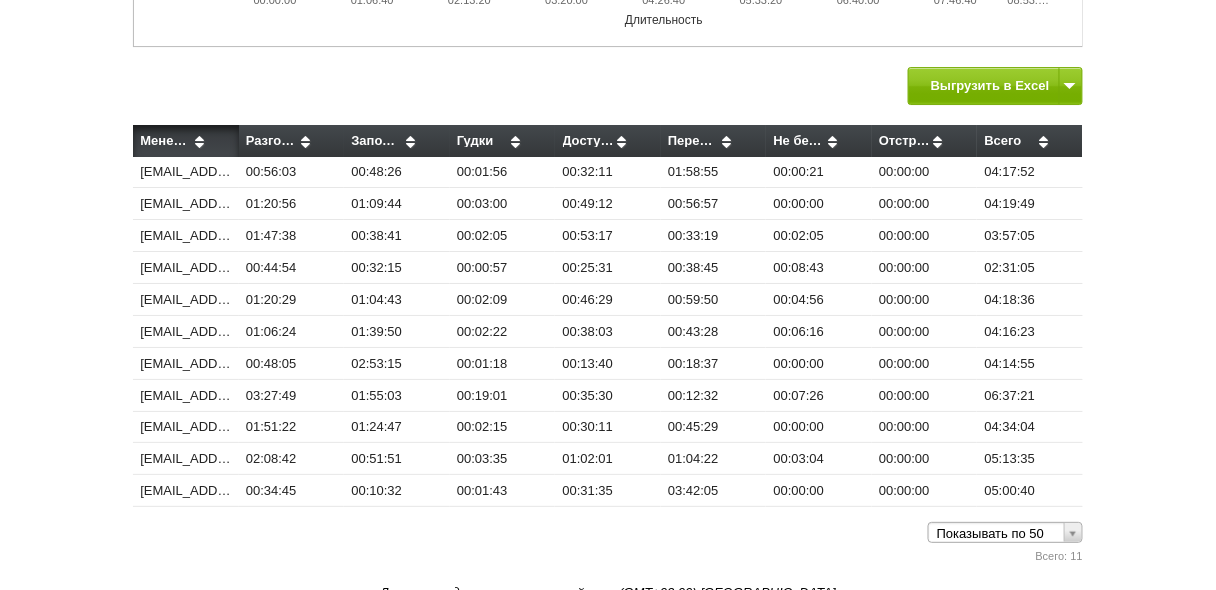 scroll, scrollTop: 1698, scrollLeft: 0, axis: vertical 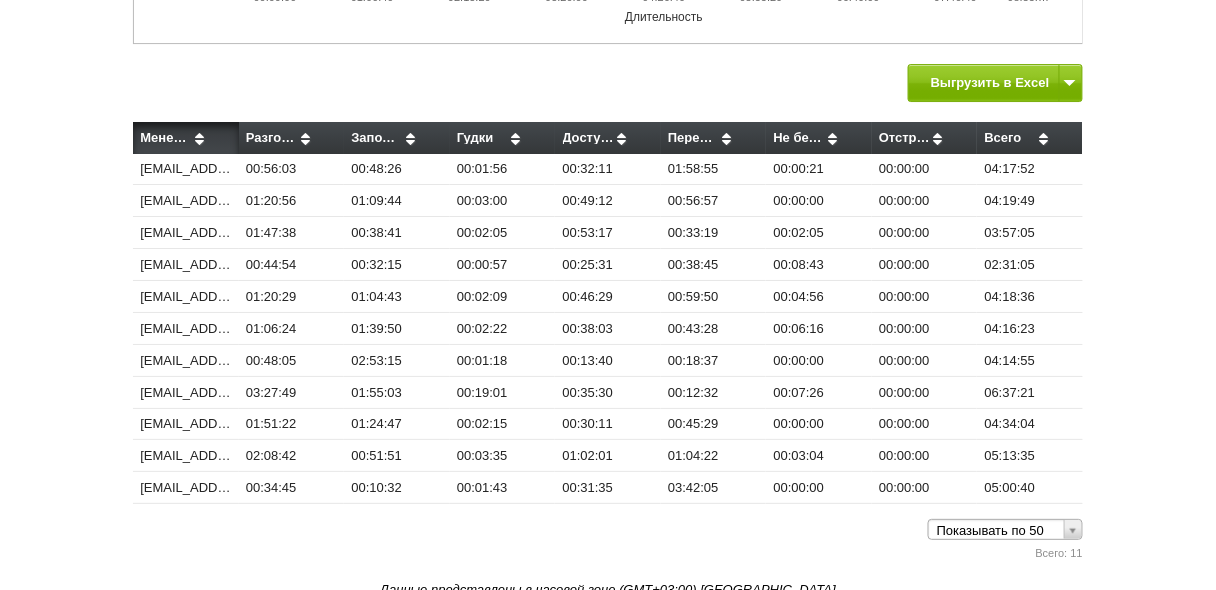 drag, startPoint x: 1048, startPoint y: 487, endPoint x: 312, endPoint y: 230, distance: 779.58 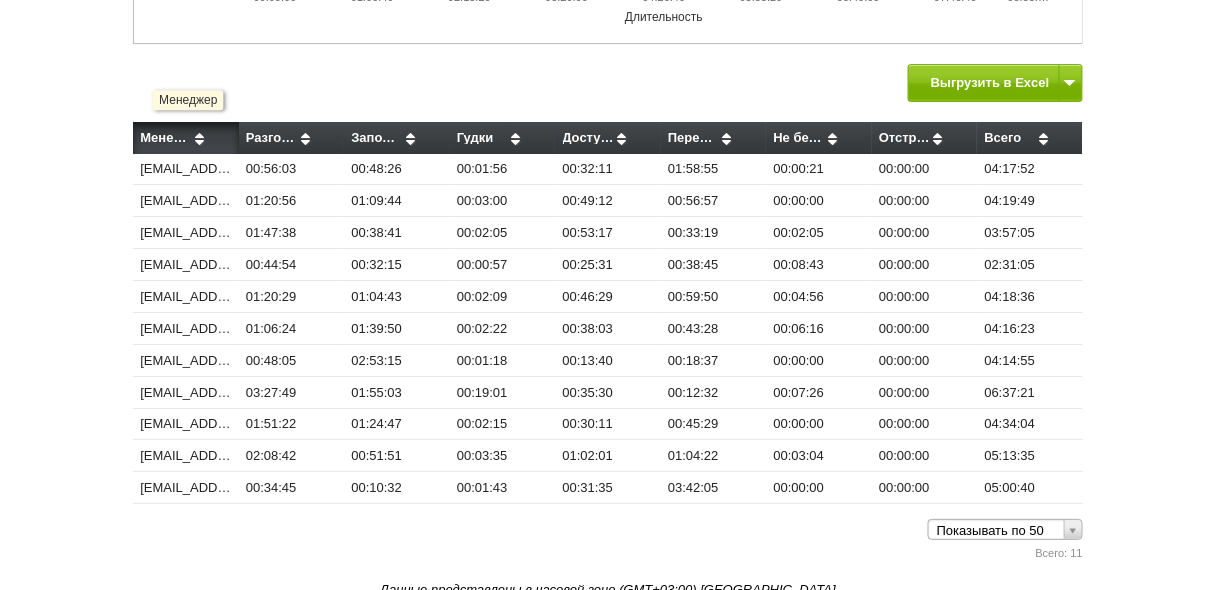 drag, startPoint x: 1070, startPoint y: 489, endPoint x: 142, endPoint y: 124, distance: 997.20056 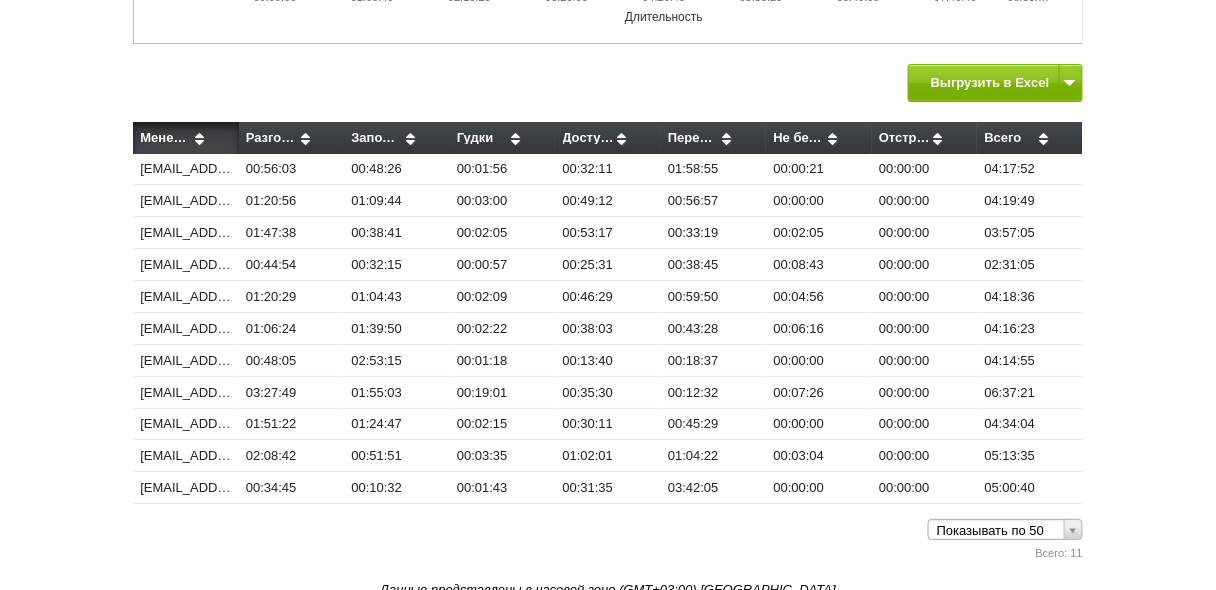click on "Показывать по
50
Показывать по
10
Показывать по
30
Показывать по
50
Показывать по
100" at bounding box center (608, 336) 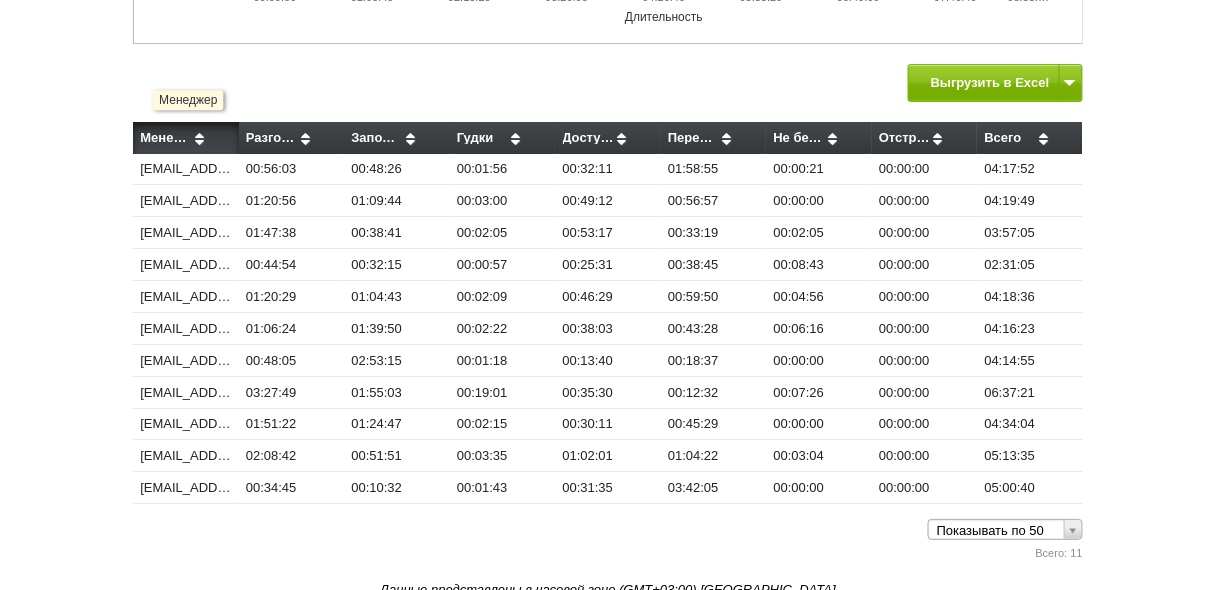 drag, startPoint x: 1044, startPoint y: 491, endPoint x: 140, endPoint y: 132, distance: 972.6752 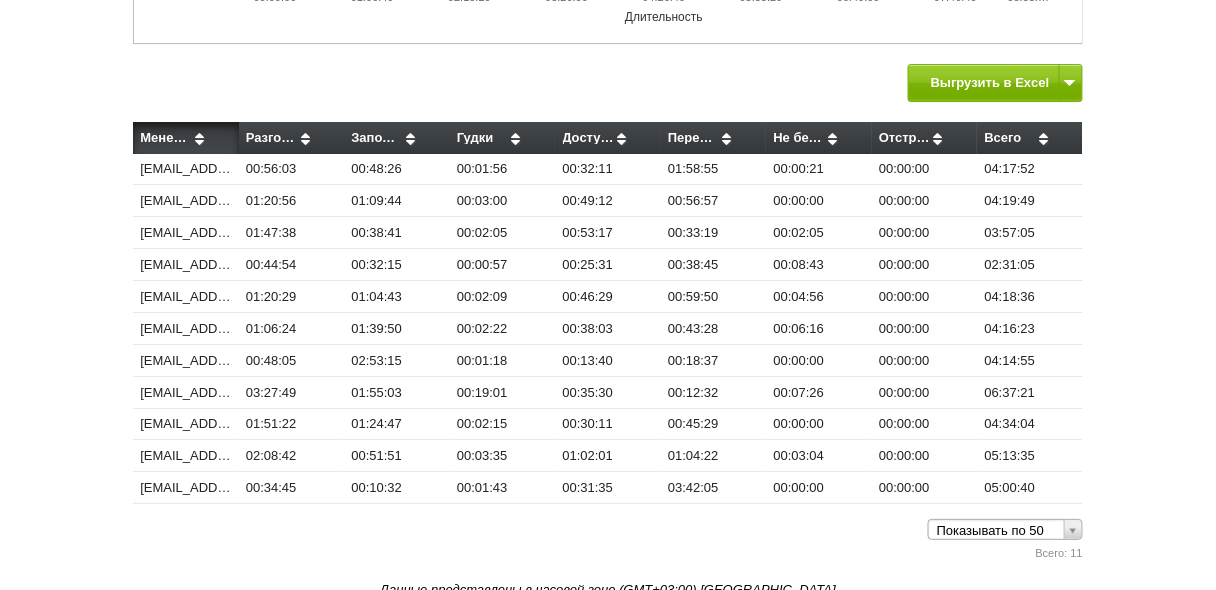 copy on "Loremips
Dolorsit
Ametconse adipisci
Elits
Doeiusmo
Tempori
Ut laboreetdo
Magnaaliq
Enima
44@minimveniamq.no
23:23:62
75:45:85
42:37:24
91:72:62
10:75:73
51:76:18
76:17:26
24:12:86
44@exercitation.ul
95:84:78
96:90:77
17:37:30
90:47:28
79:13:18
75:17:60
45:93:03
83:73:44
99@laborisnisia.ex
96:64:87
66:93:04
47:18:74
84:84:57
78:24:83
44:97:52
13:63:22
37:86:61
96@eacommodocon.du
92:50:66
74:15:80
21:49:16
24:28:93
44:56:05
46:63:82
33:10:50
79:75:29
51@auteirureinr.vo
38:57:91
21:58:28
03:38:83
41:68:84
58:46:51
73:20:24
32:66:59
43:35:15
83@velitess..." 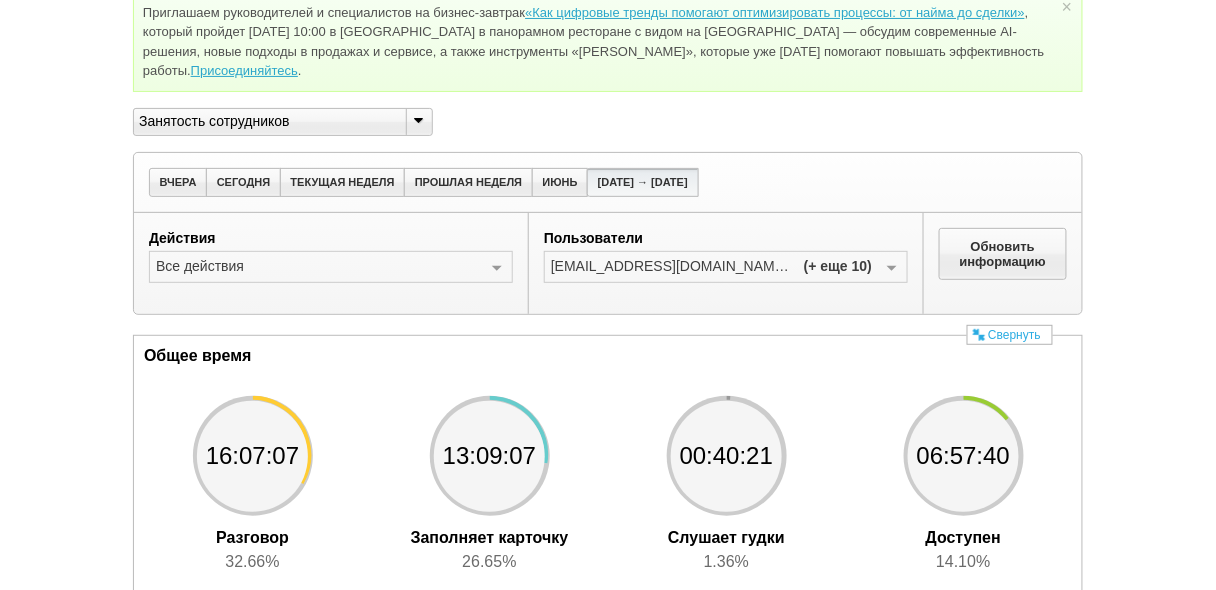 scroll, scrollTop: 0, scrollLeft: 0, axis: both 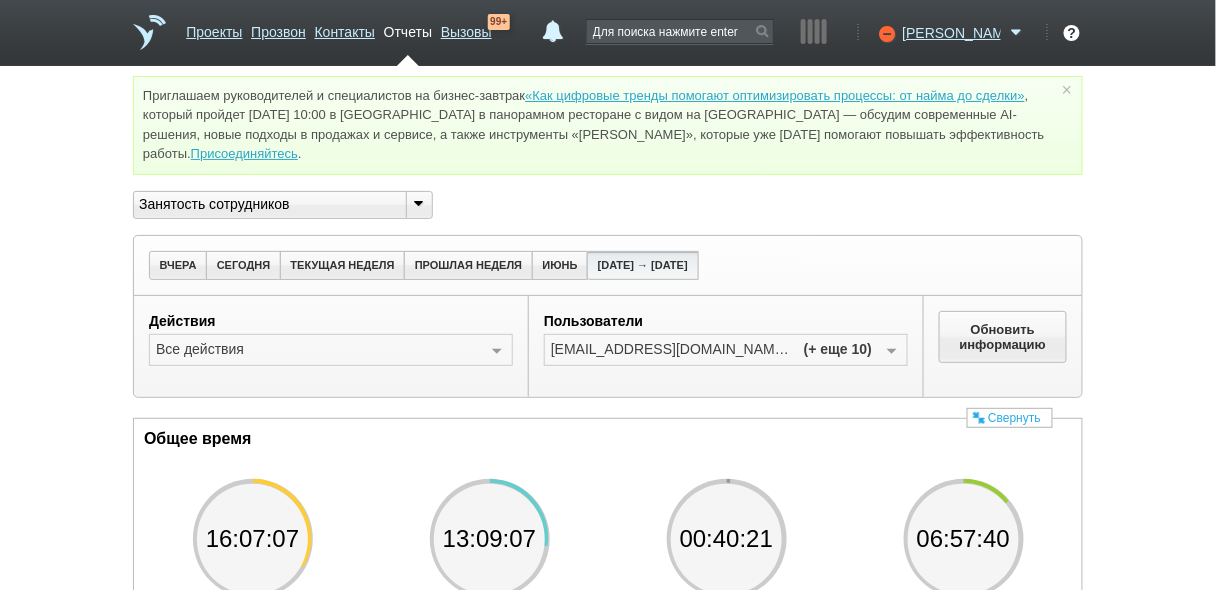 click at bounding box center (892, 351) 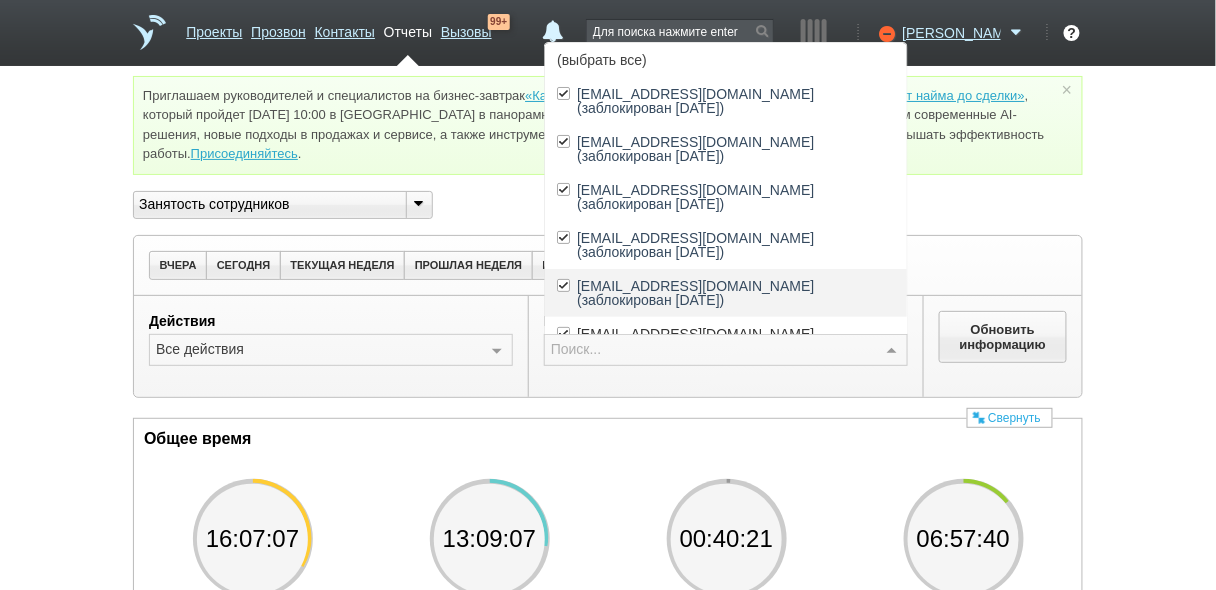 drag, startPoint x: 731, startPoint y: 258, endPoint x: 727, endPoint y: 228, distance: 30.265491 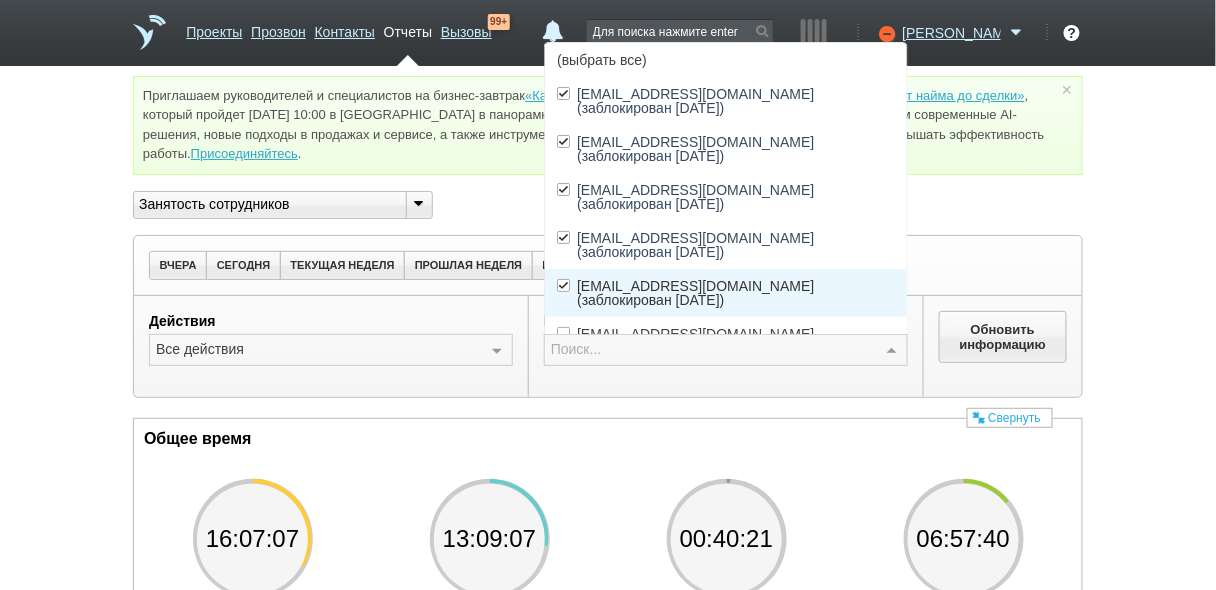 drag, startPoint x: 727, startPoint y: 226, endPoint x: 723, endPoint y: 184, distance: 42.190044 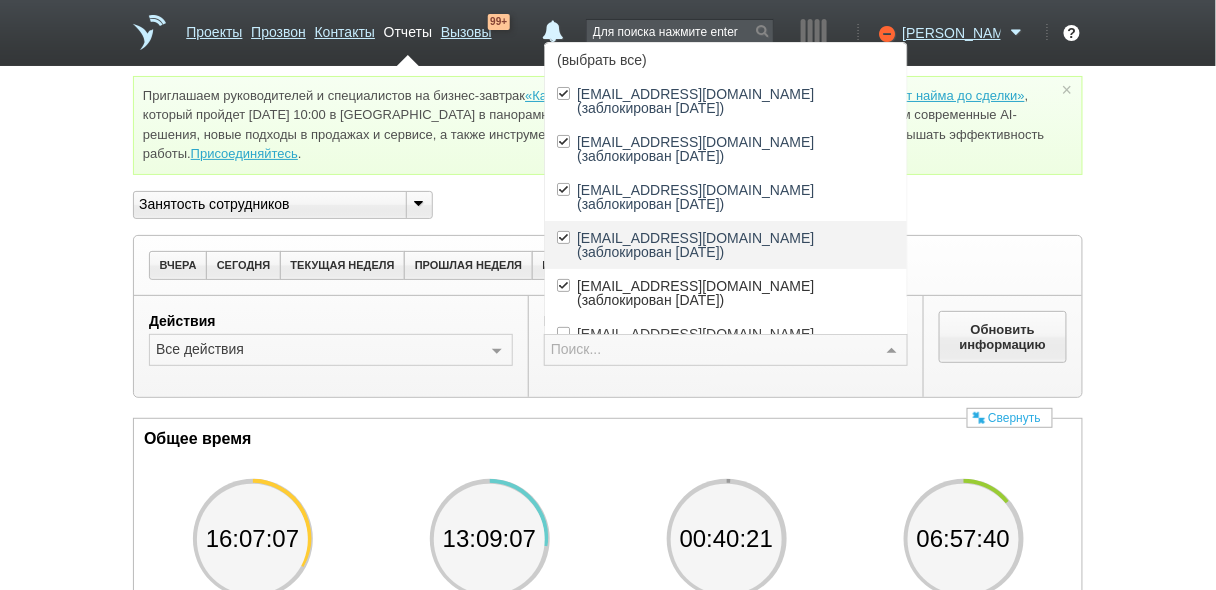 click on "[EMAIL_ADDRESS][DOMAIN_NAME] (заблокирован [DATE])" at bounding box center [736, 293] 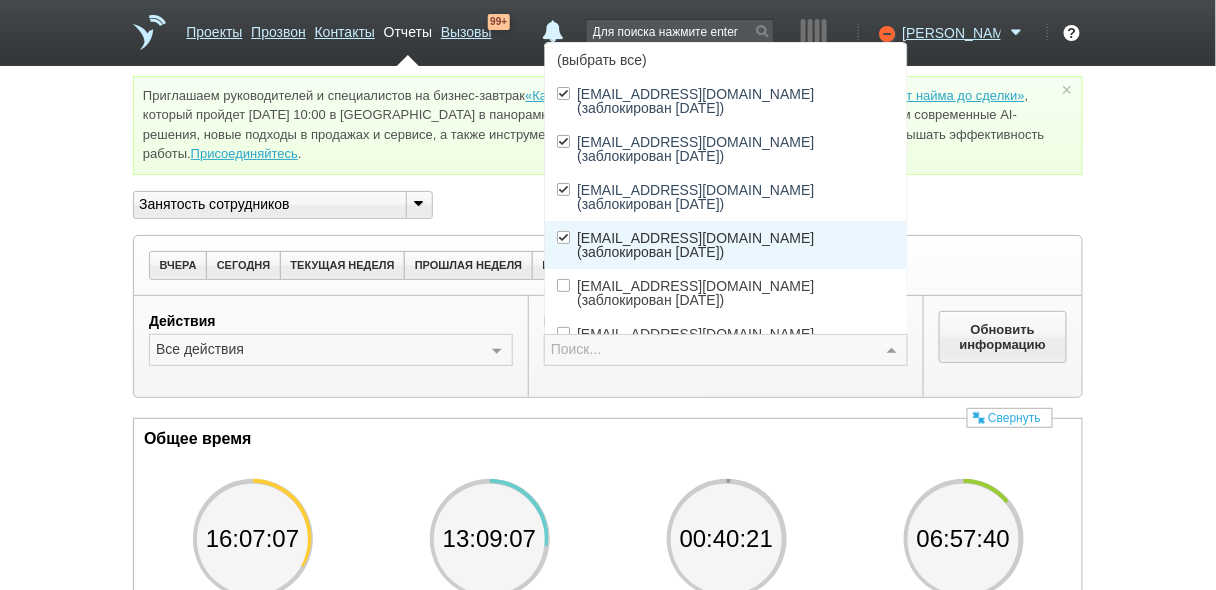 click on "[EMAIL_ADDRESS][DOMAIN_NAME] (заблокирован [DATE])" at bounding box center (726, 245) 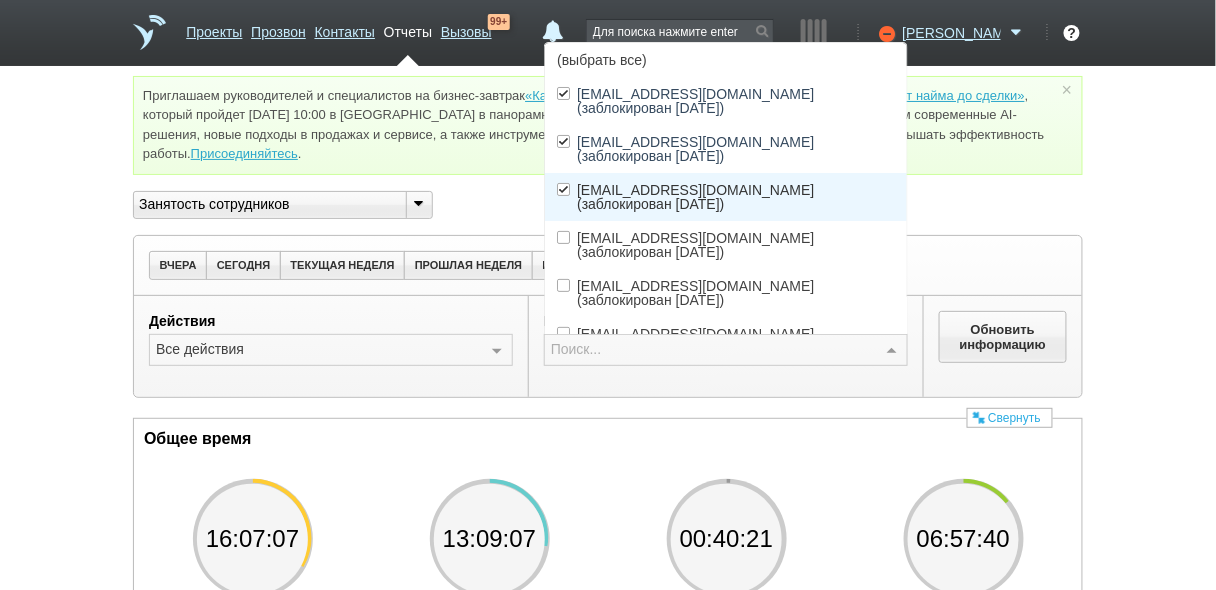 click on "[EMAIL_ADDRESS][DOMAIN_NAME] (заблокирован [DATE])" at bounding box center (736, 197) 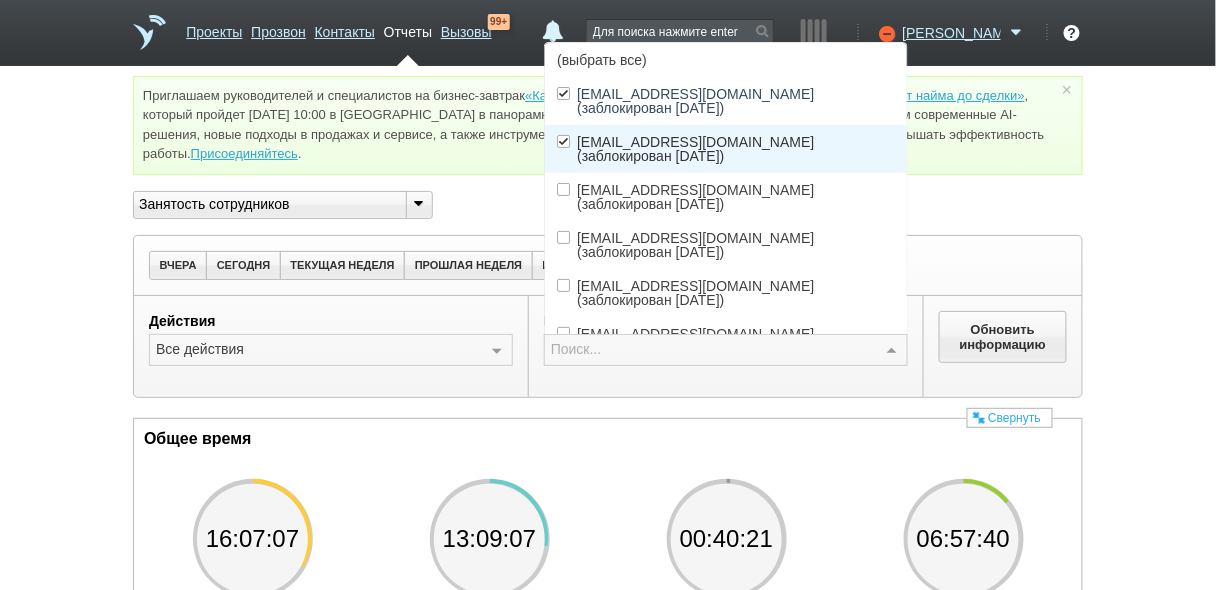 click on "[EMAIL_ADDRESS][DOMAIN_NAME] (заблокирован [DATE])" at bounding box center (736, 149) 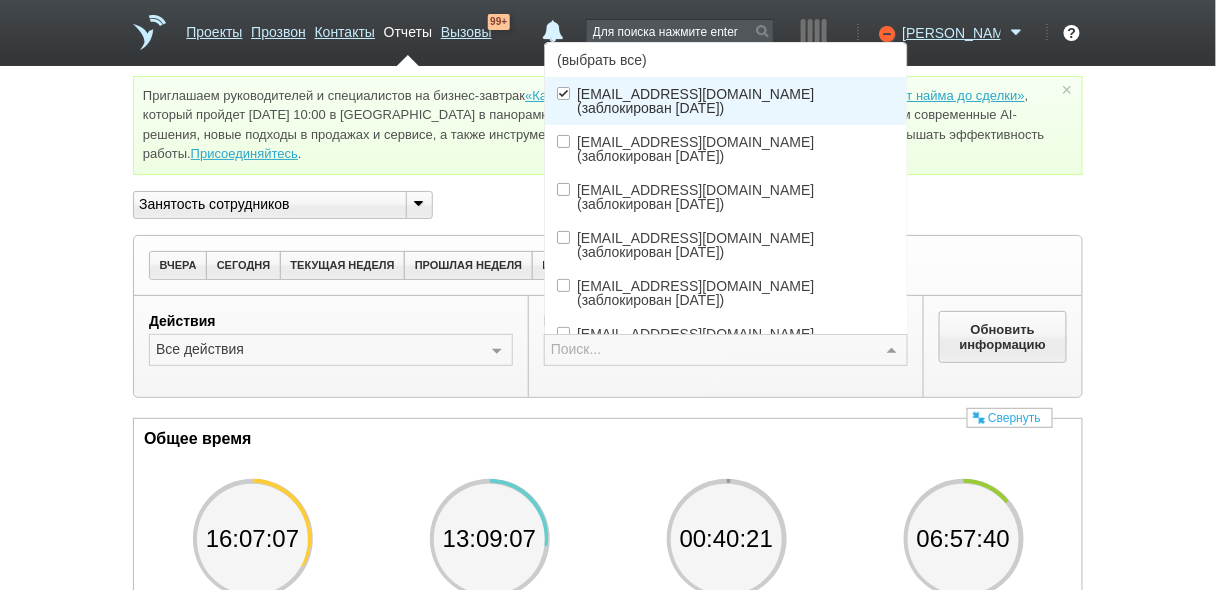 click on "[EMAIL_ADDRESS][DOMAIN_NAME] (заблокирован [DATE])" at bounding box center [736, 101] 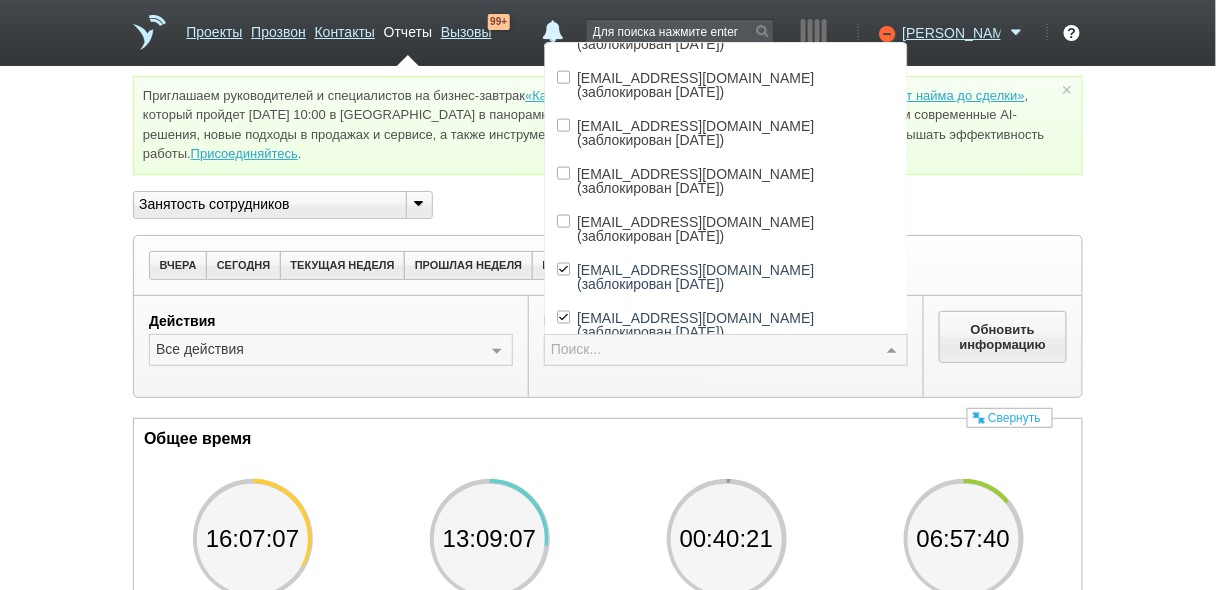 scroll, scrollTop: 852, scrollLeft: 0, axis: vertical 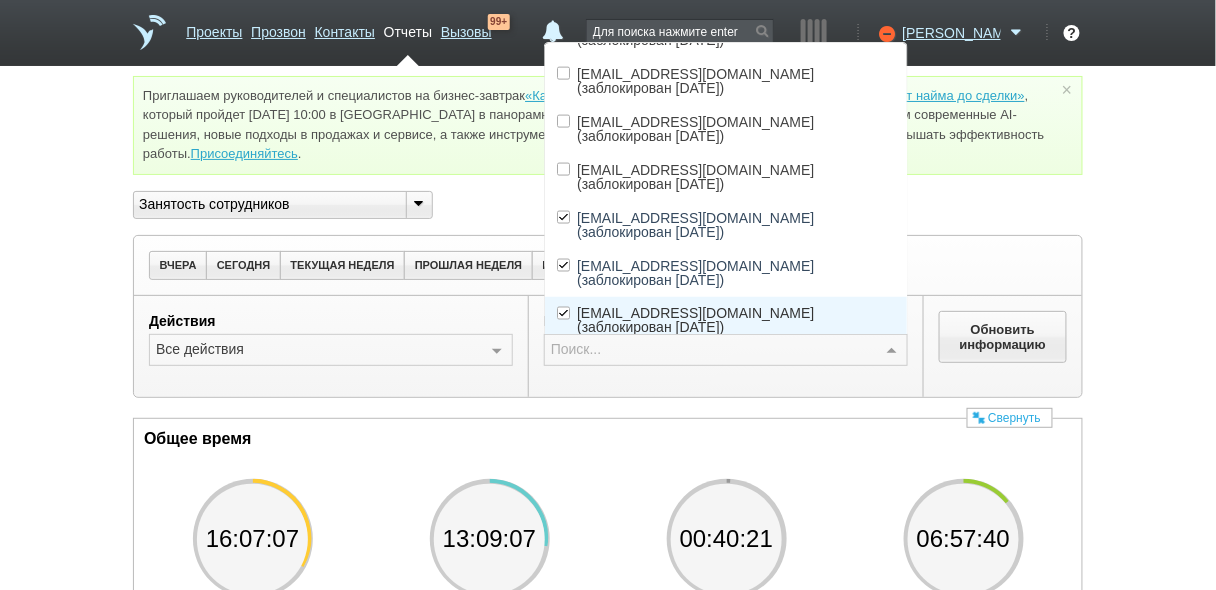 click on "[EMAIL_ADDRESS][DOMAIN_NAME] (заблокирован [DATE])" at bounding box center (736, 321) 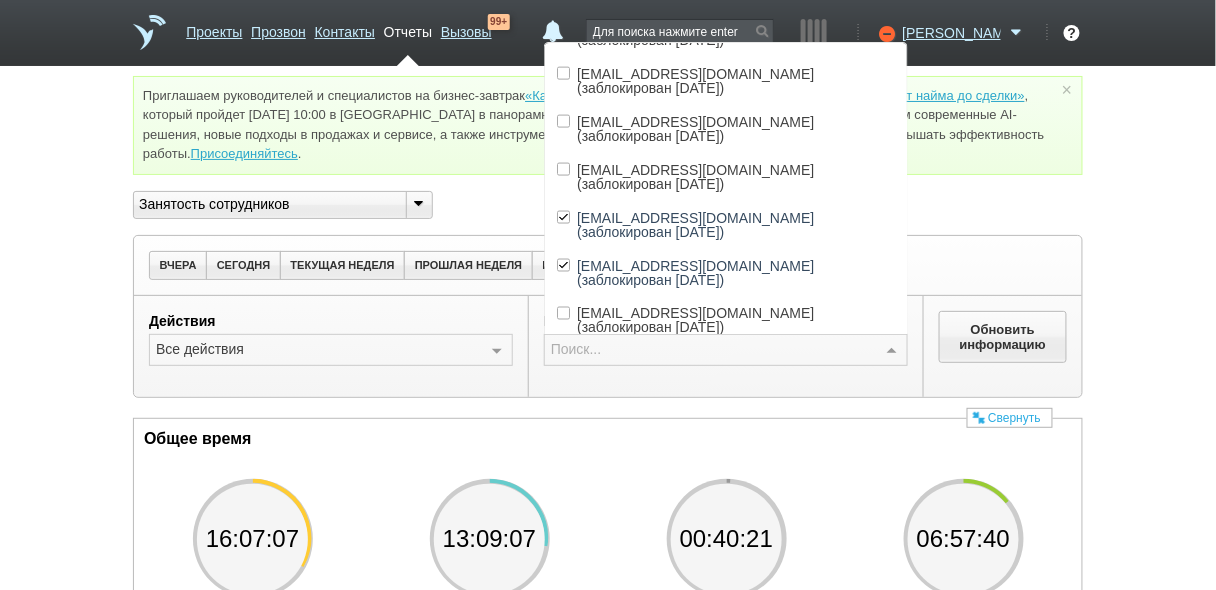 scroll, scrollTop: 612, scrollLeft: 0, axis: vertical 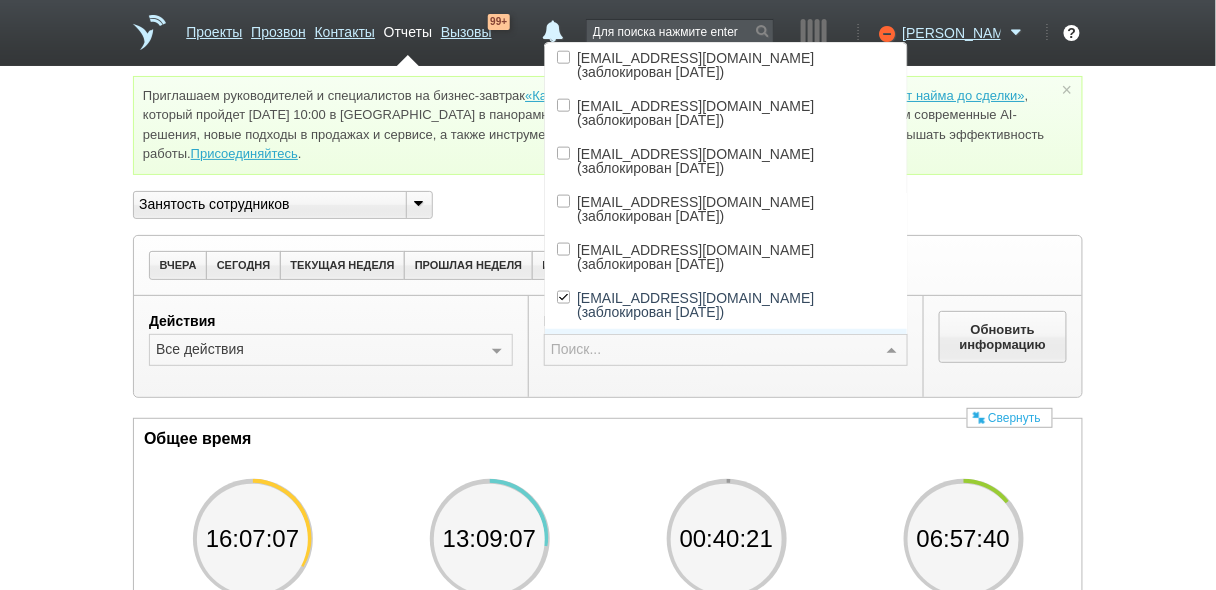 click on "[EMAIL_ADDRESS][DOMAIN_NAME] (заблокирован [DATE])" at bounding box center [736, 353] 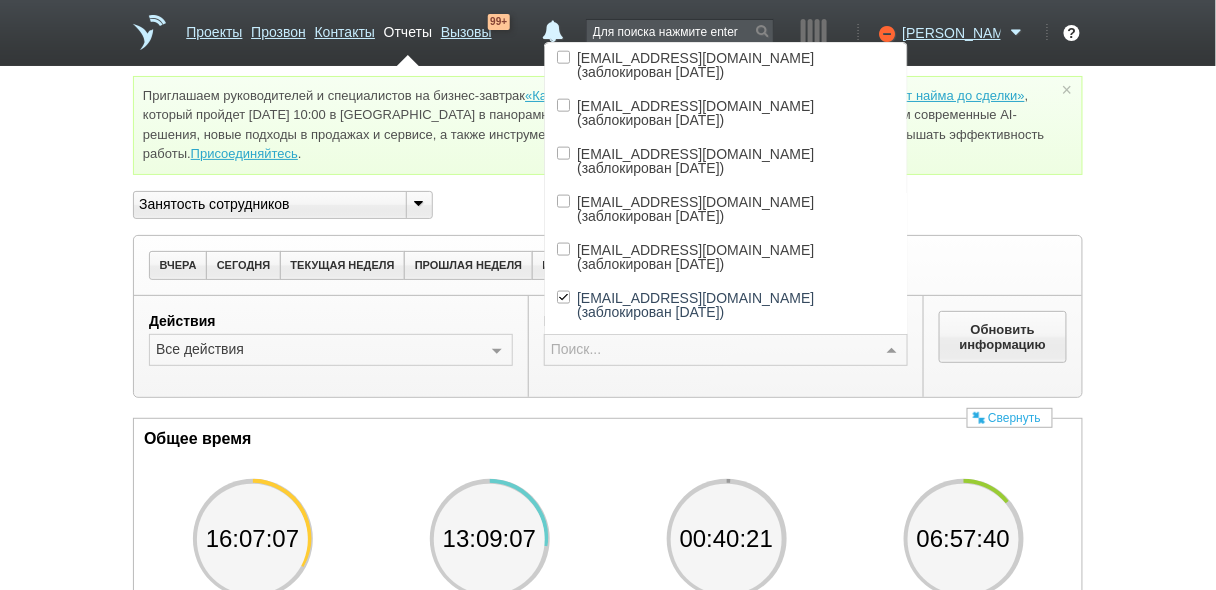 click at bounding box center (766, 205) 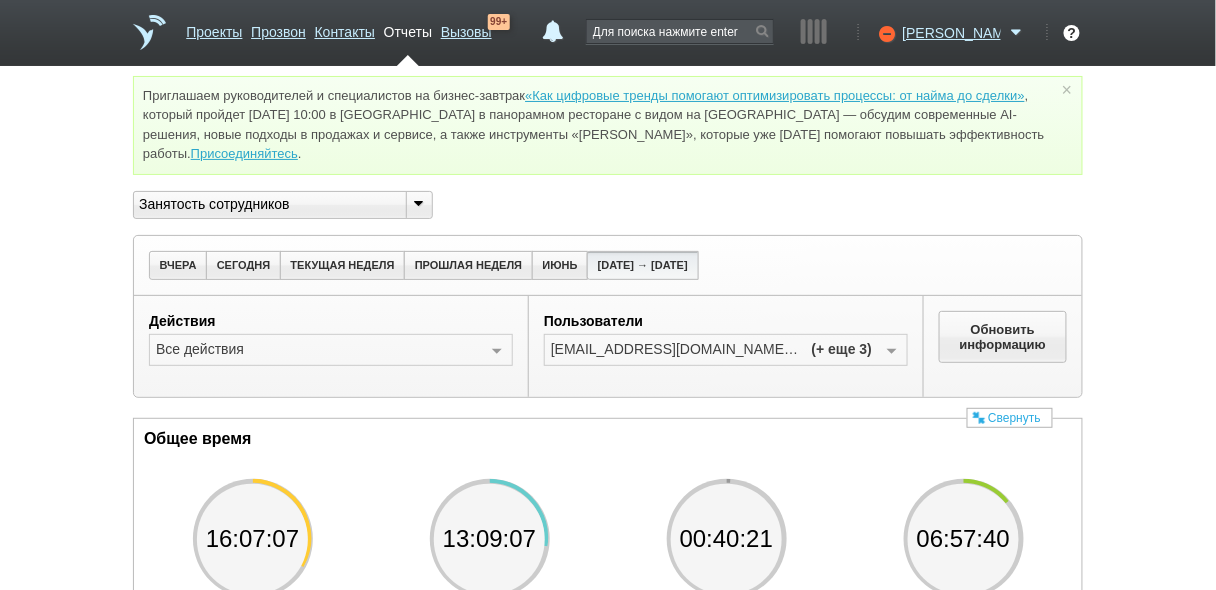 scroll, scrollTop: 0, scrollLeft: 0, axis: both 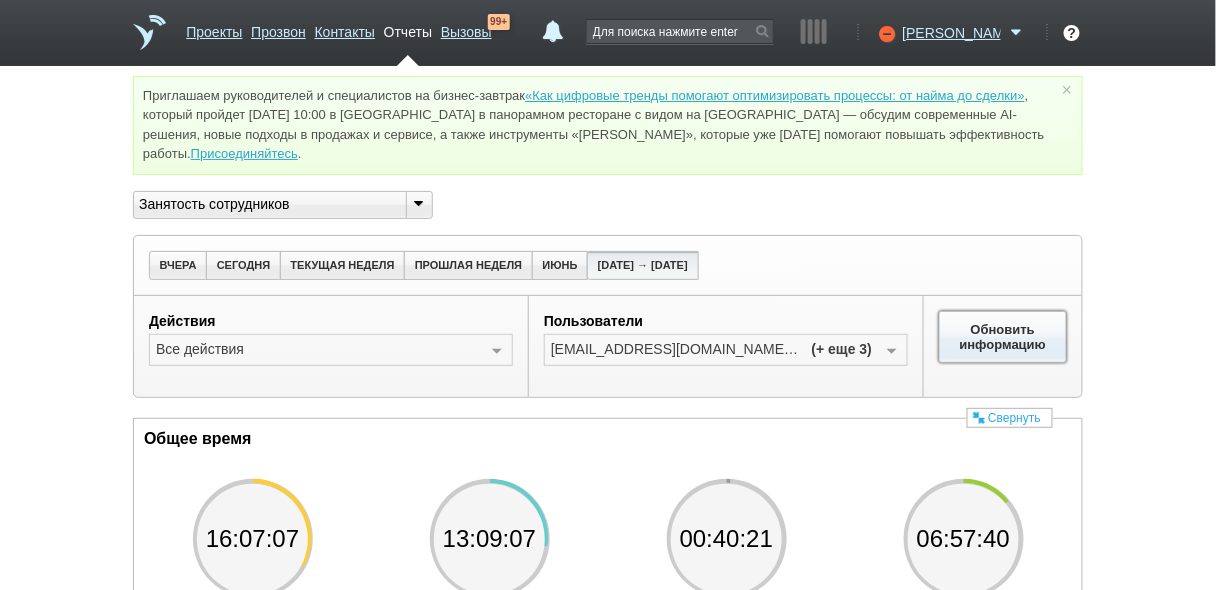 click on "Обновить информацию" at bounding box center [1003, 337] 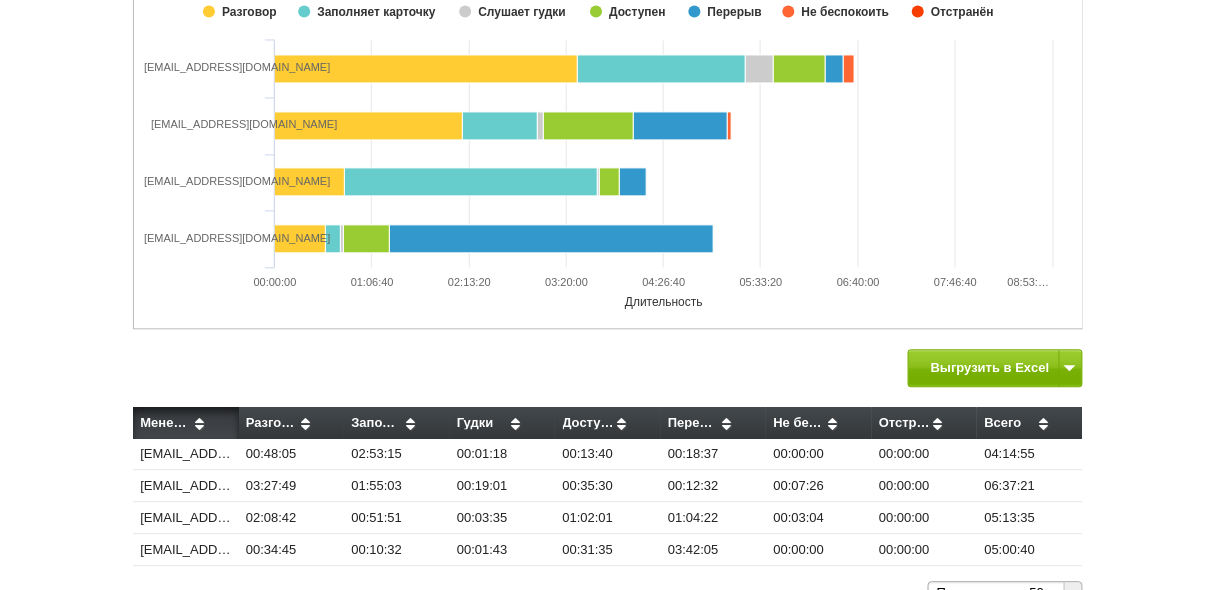 scroll, scrollTop: 1057, scrollLeft: 0, axis: vertical 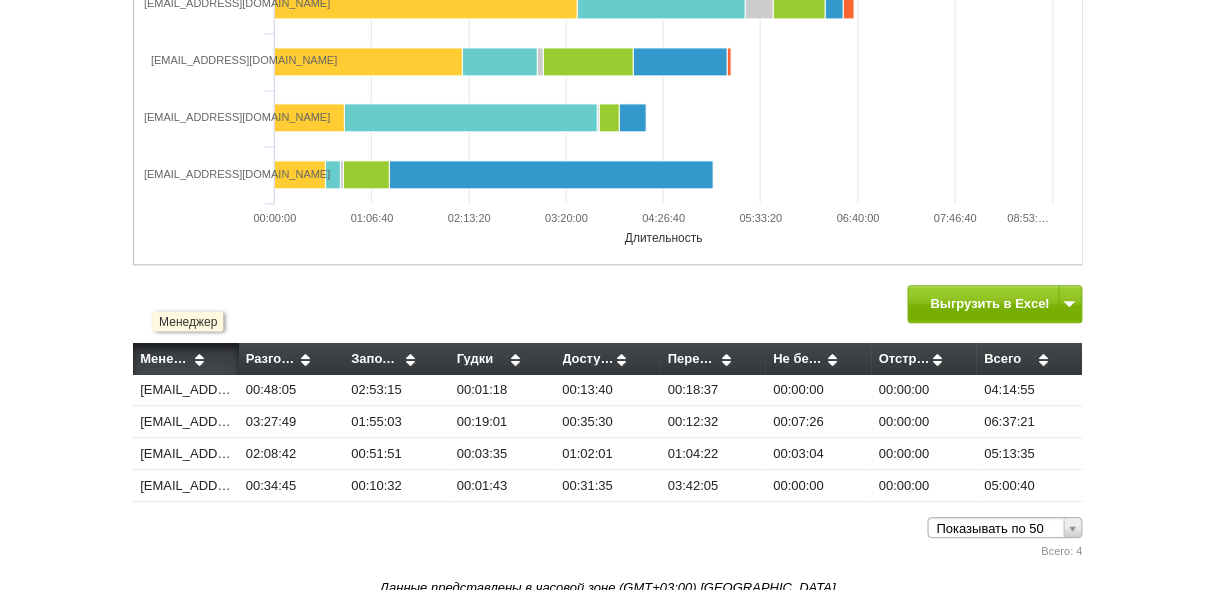 drag, startPoint x: 1081, startPoint y: 486, endPoint x: 138, endPoint y: 341, distance: 954.0828 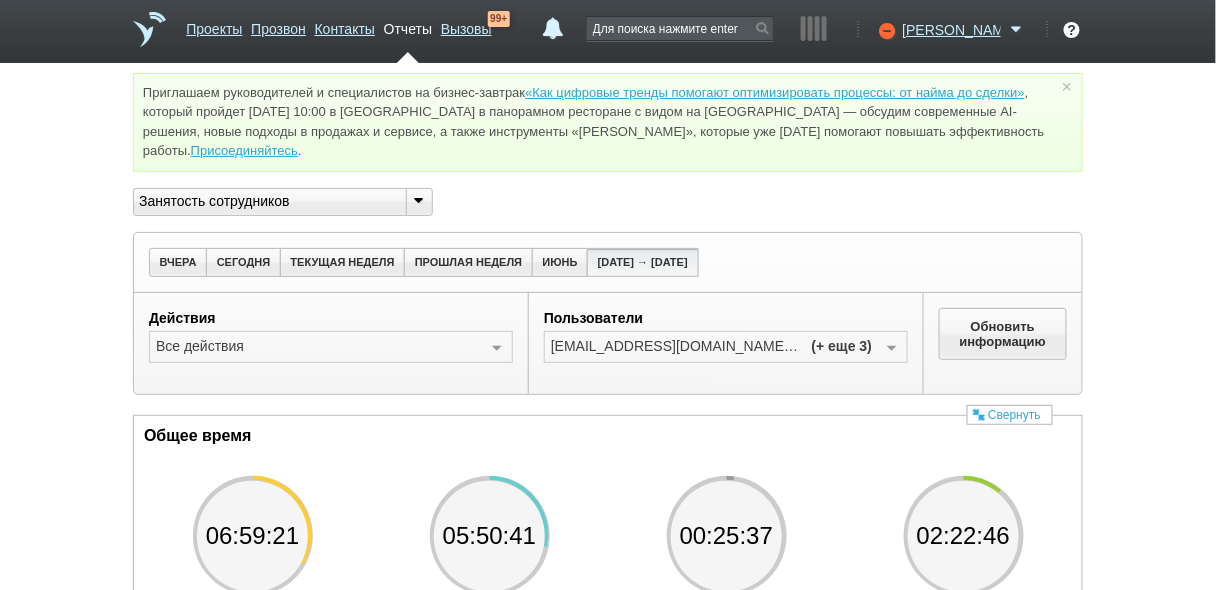 scroll, scrollTop: 0, scrollLeft: 0, axis: both 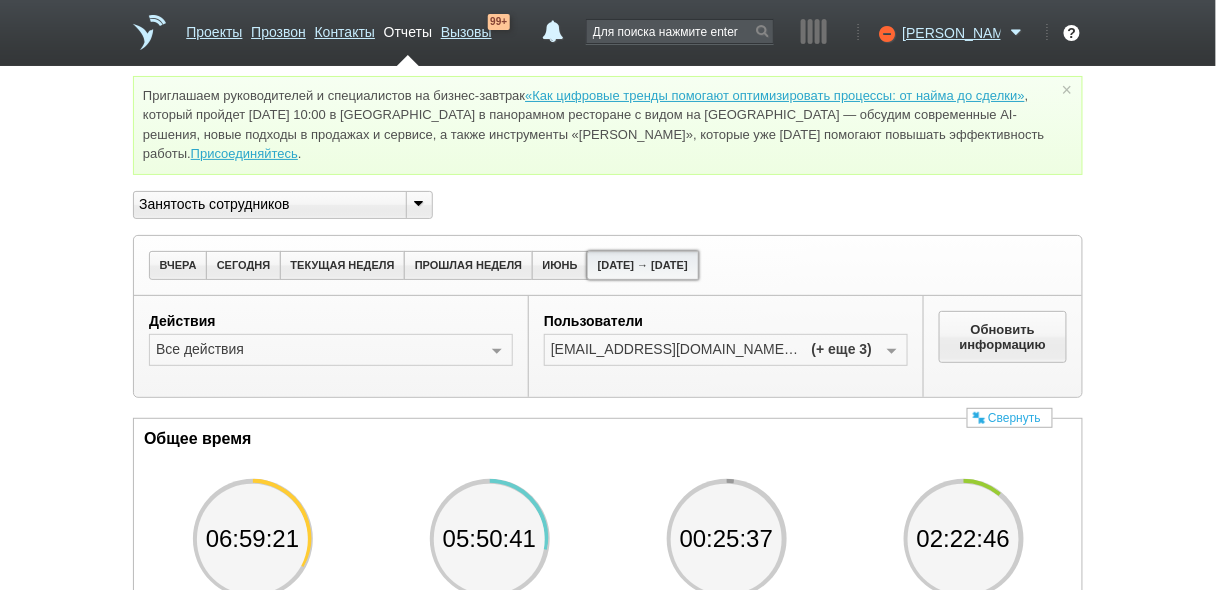 drag, startPoint x: 643, startPoint y: 264, endPoint x: 634, endPoint y: 258, distance: 10.816654 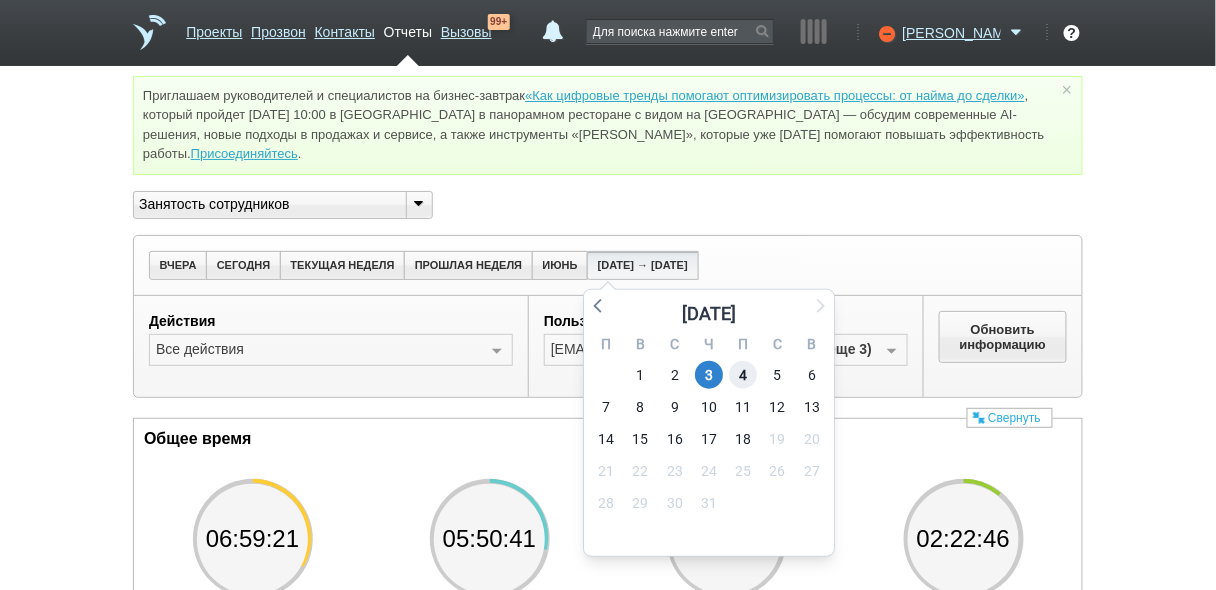 click on "4" at bounding box center (744, 375) 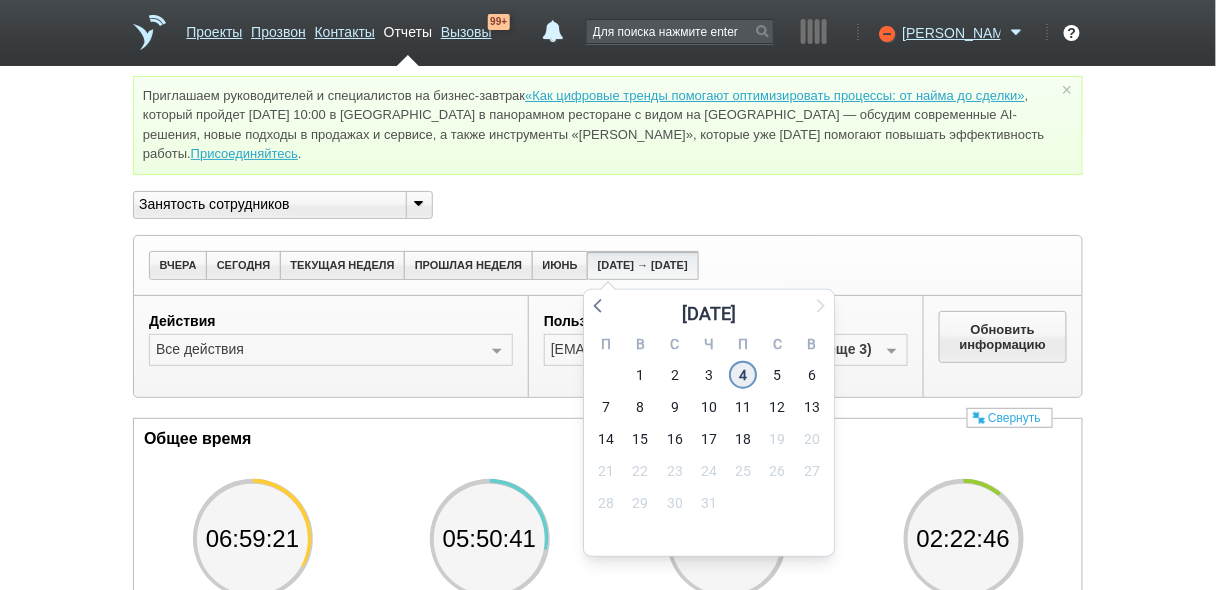 click on "4" at bounding box center (744, 375) 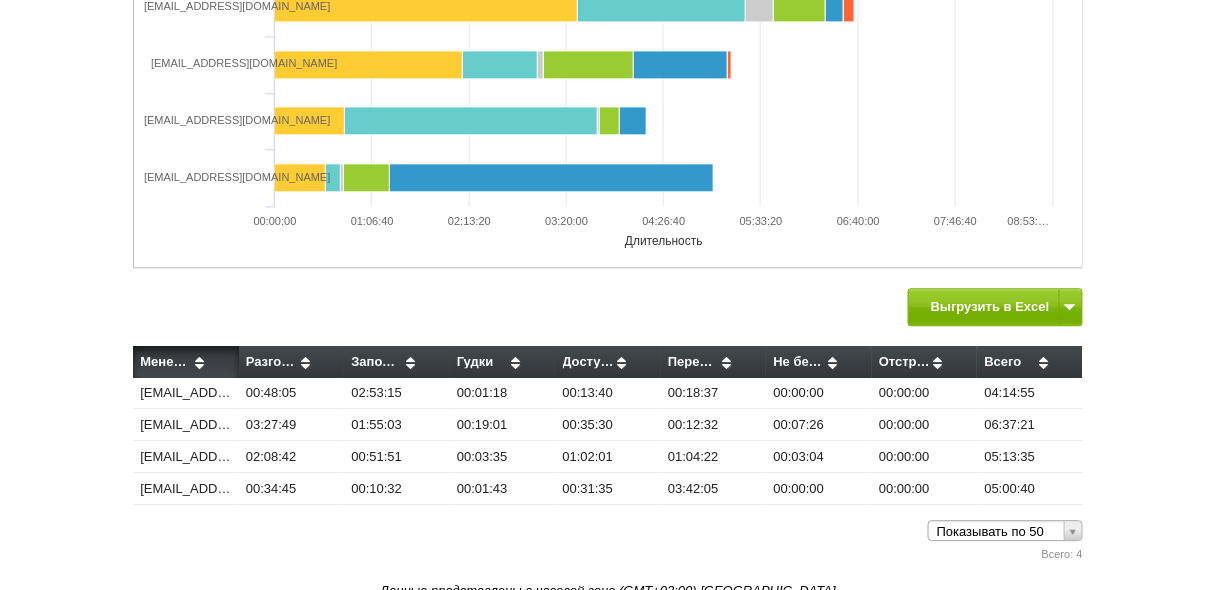 scroll, scrollTop: 1057, scrollLeft: 0, axis: vertical 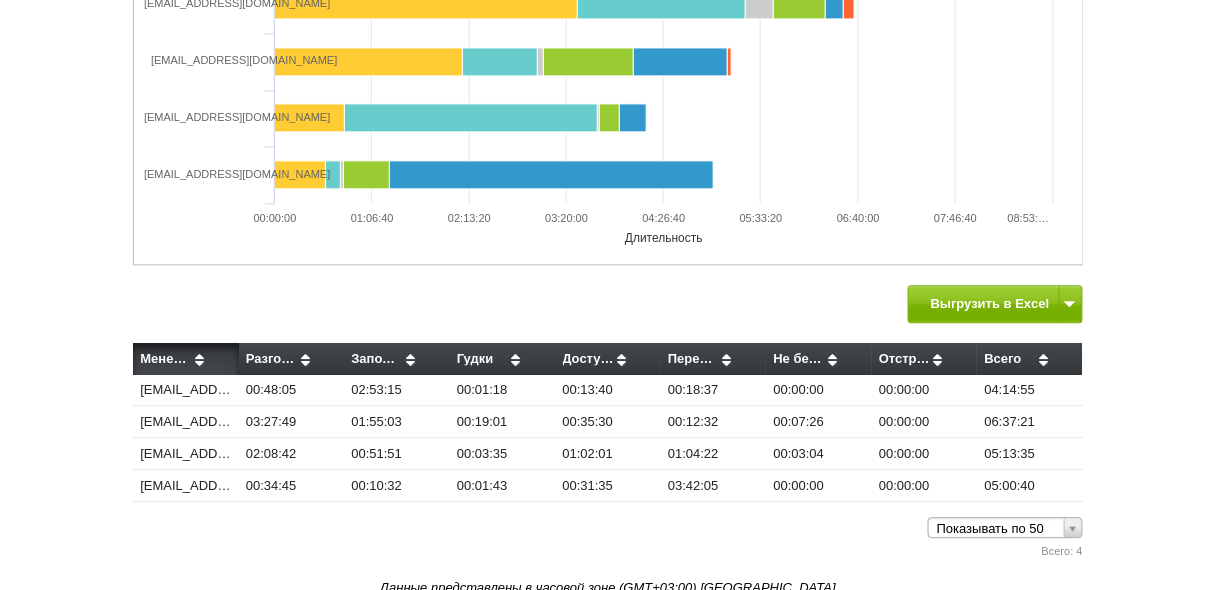 copy on "Менеджер
Разговор
Заполняет карточку
Гудки
Доступен
Перерыв
Не беспокоить
Отстранён
Всего
[EMAIL_ADDRESS][DOMAIN_NAME]
00:48:05
02:53:15
00:01:18
00:13:40
00:18:37
00:00:00
00:00:00
04:14:55
[EMAIL_ADDRESS][DOMAIN_NAME]
03:27:49
01:55:03
00:19:01
00:35:30
00:12:32
00:07:26
00:00:00
06:37:21
[EMAIL_ADDRESS][DOMAIN_NAME]
02:08:42
00:51:51
00:03:35
01:02:01
01:04:22
00:03:04
00:00:00
05:13:35
[EMAIL_ADDRESS][DOMAIN_NAME]
00:34:45
00:10:32
00:01:43
00:31:35
03:42:05
00:00:00
00:00:00
05:00:40" 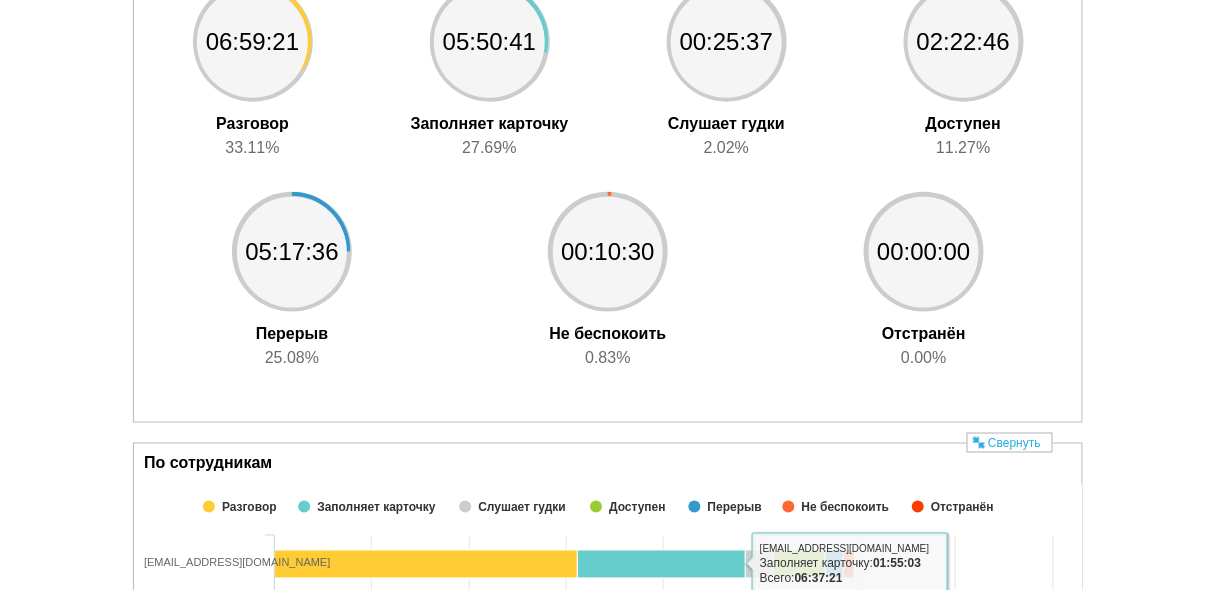 scroll, scrollTop: 177, scrollLeft: 0, axis: vertical 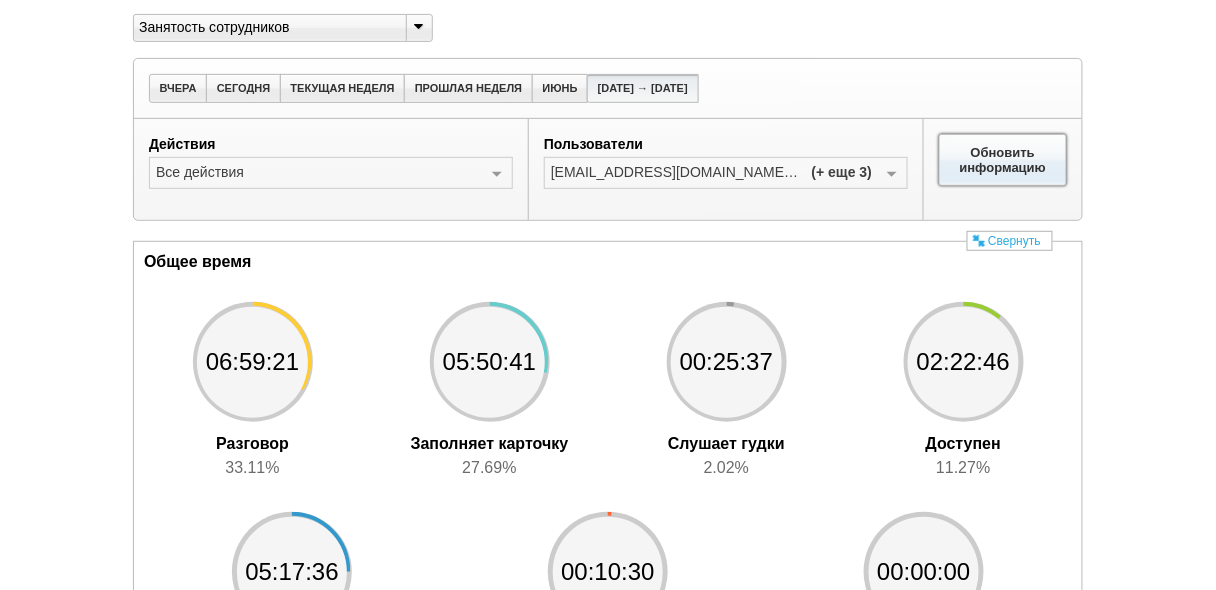 click on "Обновить информацию" at bounding box center (1003, 160) 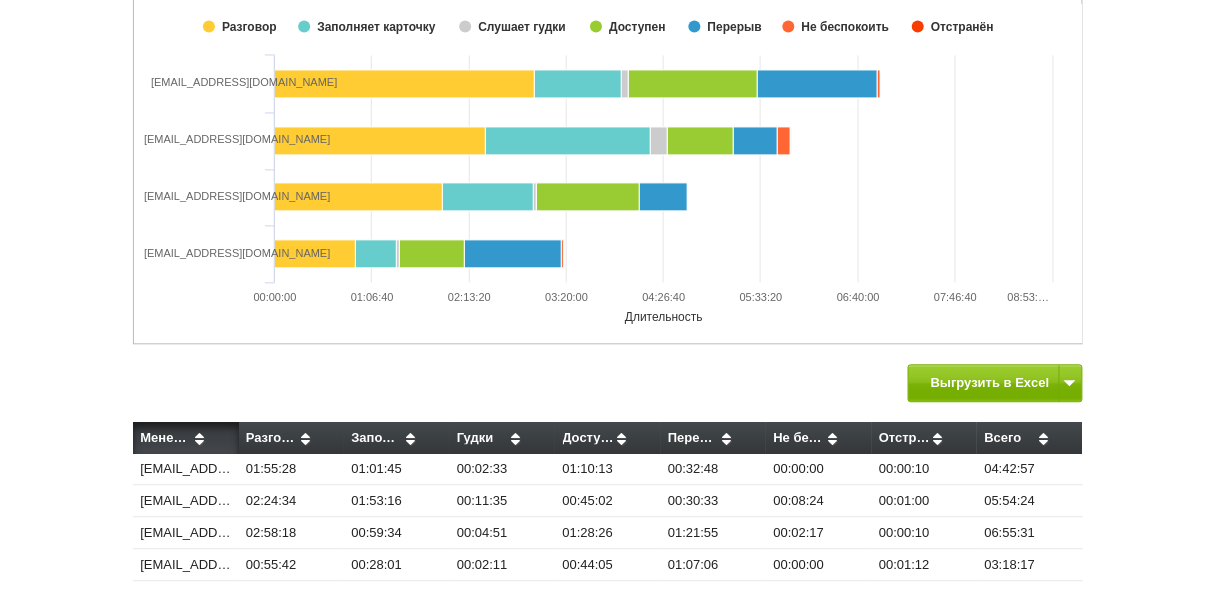 scroll, scrollTop: 1057, scrollLeft: 0, axis: vertical 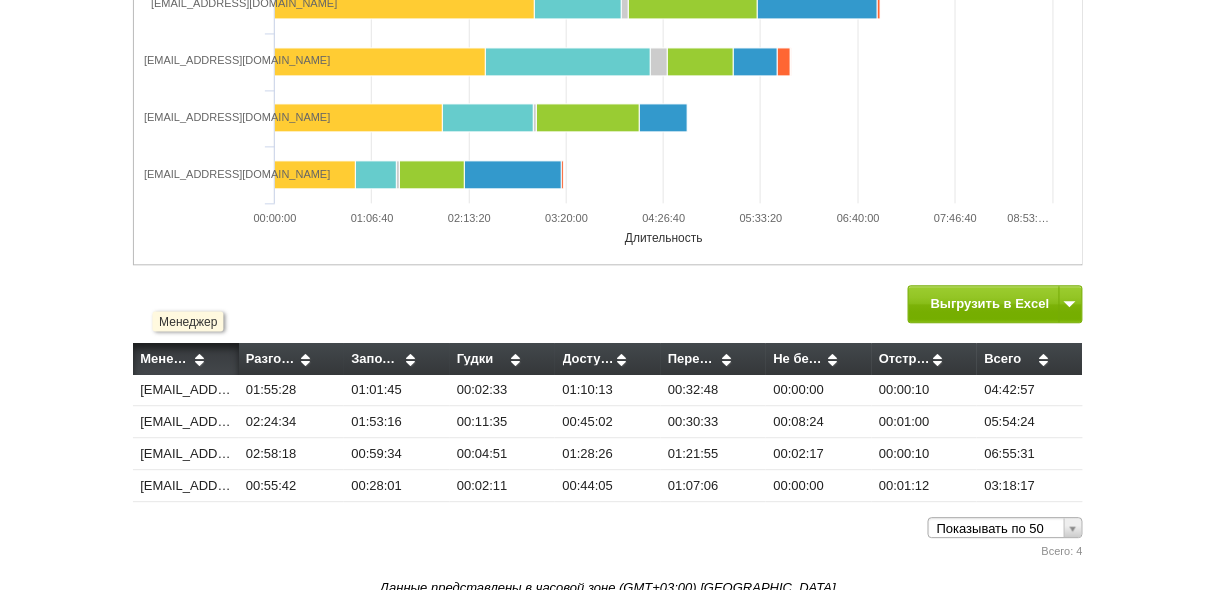 drag, startPoint x: 1052, startPoint y: 490, endPoint x: 160, endPoint y: 349, distance: 903.0753 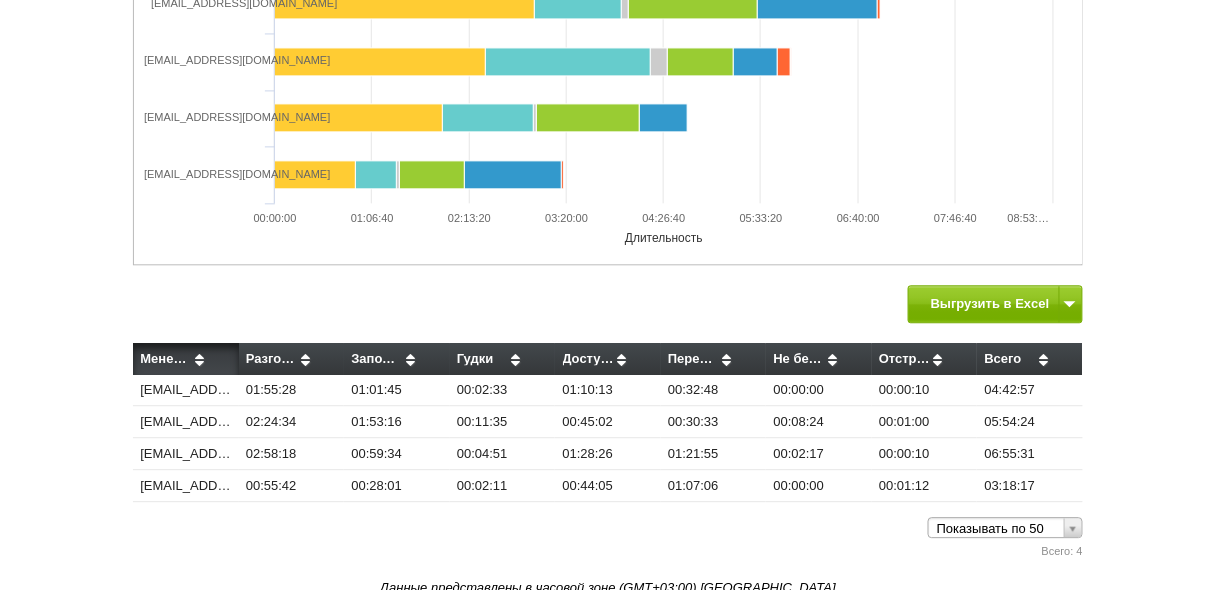 copy on "Менеджер
Разговор
Заполняет карточку
Гудки
Доступен
Перерыв
Не беспокоить
Отстранён
Всего
[EMAIL_ADDRESS][DOMAIN_NAME]
01:55:28
01:01:45
00:02:33
01:10:13
00:32:48
00:00:00
00:00:10
04:42:57
[EMAIL_ADDRESS][DOMAIN_NAME]
02:24:34
01:53:16
00:11:35
00:45:02
00:30:33
00:08:24
00:01:00
05:54:24
[EMAIL_ADDRESS][DOMAIN_NAME]
02:58:18
00:59:34
00:04:51
01:28:26
01:21:55
00:02:17
00:00:10
06:55:31
[EMAIL_ADDRESS][DOMAIN_NAME]
00:55:42
00:28:01
00:02:11
00:44:05
01:07:06
00:00:00
00:01:12
03:18:17" 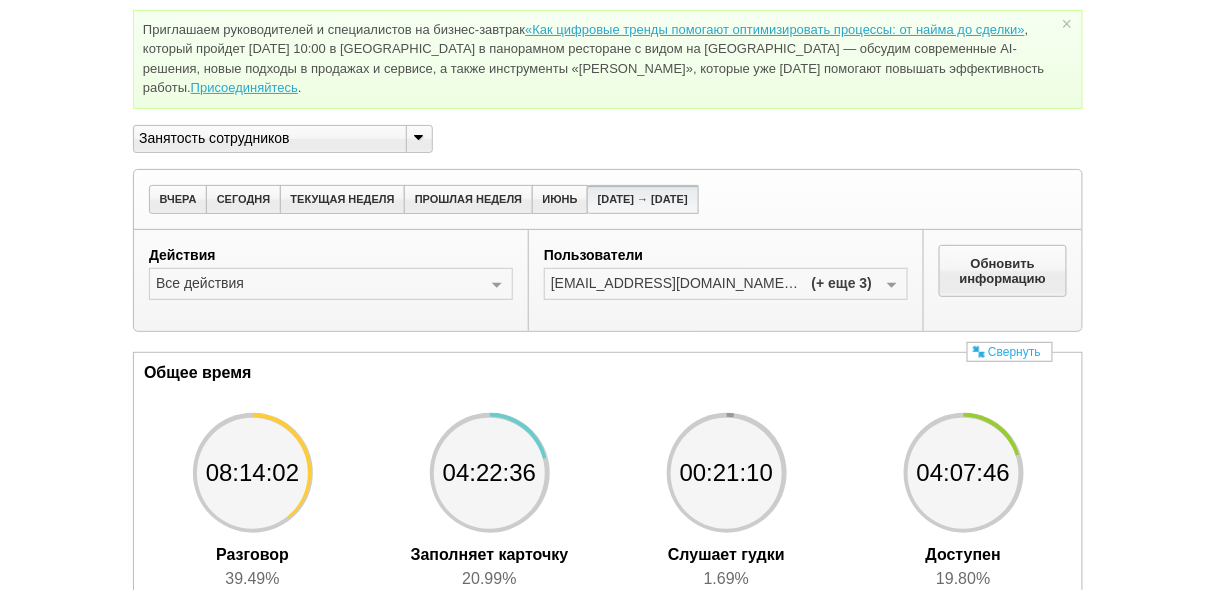 scroll, scrollTop: 0, scrollLeft: 0, axis: both 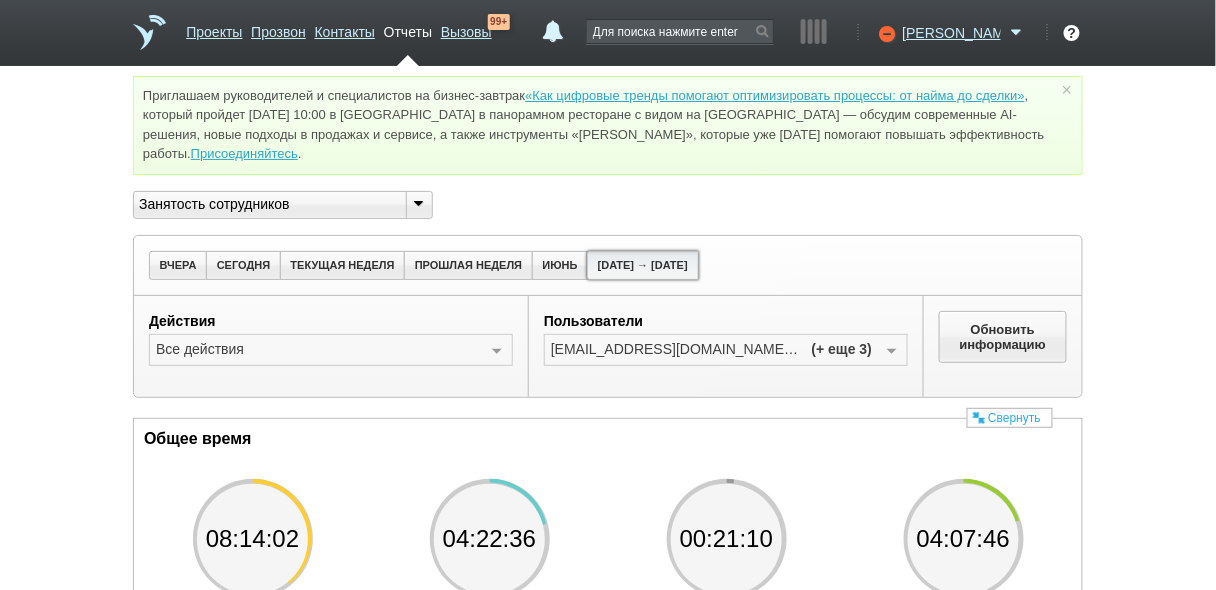 click on "[DATE] → [DATE]" at bounding box center [642, 265] 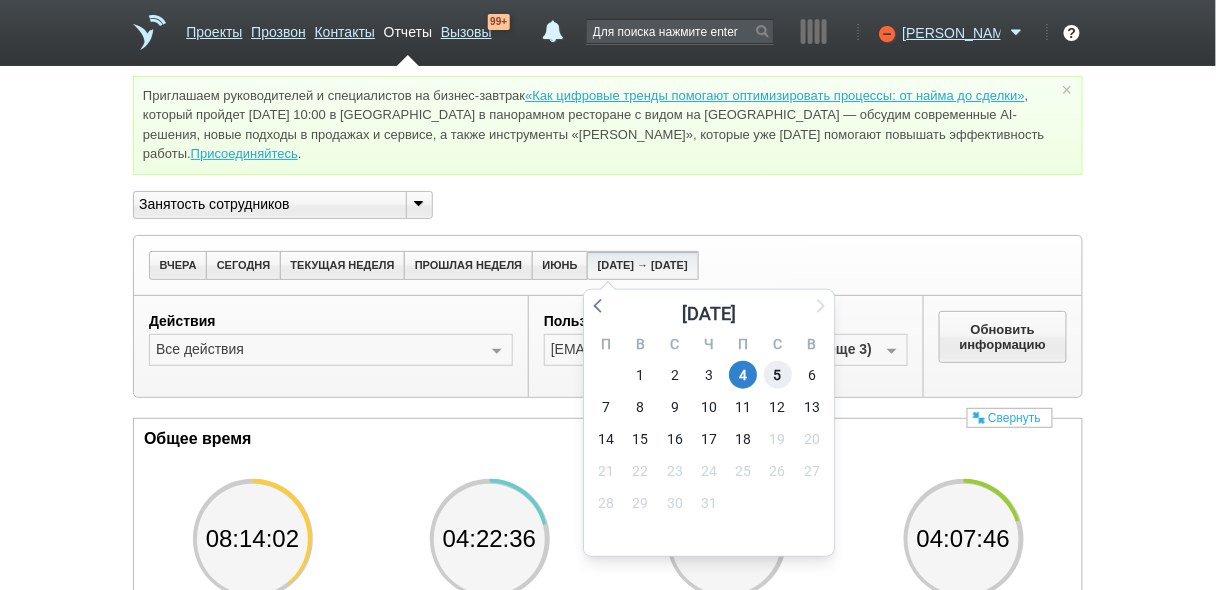 click on "5" at bounding box center [778, 375] 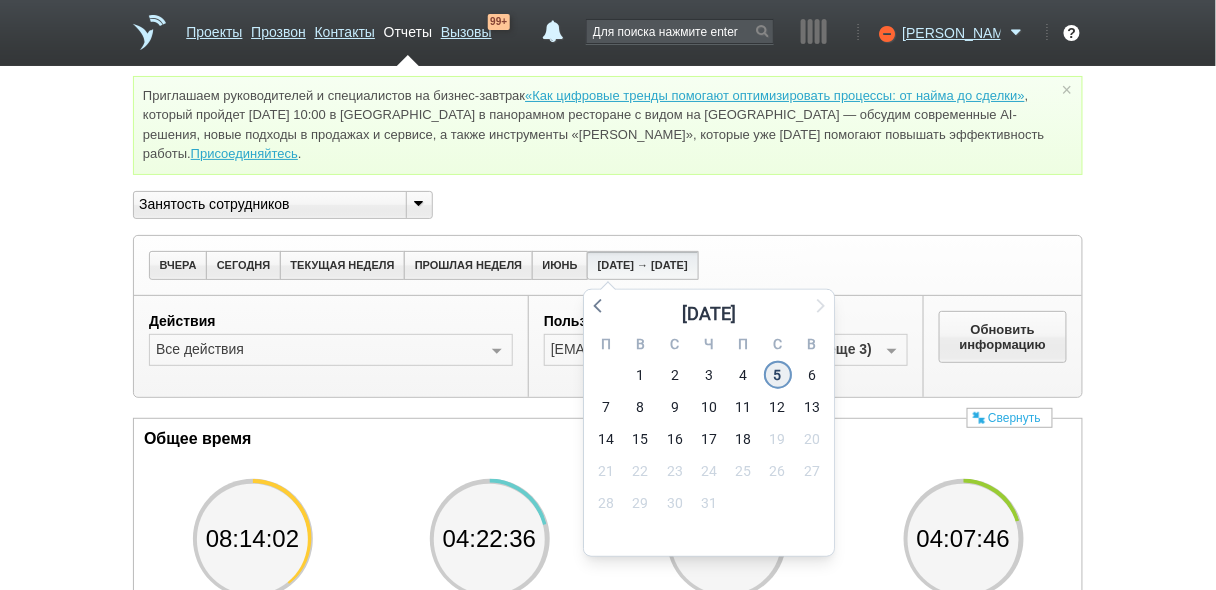 click on "5" at bounding box center [778, 375] 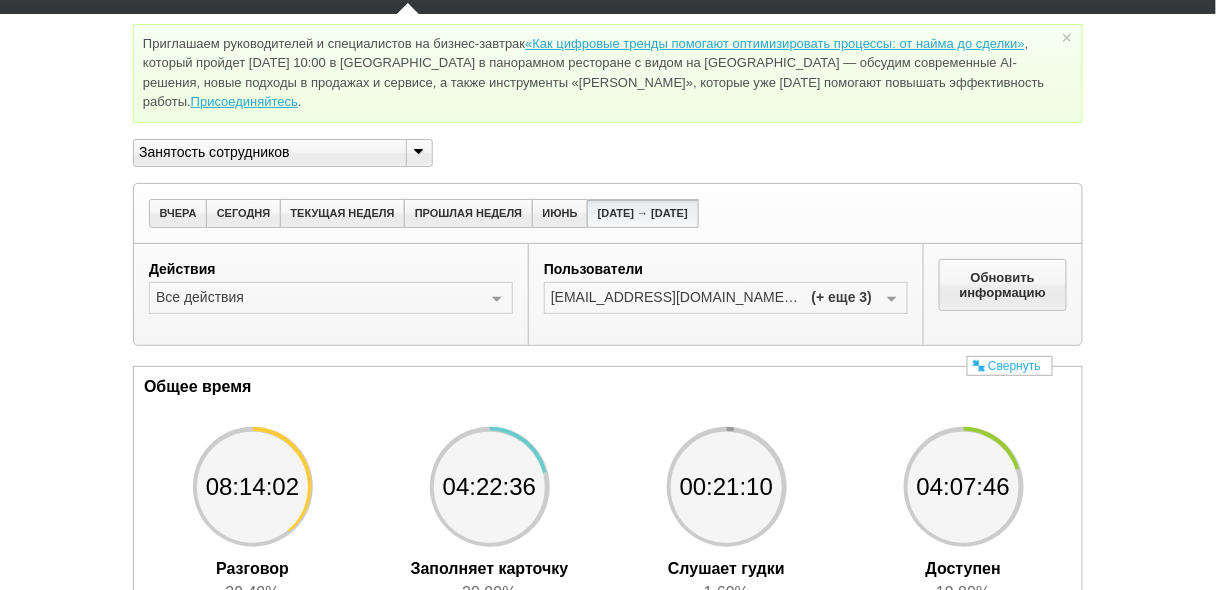 scroll, scrollTop: 80, scrollLeft: 0, axis: vertical 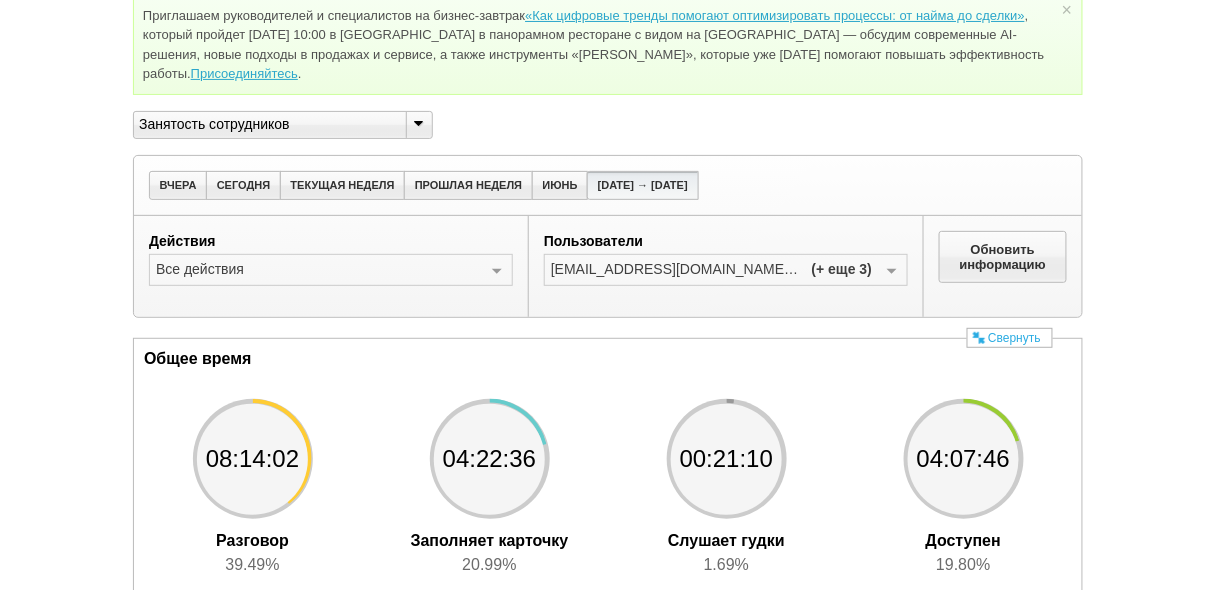 click on "Обновить информацию" at bounding box center [1003, 267] 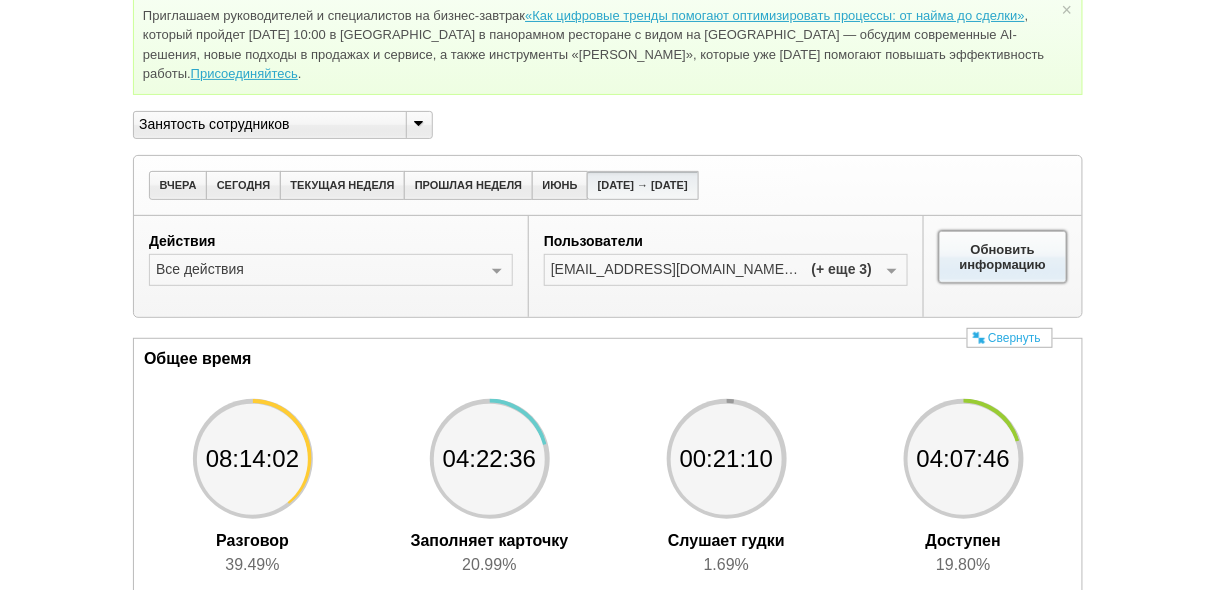 click on "Обновить информацию" at bounding box center [1003, 257] 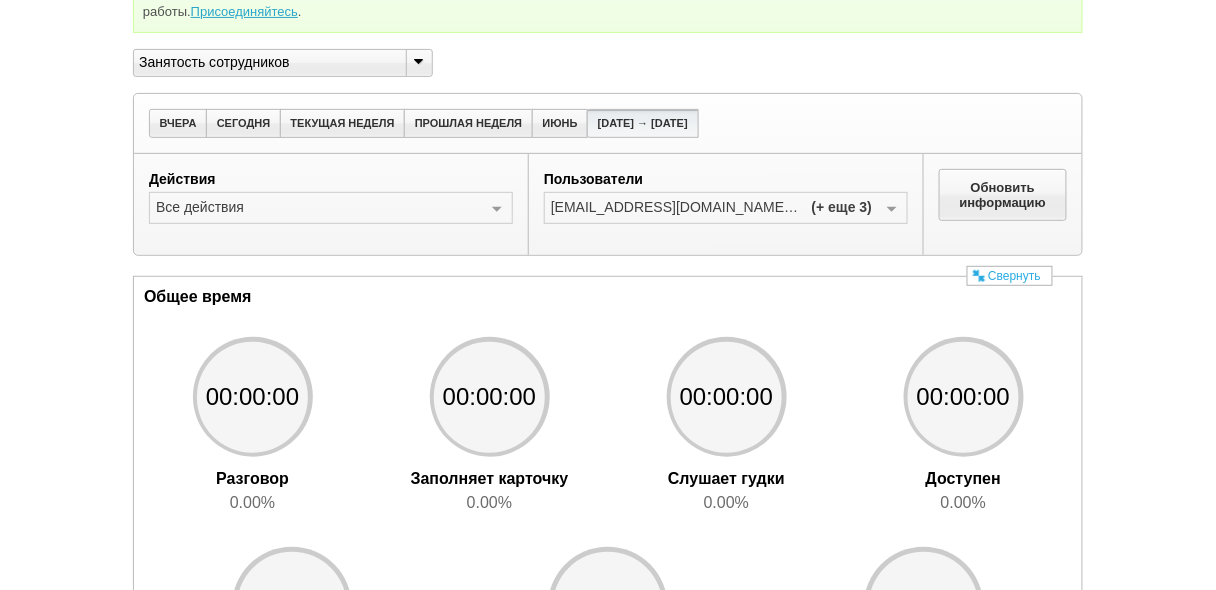 scroll, scrollTop: 0, scrollLeft: 0, axis: both 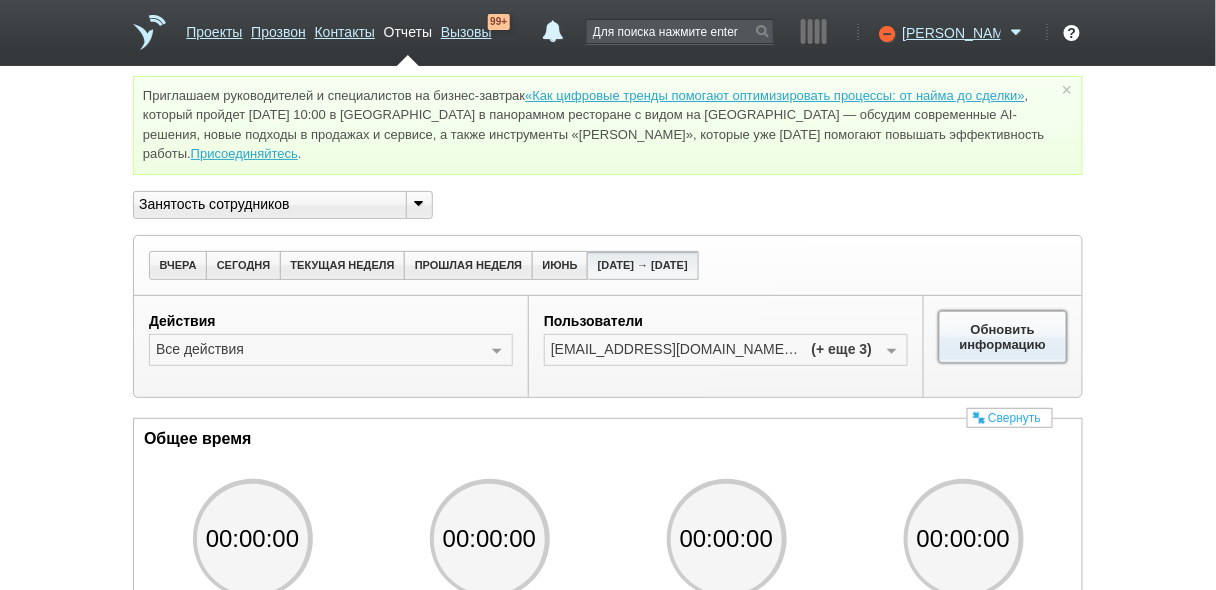 click on "Обновить информацию" at bounding box center [1003, 337] 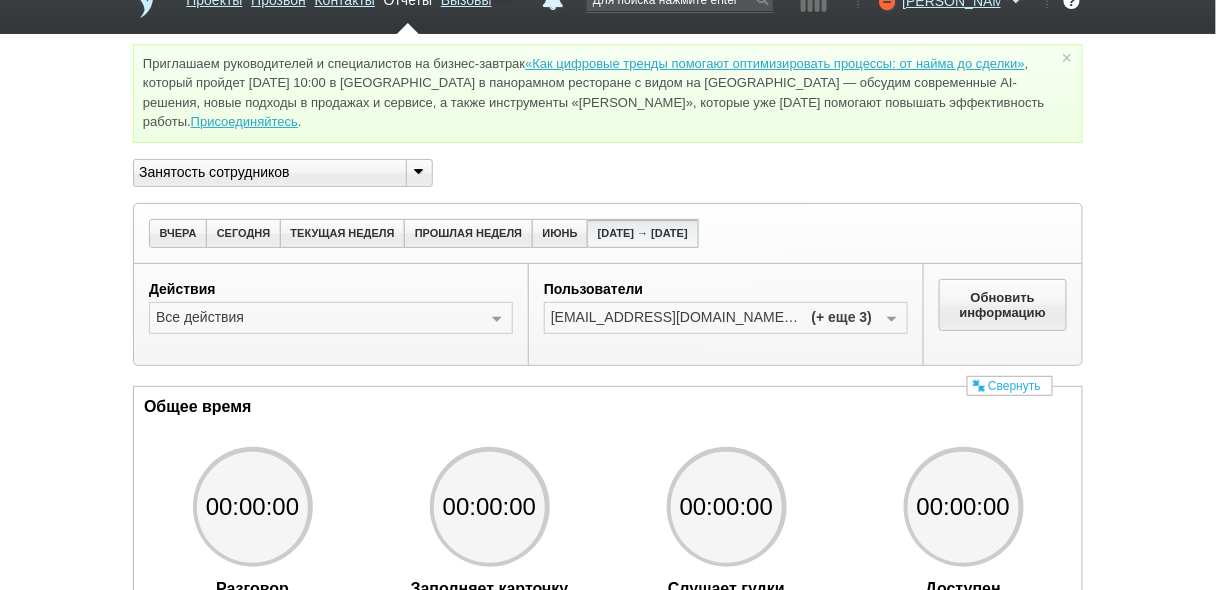 scroll, scrollTop: 0, scrollLeft: 0, axis: both 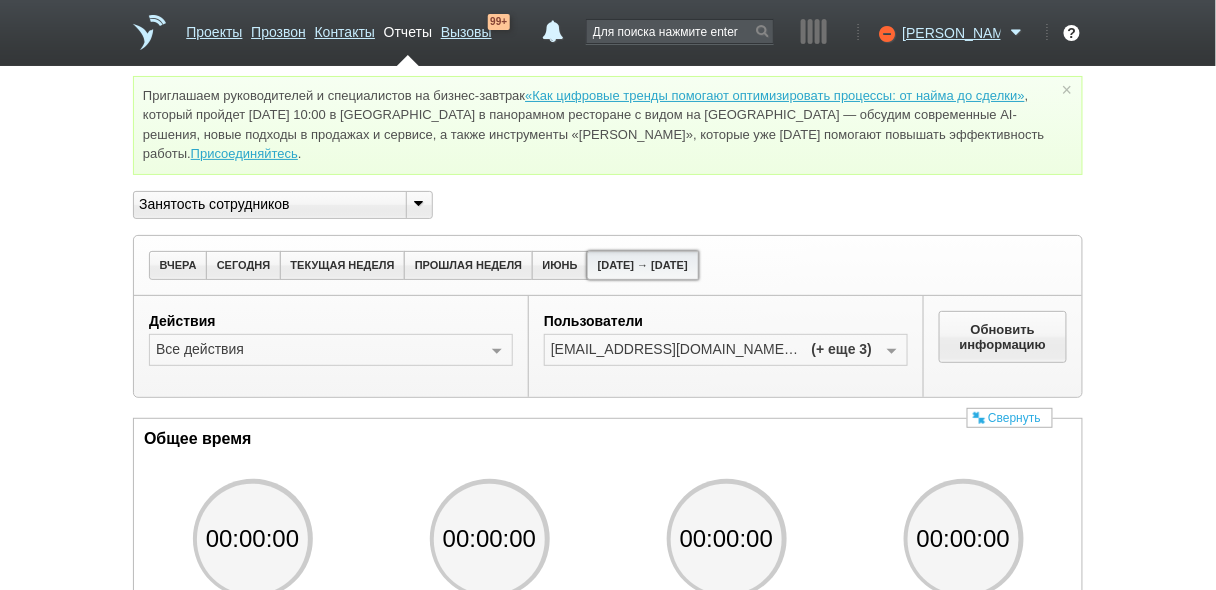 click on "[DATE] → [DATE]" at bounding box center (642, 265) 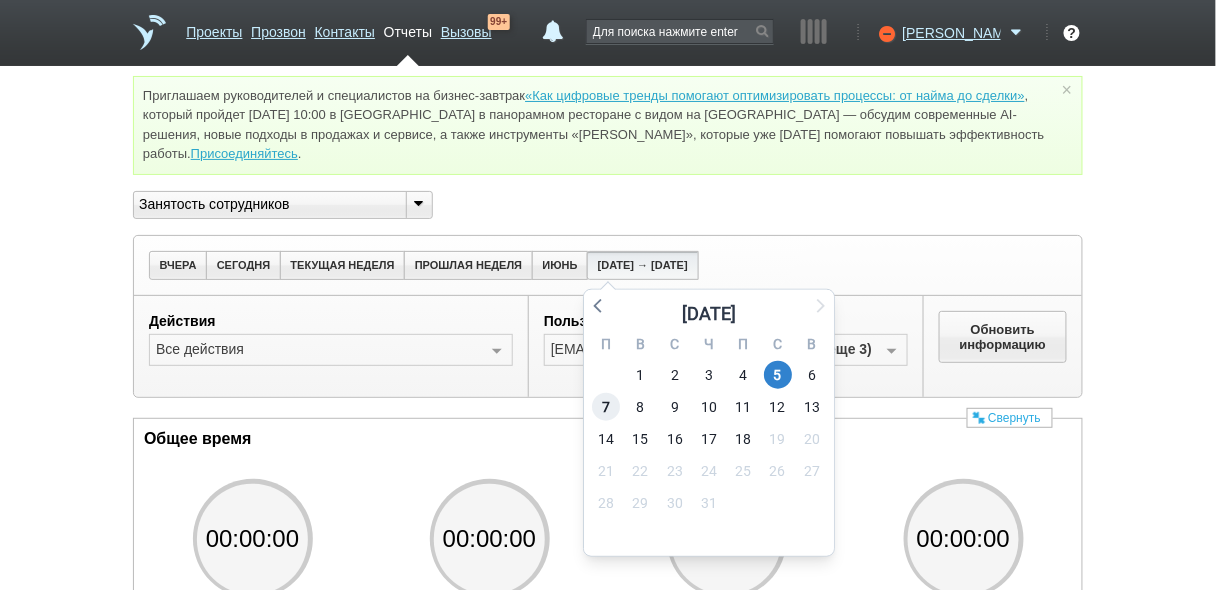 click on "7" at bounding box center [606, 407] 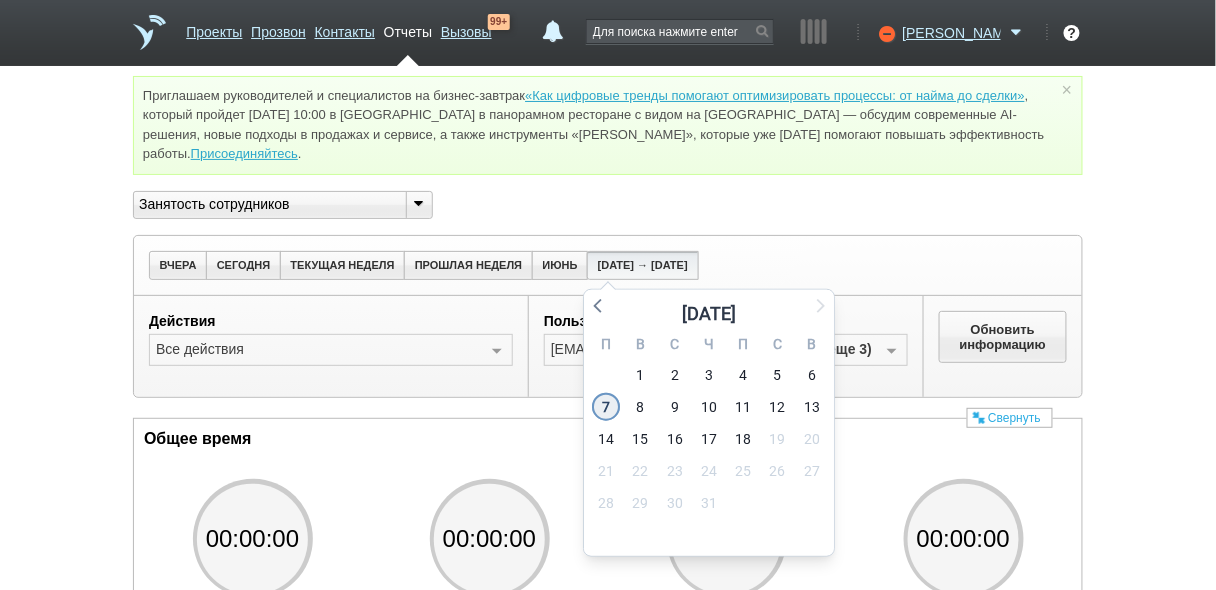click on "7" at bounding box center (606, 407) 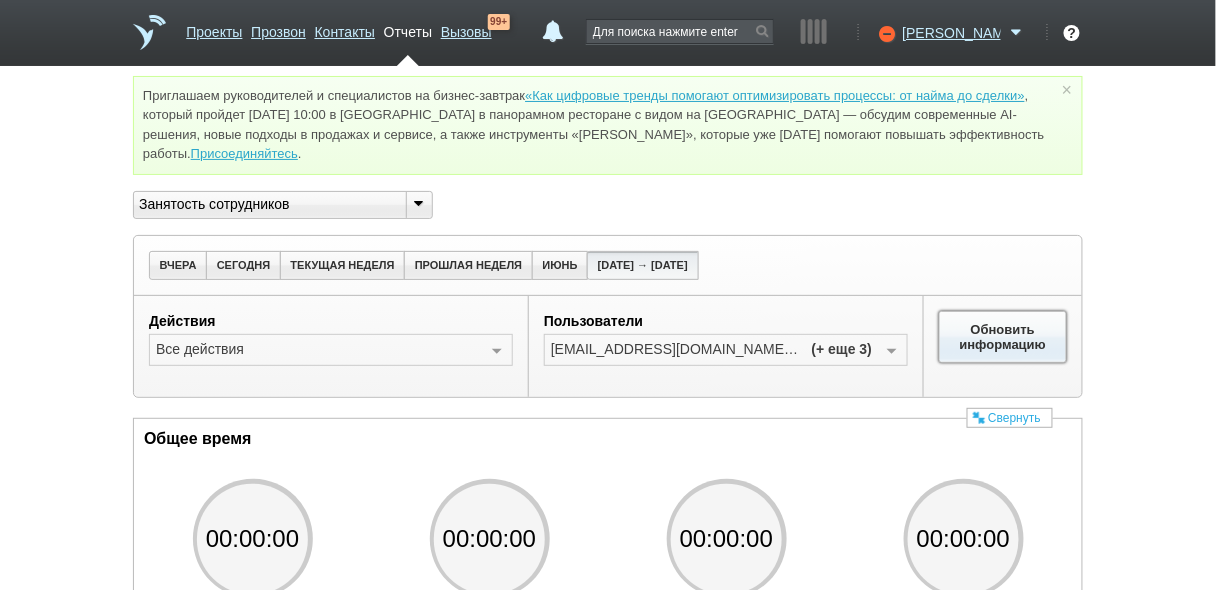 click on "Обновить информацию" at bounding box center (1003, 337) 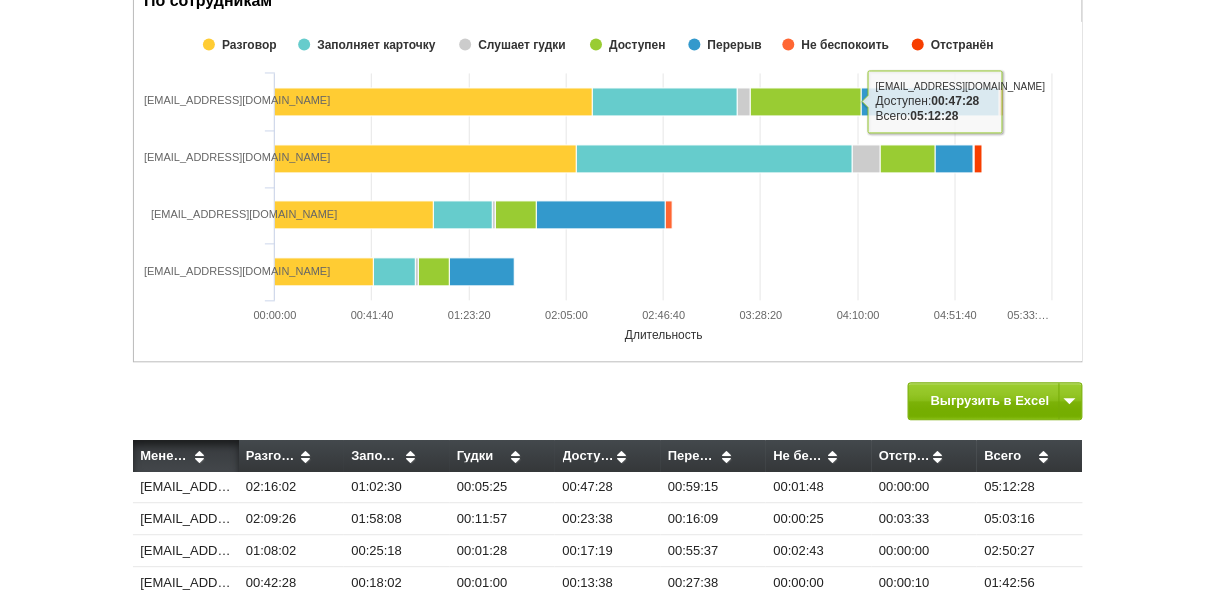 scroll, scrollTop: 1057, scrollLeft: 0, axis: vertical 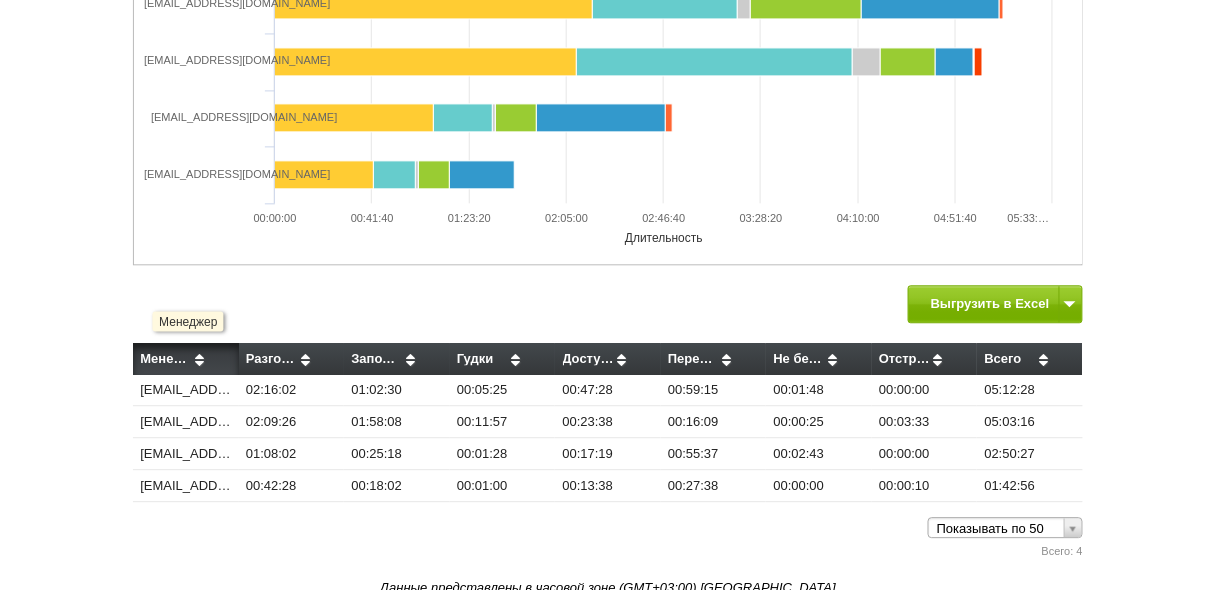 drag, startPoint x: 1080, startPoint y: 489, endPoint x: 135, endPoint y: 351, distance: 955.023 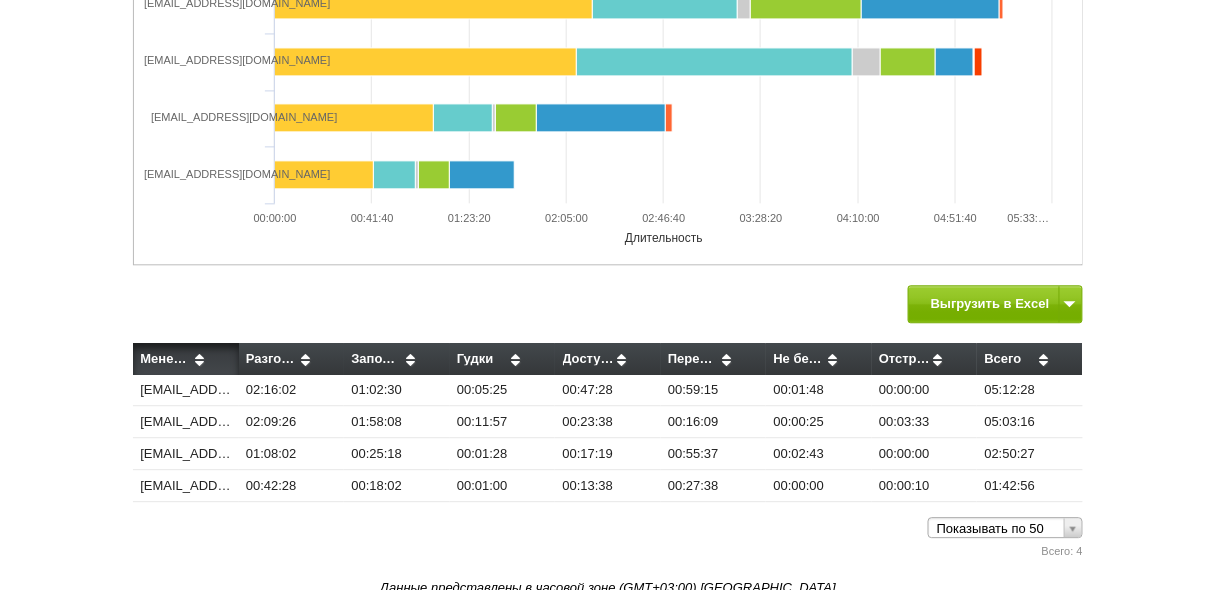 copy on "Менеджер
Разговор
Заполняет карточку
Гудки
Доступен
Перерыв
Не беспокоить
Отстранён
Всего
[EMAIL_ADDRESS][DOMAIN_NAME]
02:16:02
01:02:30
00:05:25
00:47:28
00:59:15
00:01:48
00:00:00
05:12:28
[EMAIL_ADDRESS][DOMAIN_NAME]
02:09:26
01:58:08
00:11:57
00:23:38
00:16:09
00:00:25
00:03:33
05:03:16
[EMAIL_ADDRESS][DOMAIN_NAME]
01:08:02
00:25:18
00:01:28
00:17:19
00:55:37
00:02:43
00:00:00
02:50:27
[EMAIL_ADDRESS][DOMAIN_NAME]
00:42:28
00:18:02
00:01:00
00:13:38
00:27:38
00:00:00
00:00:10
01:42:56" 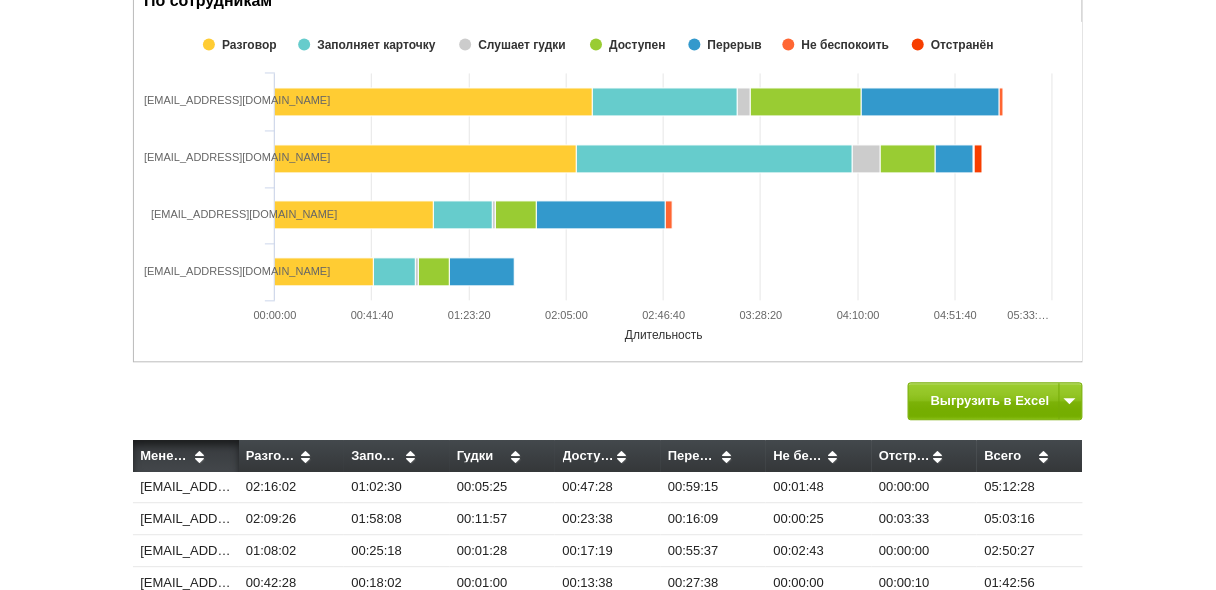 scroll, scrollTop: 1057, scrollLeft: 0, axis: vertical 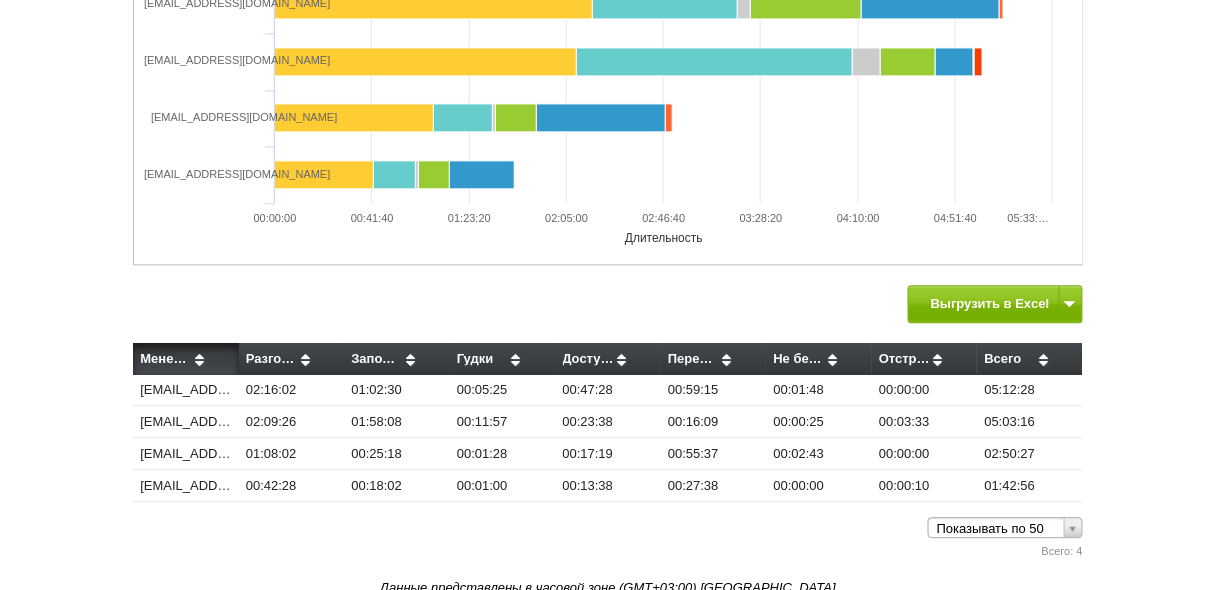 copy on "Менеджер
Разговор
Заполняет карточку
Гудки
Доступен
Перерыв
Не беспокоить
Отстранён
Всего
[EMAIL_ADDRESS][DOMAIN_NAME]
02:16:02
01:02:30
00:05:25
00:47:28
00:59:15
00:01:48
00:00:00
05:12:28
[EMAIL_ADDRESS][DOMAIN_NAME]
02:09:26
01:58:08
00:11:57
00:23:38
00:16:09
00:00:25
00:03:33
05:03:16
[EMAIL_ADDRESS][DOMAIN_NAME]
01:08:02
00:25:18
00:01:28
00:17:19
00:55:37
00:02:43
00:00:00
02:50:27
[EMAIL_ADDRESS][DOMAIN_NAME]
00:42:28
00:18:02
00:01:00
00:13:38
00:27:38
00:00:00
00:00:10
01:42:56" 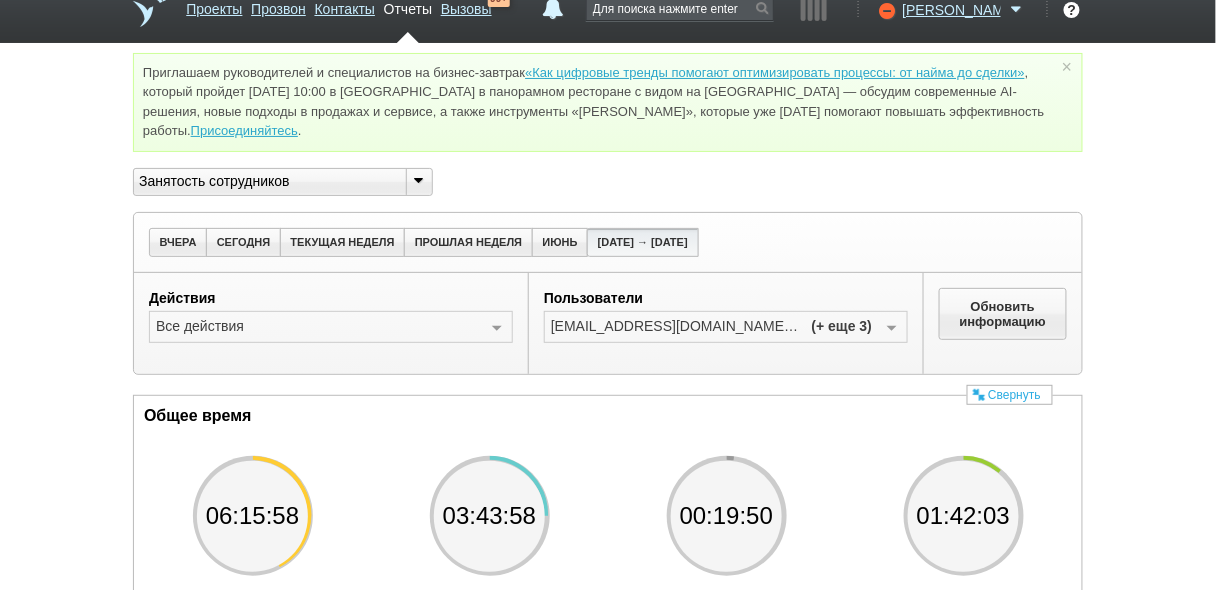 scroll, scrollTop: 0, scrollLeft: 0, axis: both 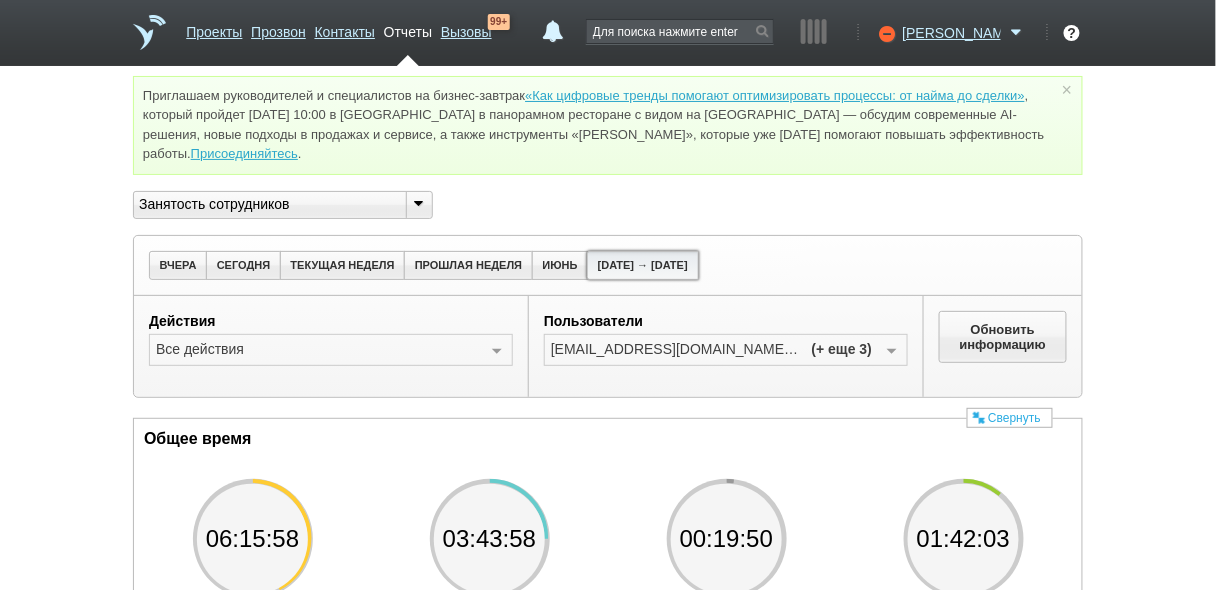 click on "[DATE] → [DATE]" at bounding box center [642, 265] 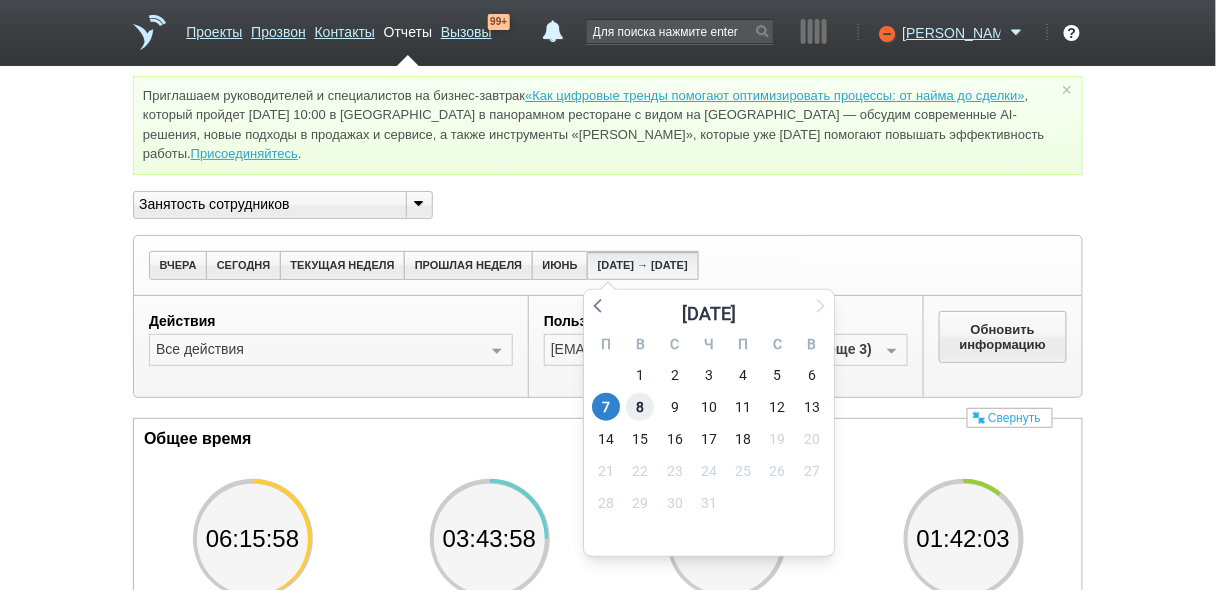 click on "8" at bounding box center [641, 407] 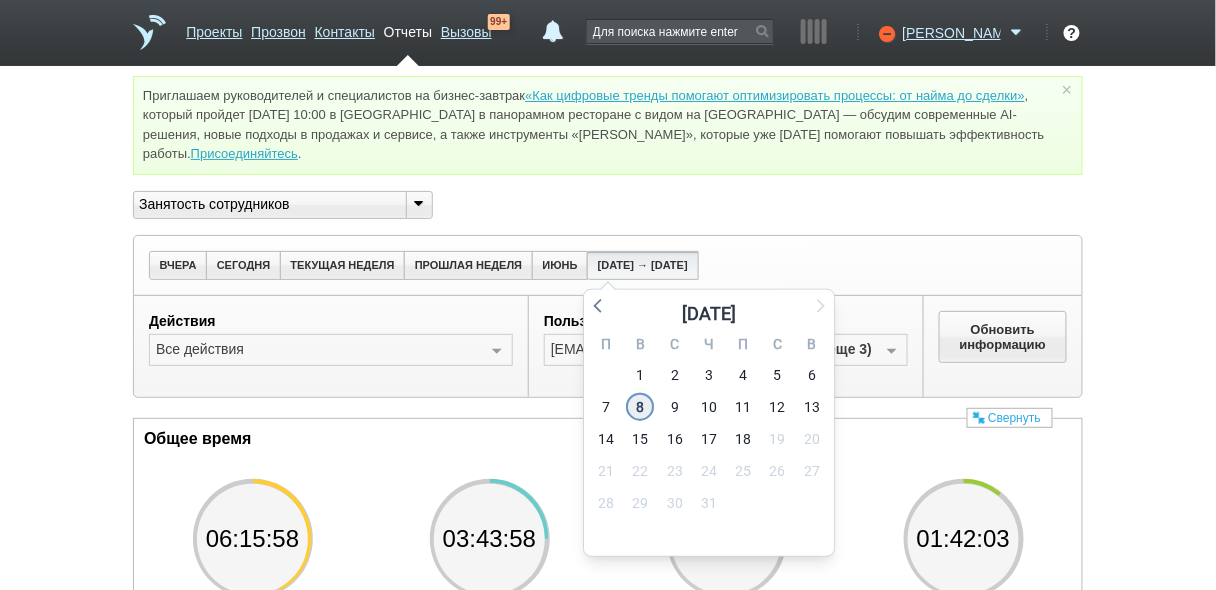 click on "8" at bounding box center [641, 407] 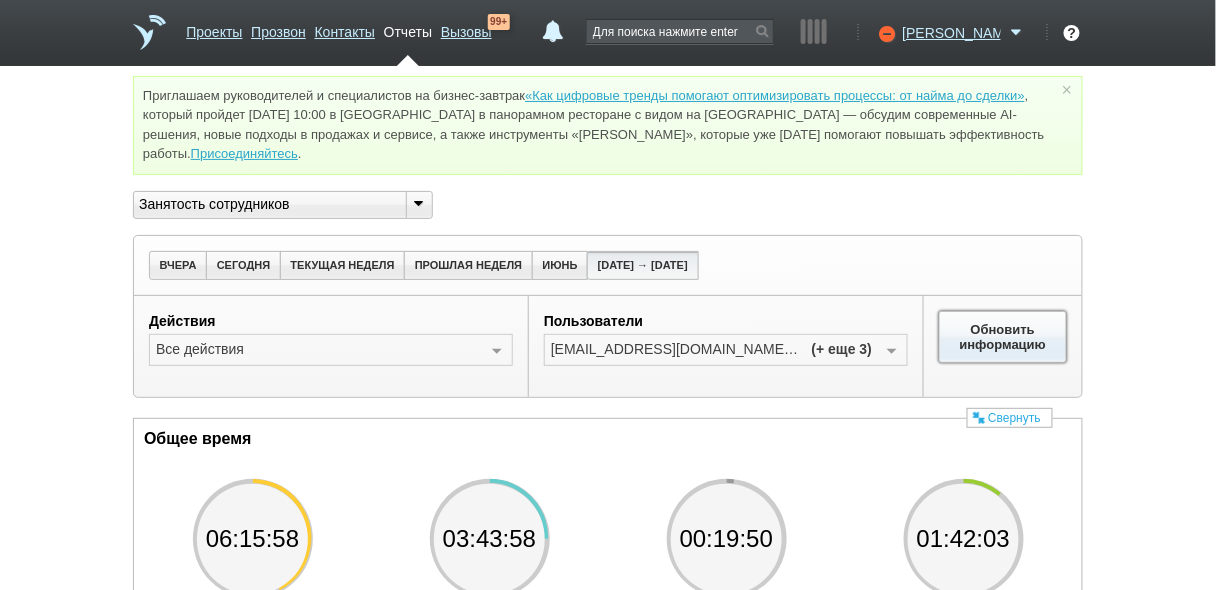 click on "Обновить информацию" at bounding box center (1003, 337) 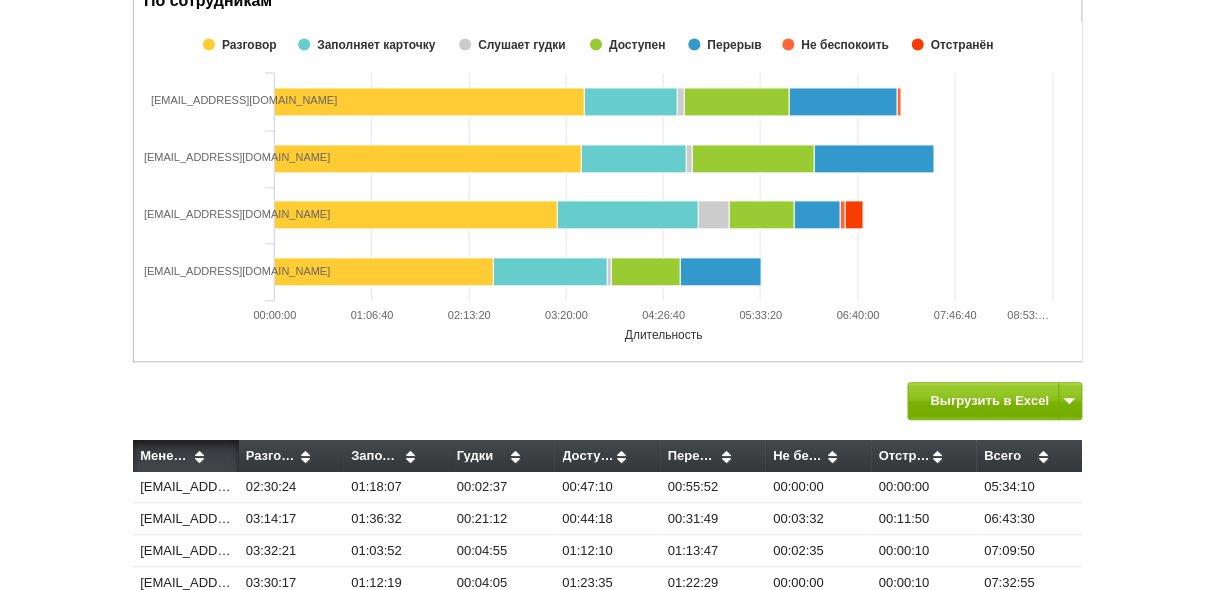 scroll, scrollTop: 1057, scrollLeft: 0, axis: vertical 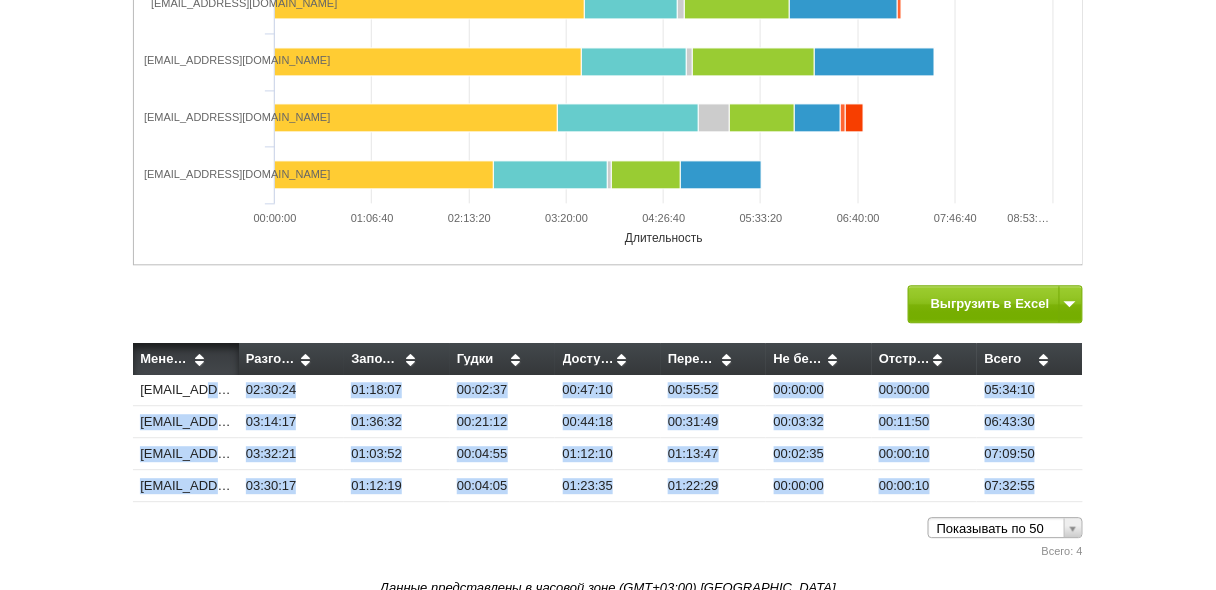 drag, startPoint x: 1099, startPoint y: 505, endPoint x: 140, endPoint y: 380, distance: 967.1122 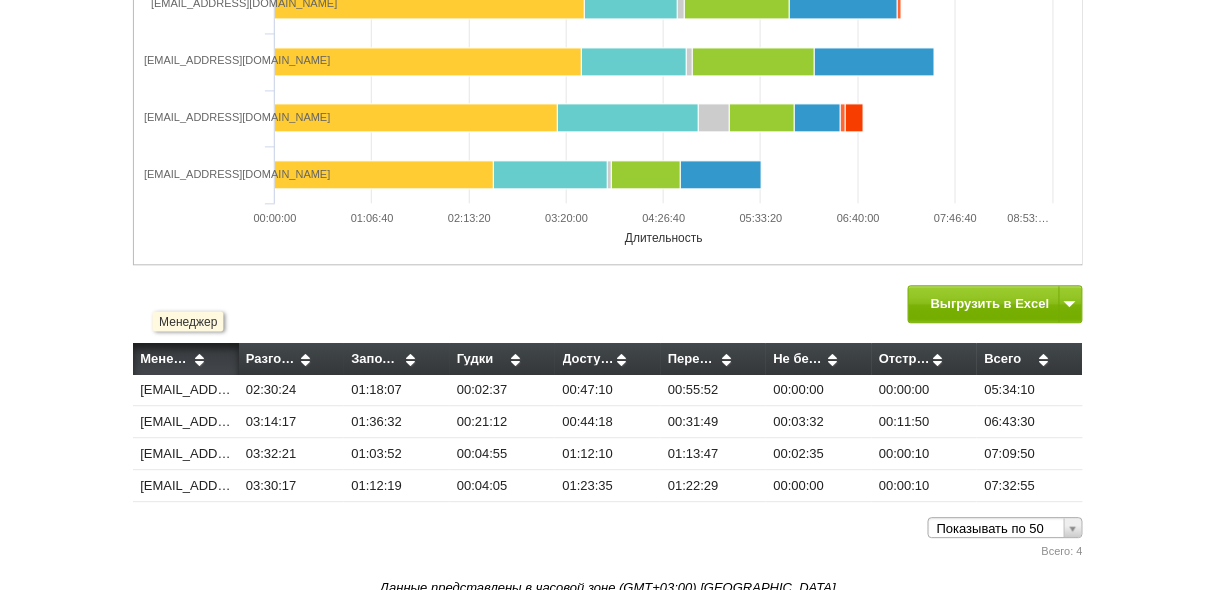 drag, startPoint x: 1072, startPoint y: 489, endPoint x: 141, endPoint y: 348, distance: 941.6167 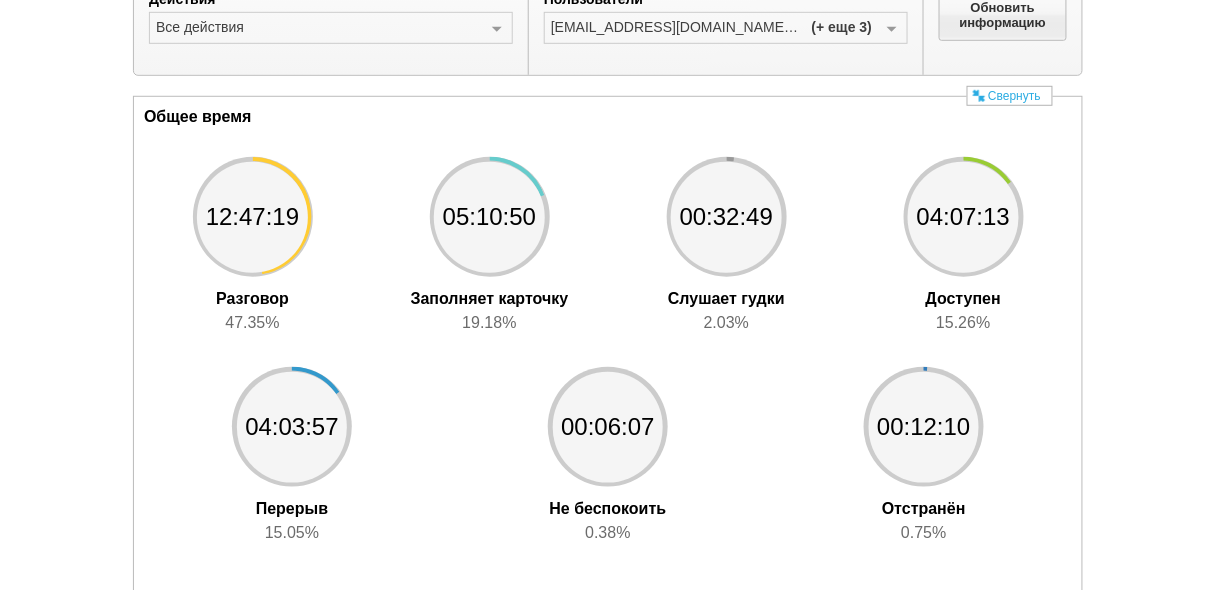 scroll, scrollTop: 97, scrollLeft: 0, axis: vertical 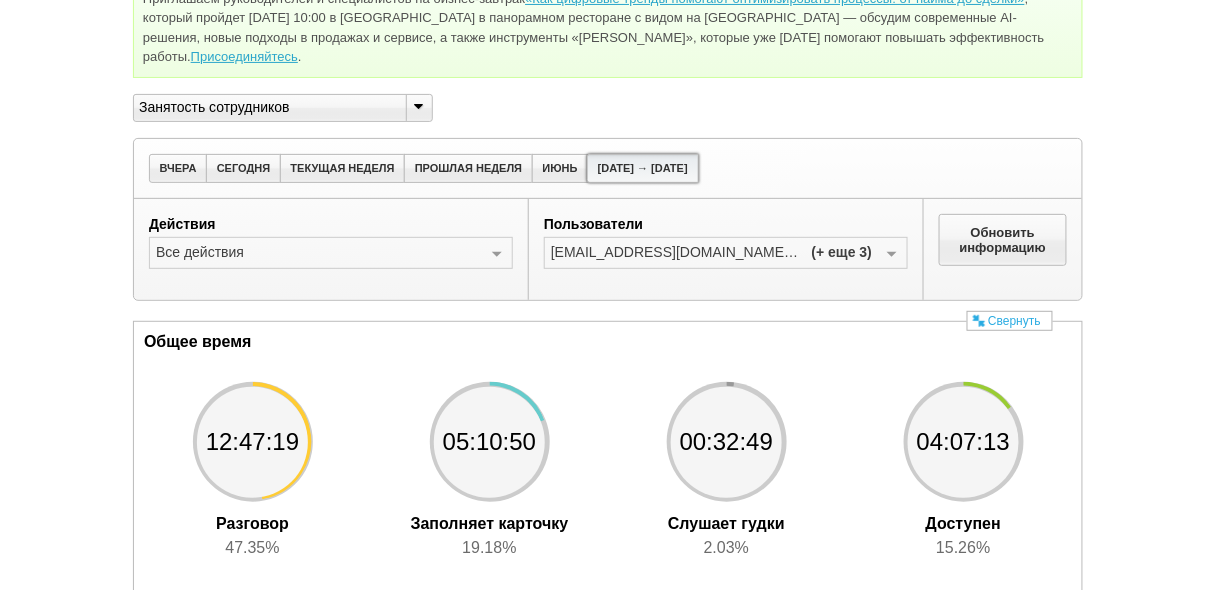 click on "[DATE] → [DATE]" at bounding box center (642, 168) 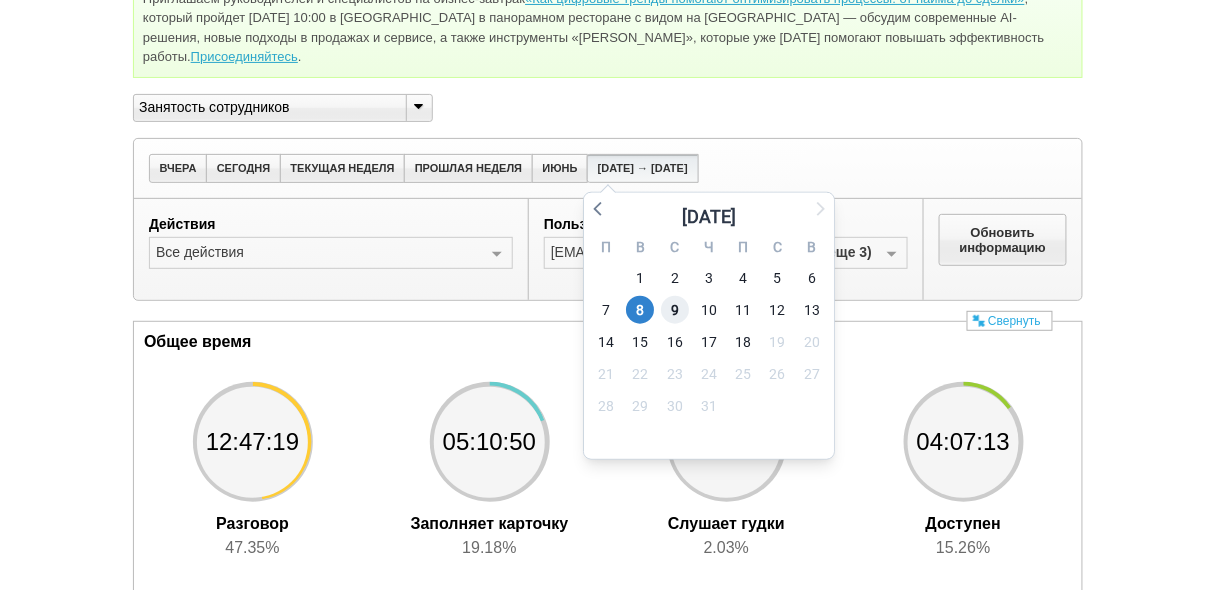 click on "9" at bounding box center [675, 310] 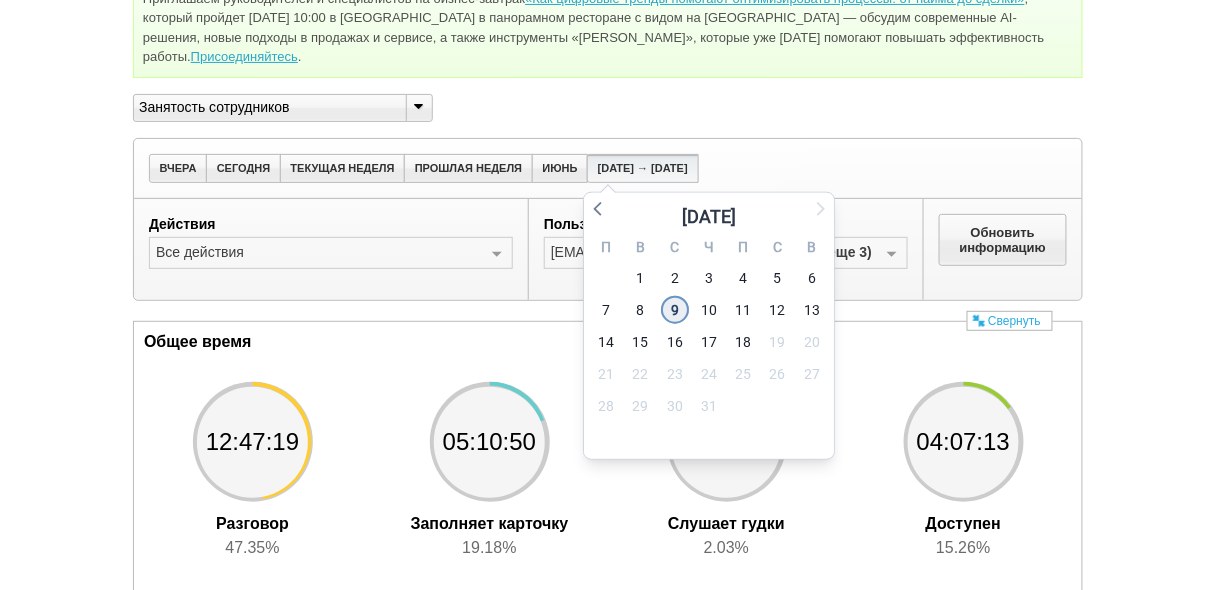 click on "9" at bounding box center [675, 310] 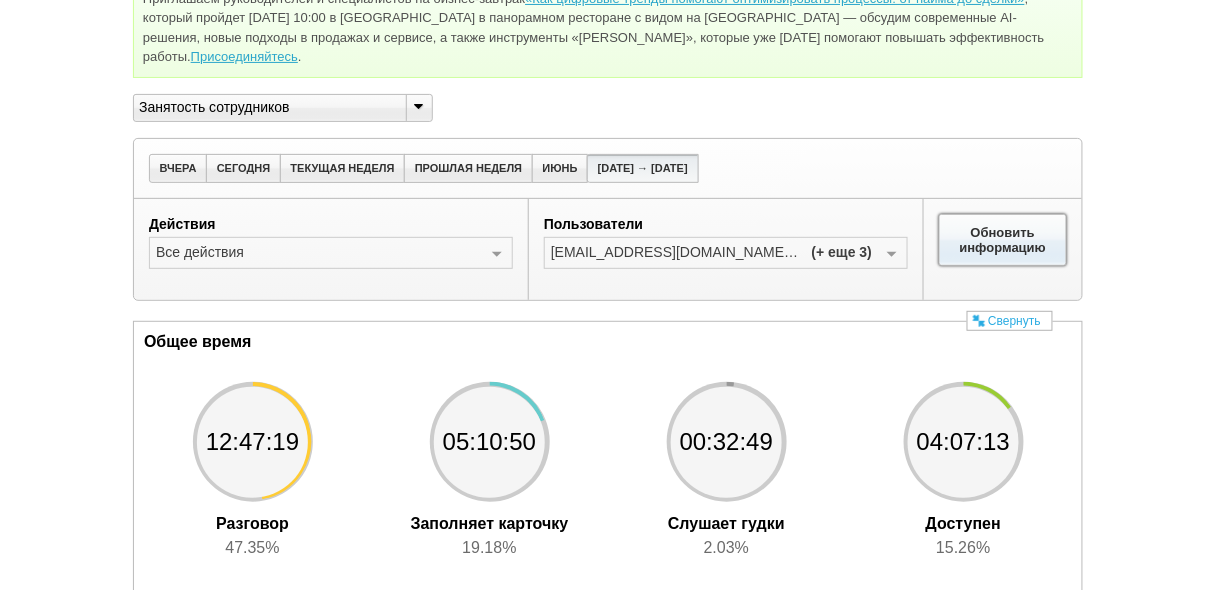 click on "Обновить информацию" at bounding box center [1003, 240] 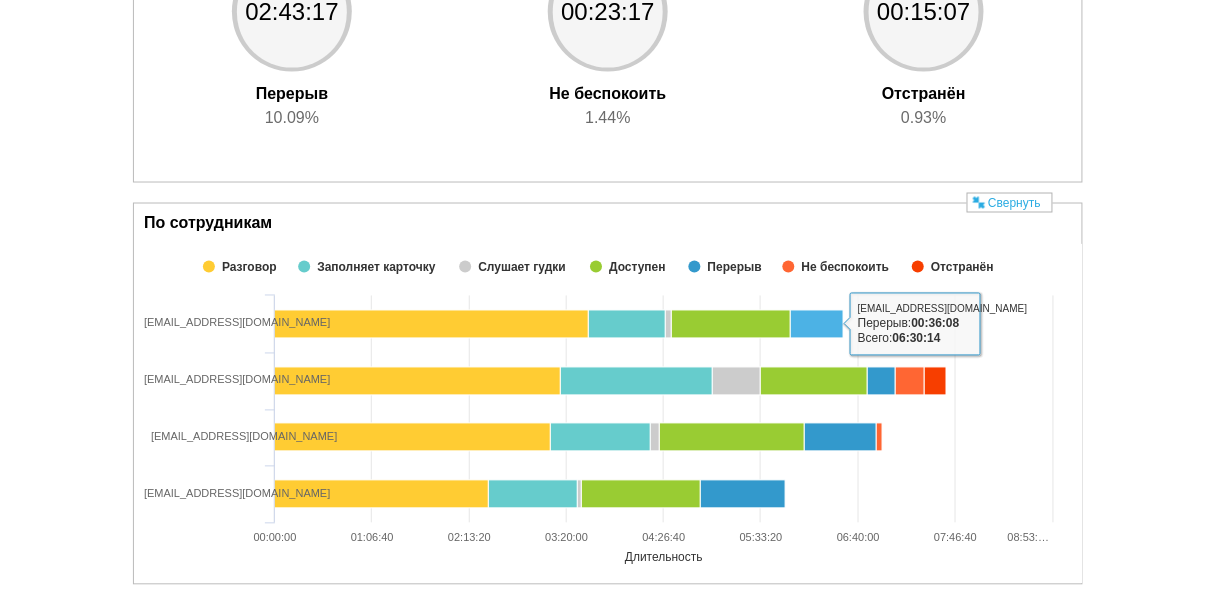 scroll, scrollTop: 1057, scrollLeft: 0, axis: vertical 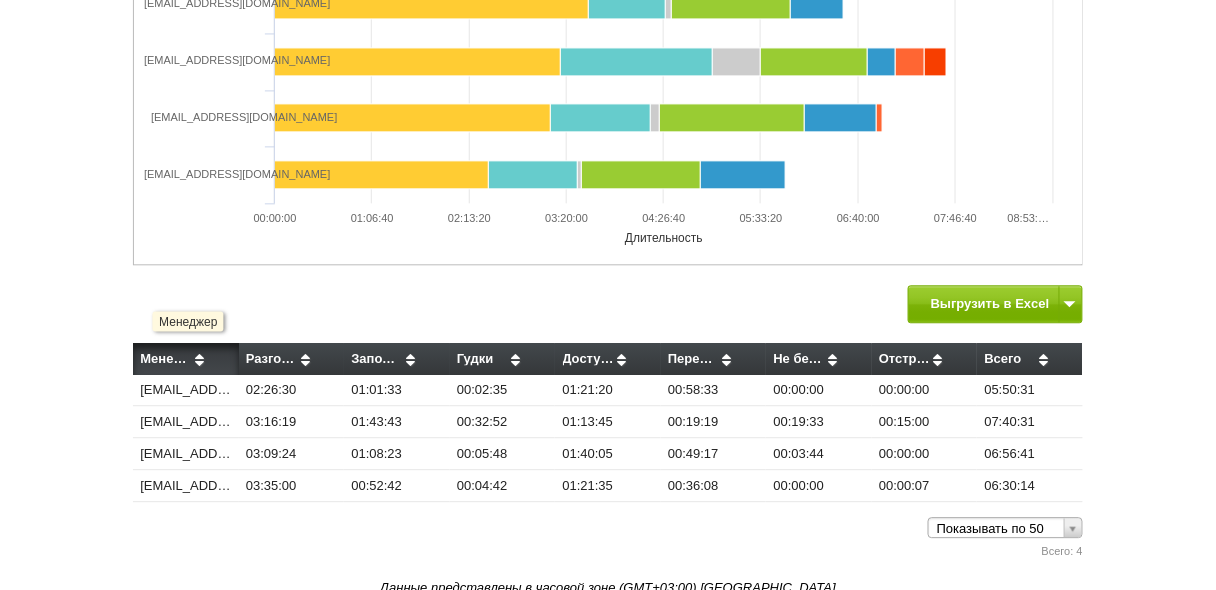 drag, startPoint x: 1065, startPoint y: 482, endPoint x: 143, endPoint y: 349, distance: 931.54333 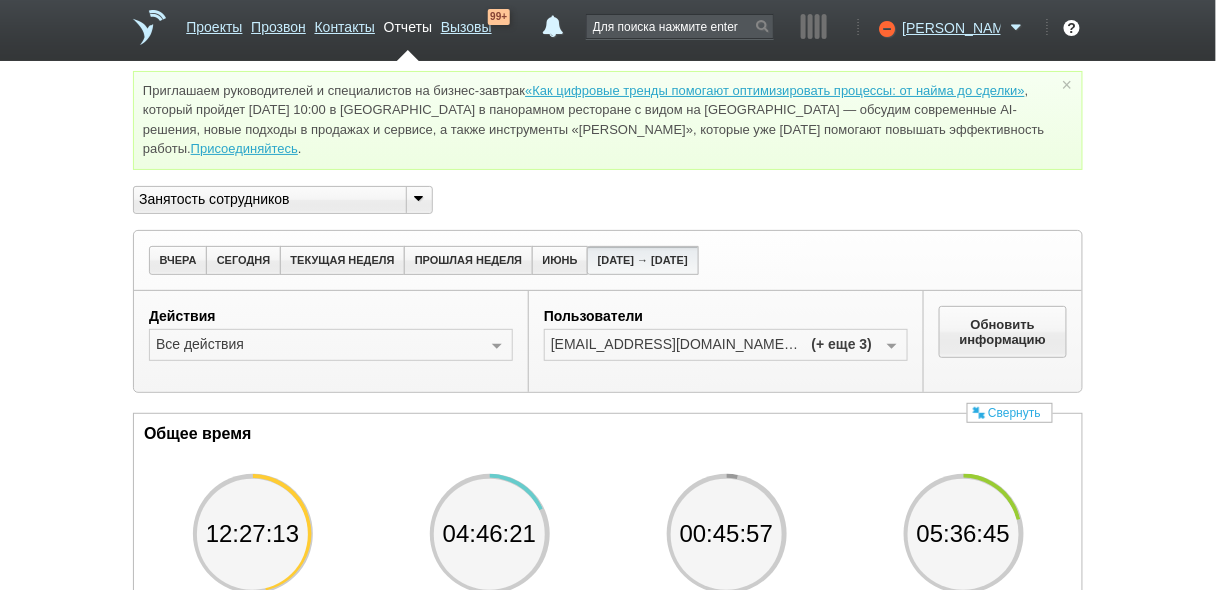 scroll, scrollTop: 0, scrollLeft: 0, axis: both 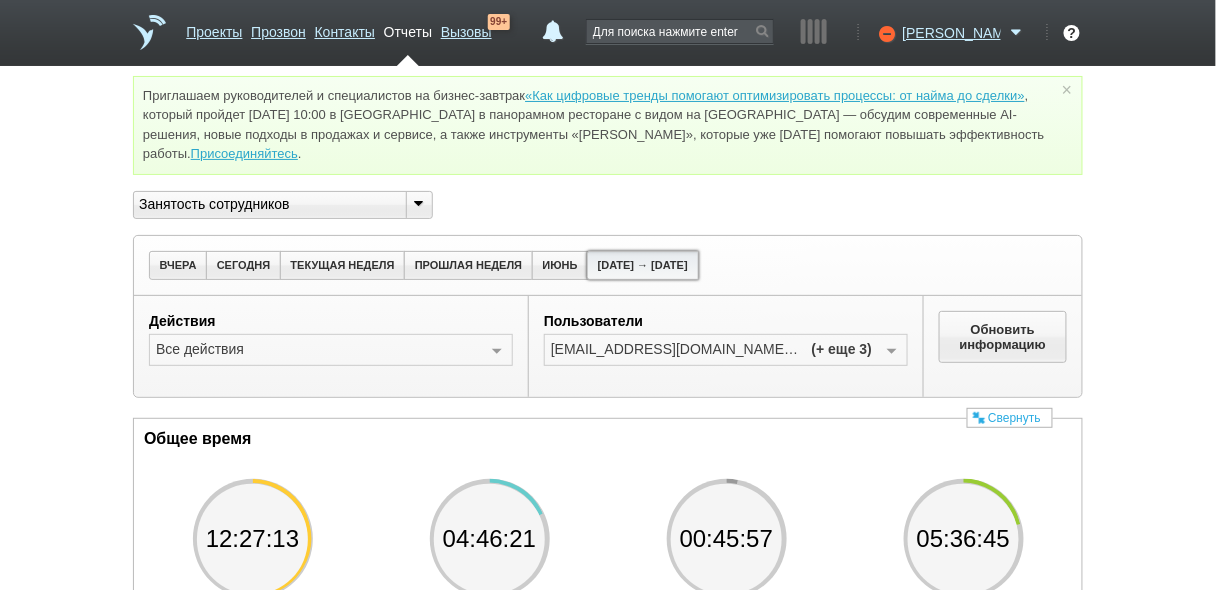 click on "[DATE] → [DATE]" at bounding box center [642, 265] 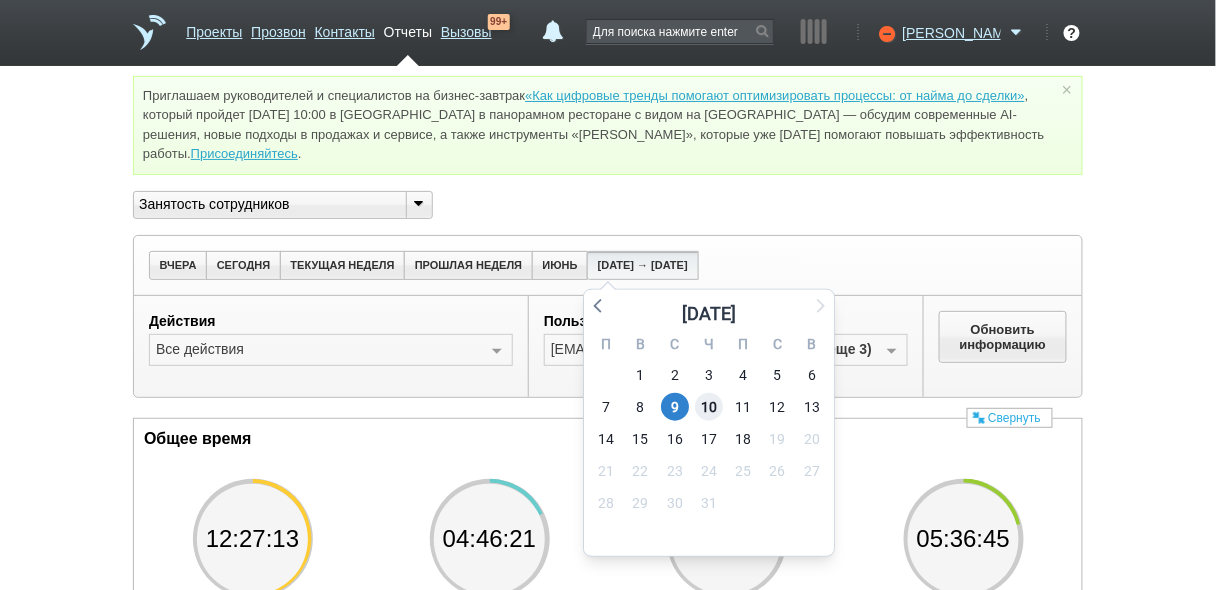 click on "10" at bounding box center (709, 407) 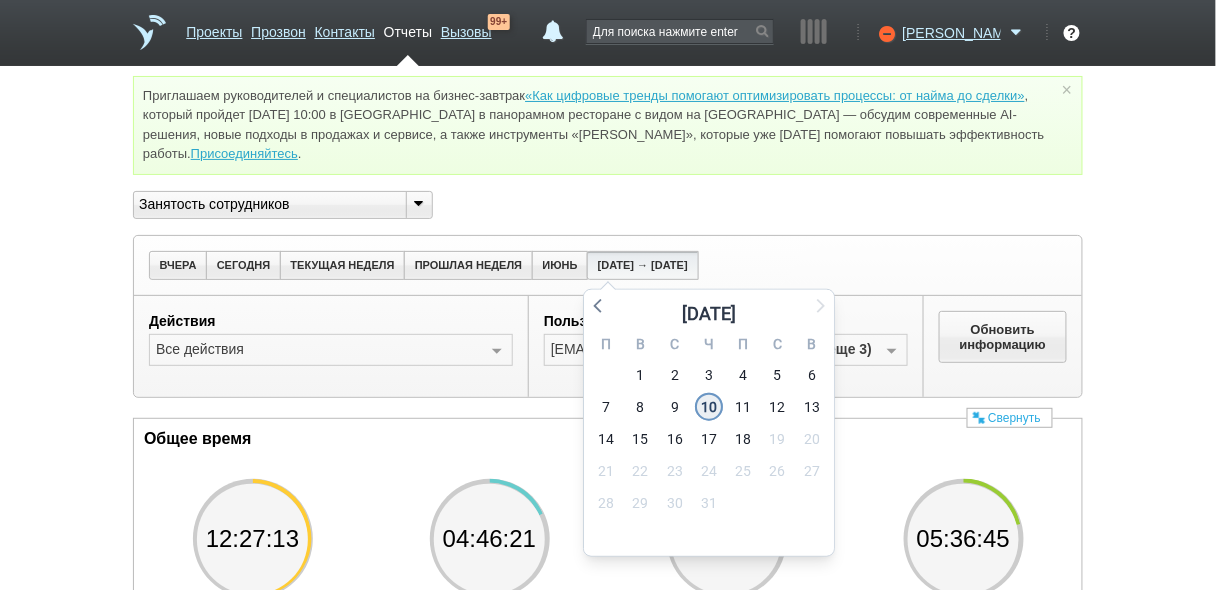 click on "10" at bounding box center [709, 407] 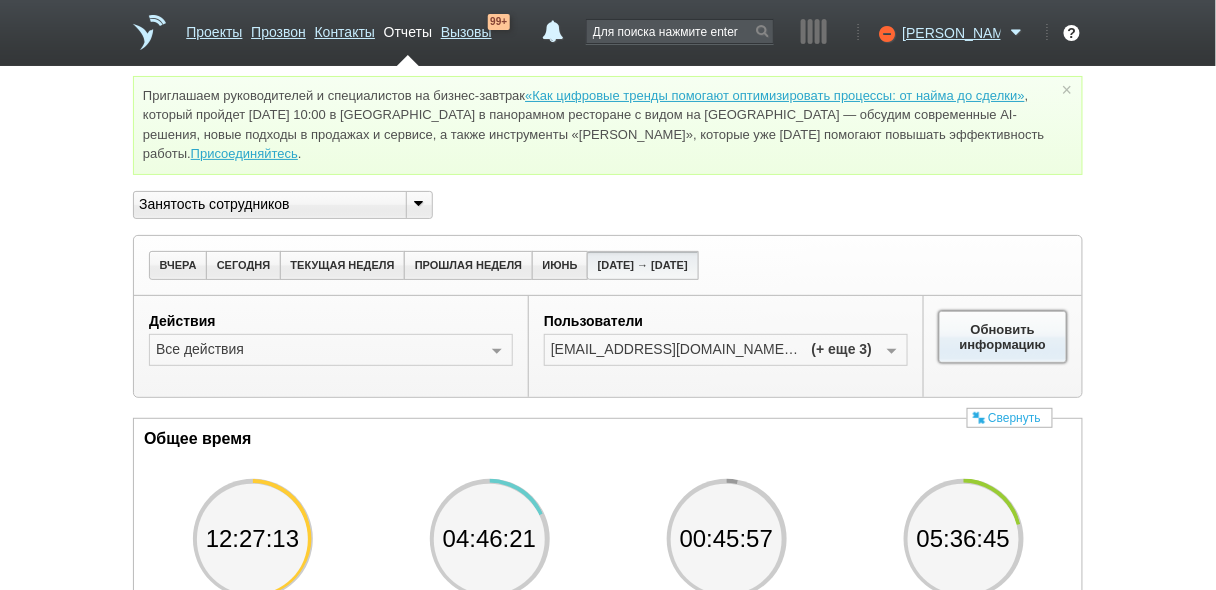 click on "Обновить информацию" at bounding box center (1003, 337) 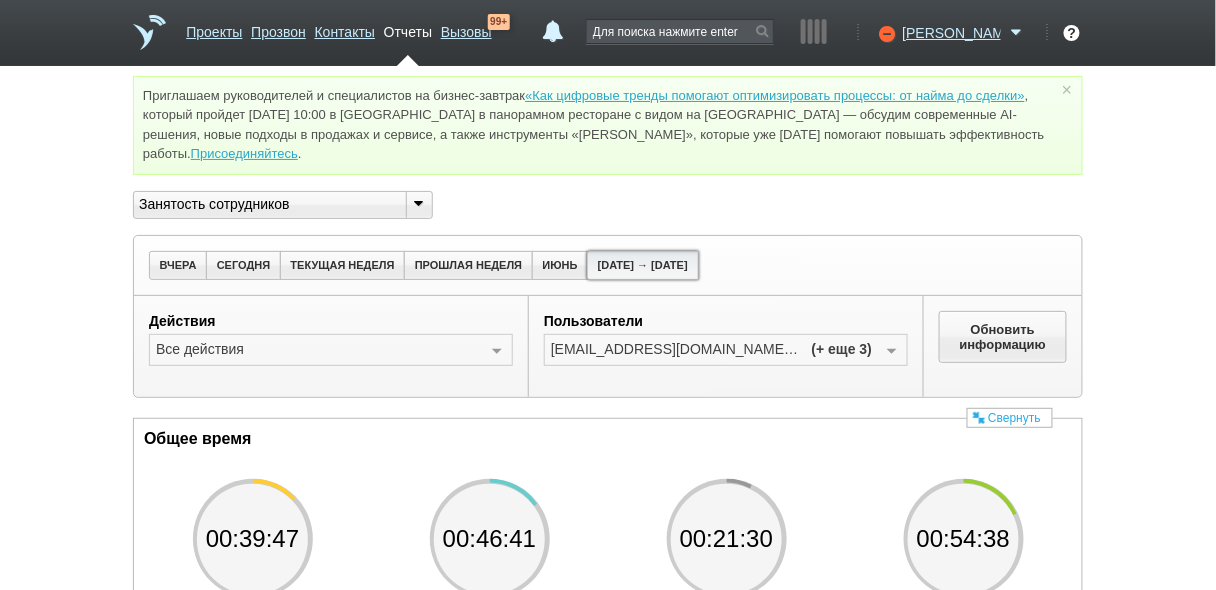 click on "[DATE] → [DATE]" at bounding box center (642, 265) 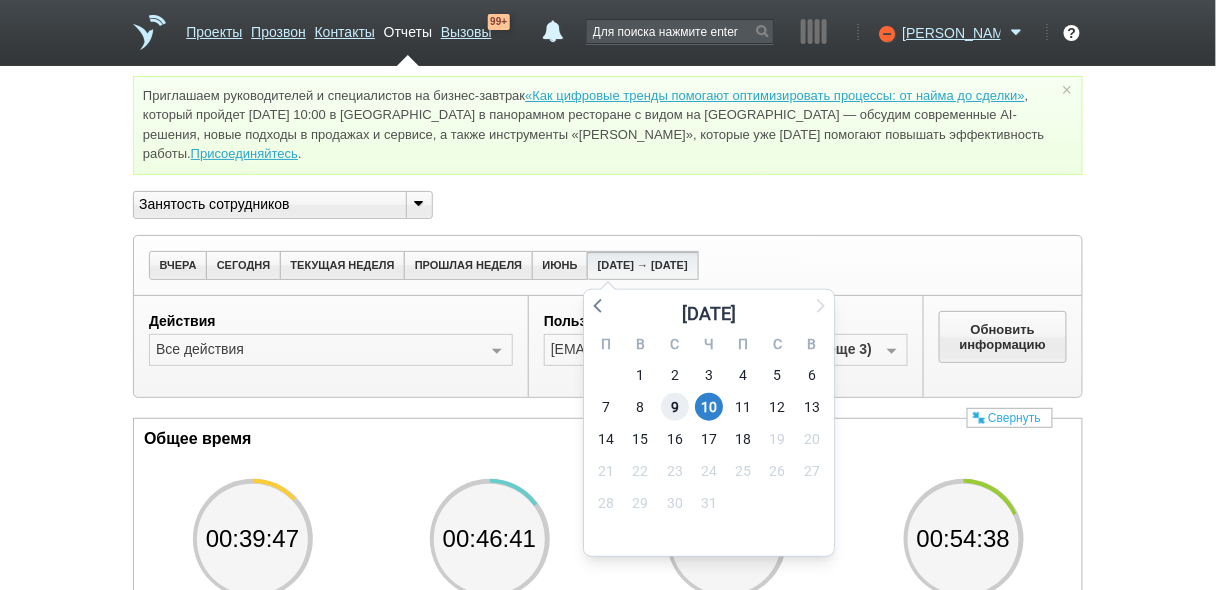 click on "9" at bounding box center [675, 407] 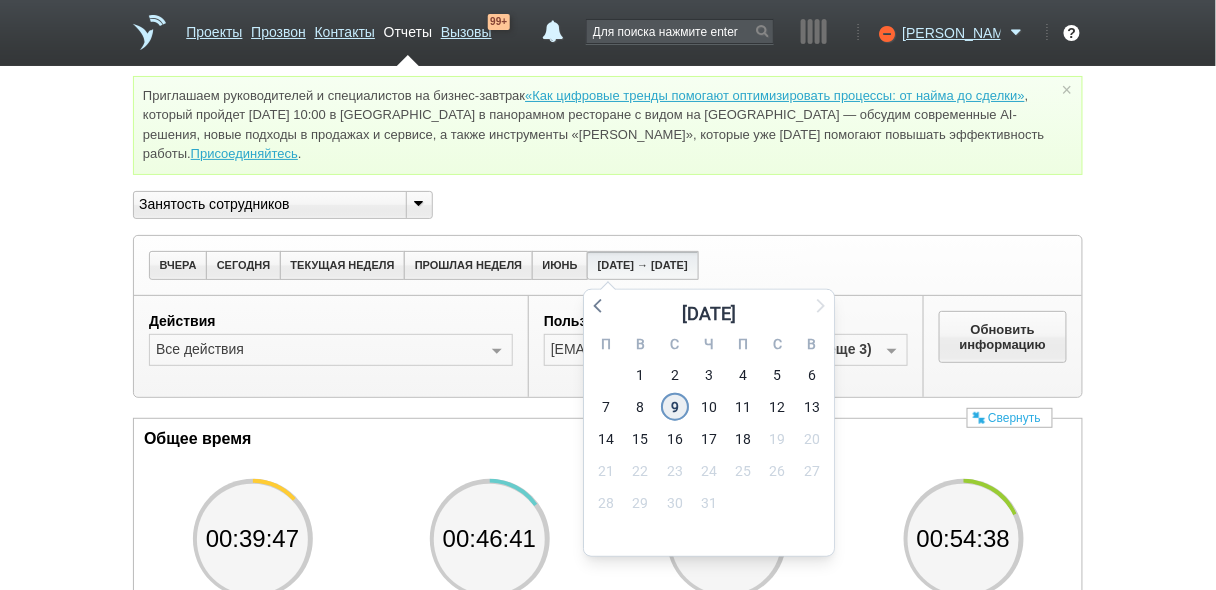 click on "9" at bounding box center [675, 407] 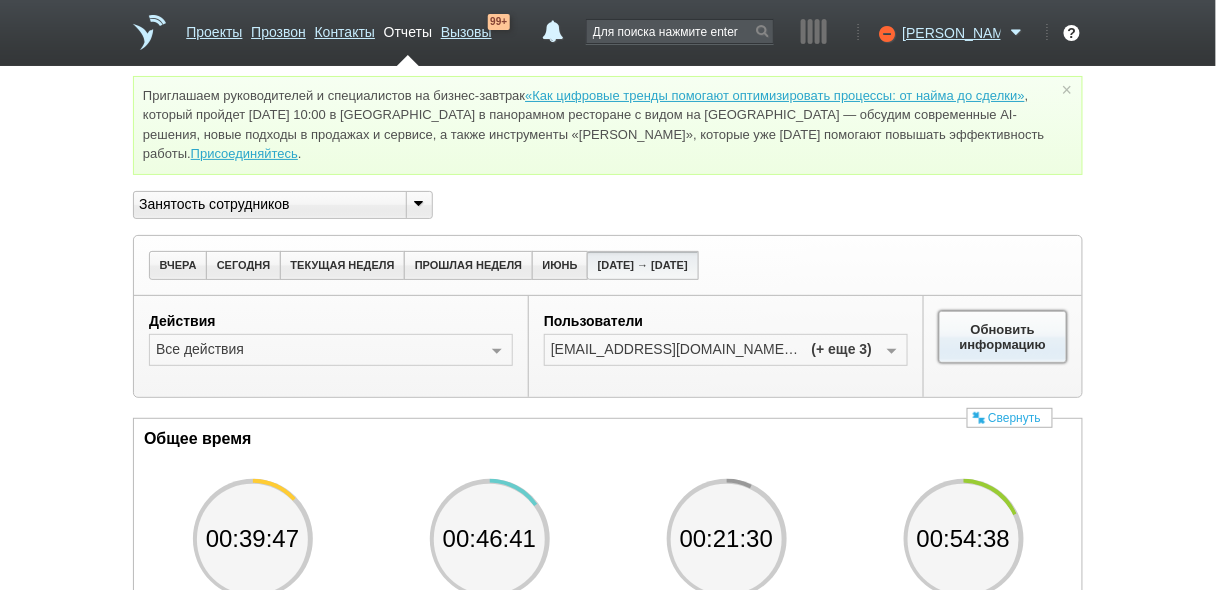 click on "Обновить информацию" at bounding box center (1003, 337) 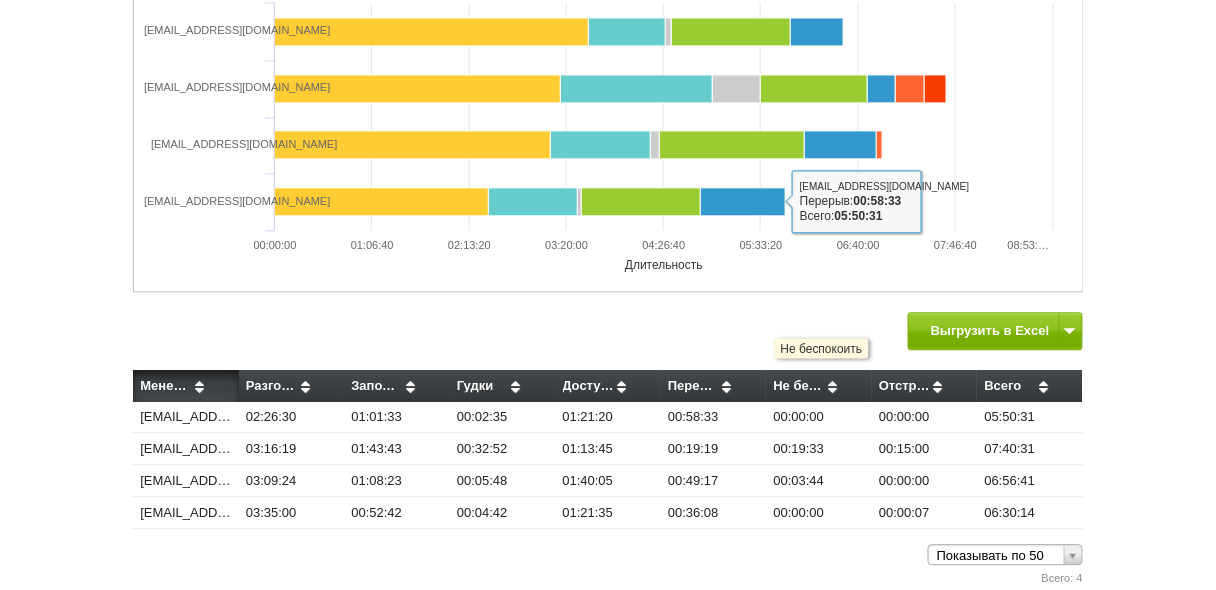 scroll, scrollTop: 1057, scrollLeft: 0, axis: vertical 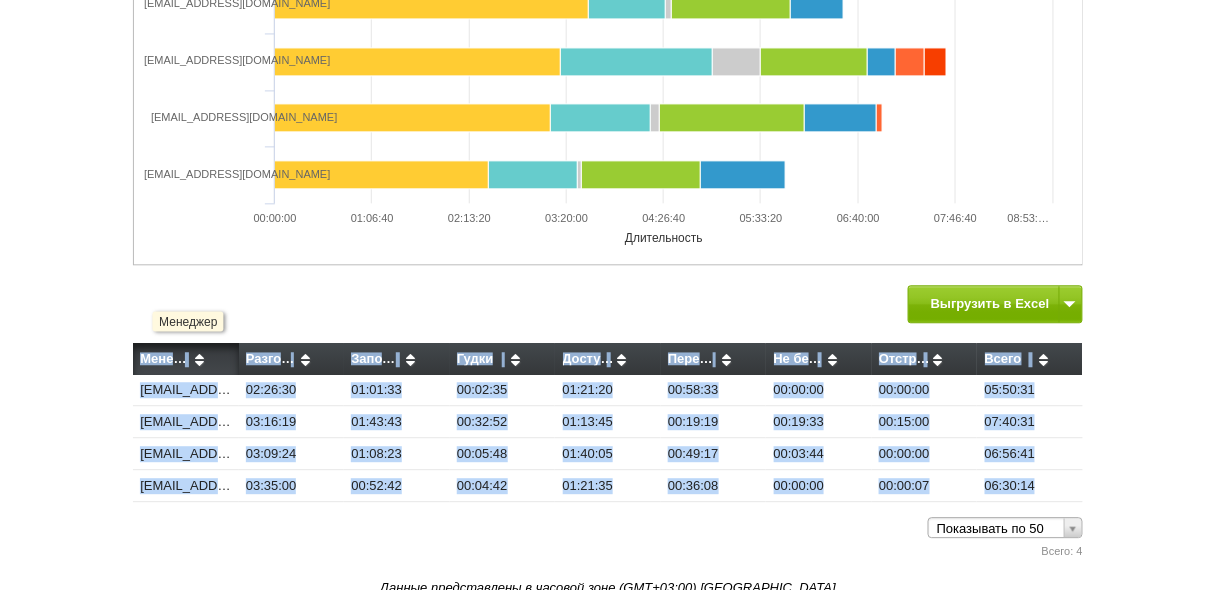 drag, startPoint x: 1067, startPoint y: 505, endPoint x: 140, endPoint y: 341, distance: 941.39526 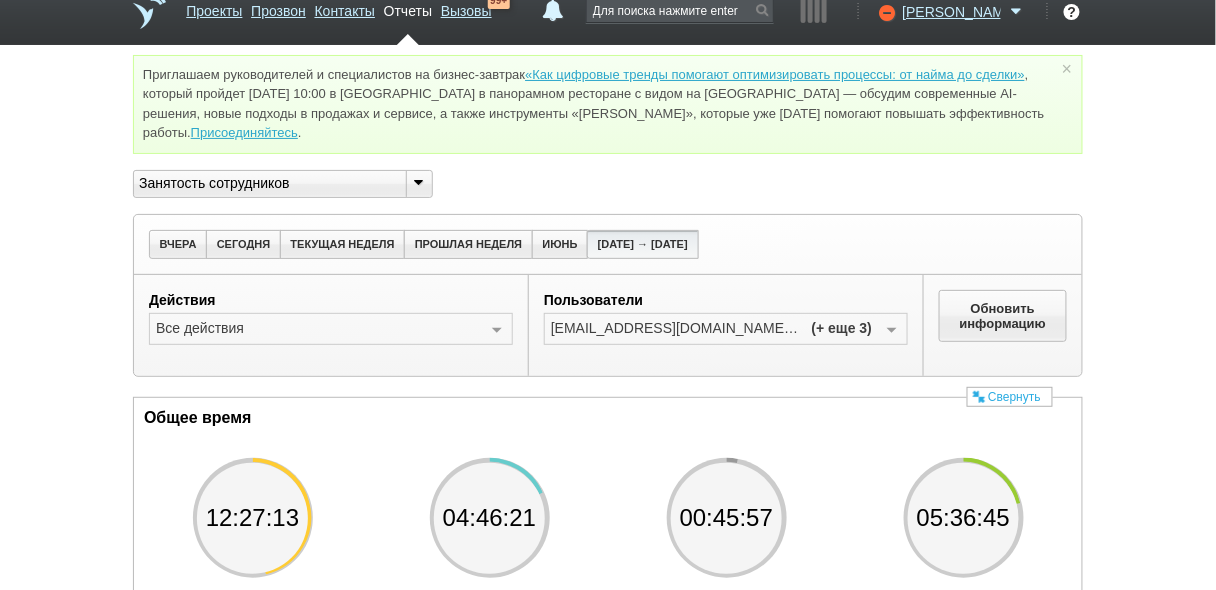 scroll, scrollTop: 17, scrollLeft: 0, axis: vertical 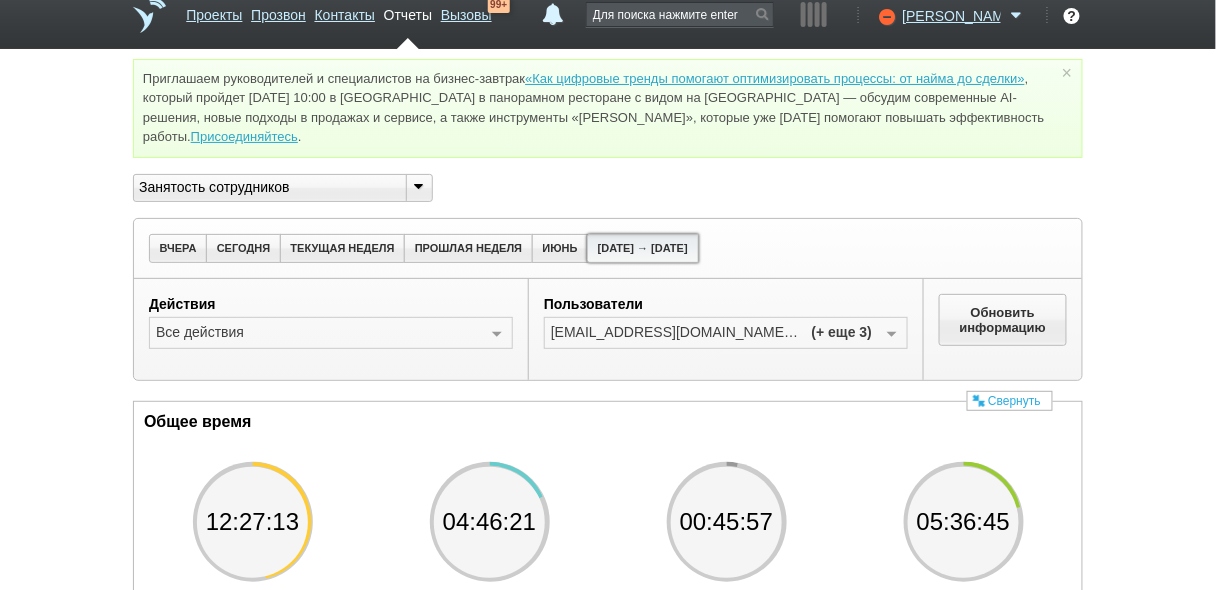 click on "[DATE] → [DATE]" at bounding box center (642, 248) 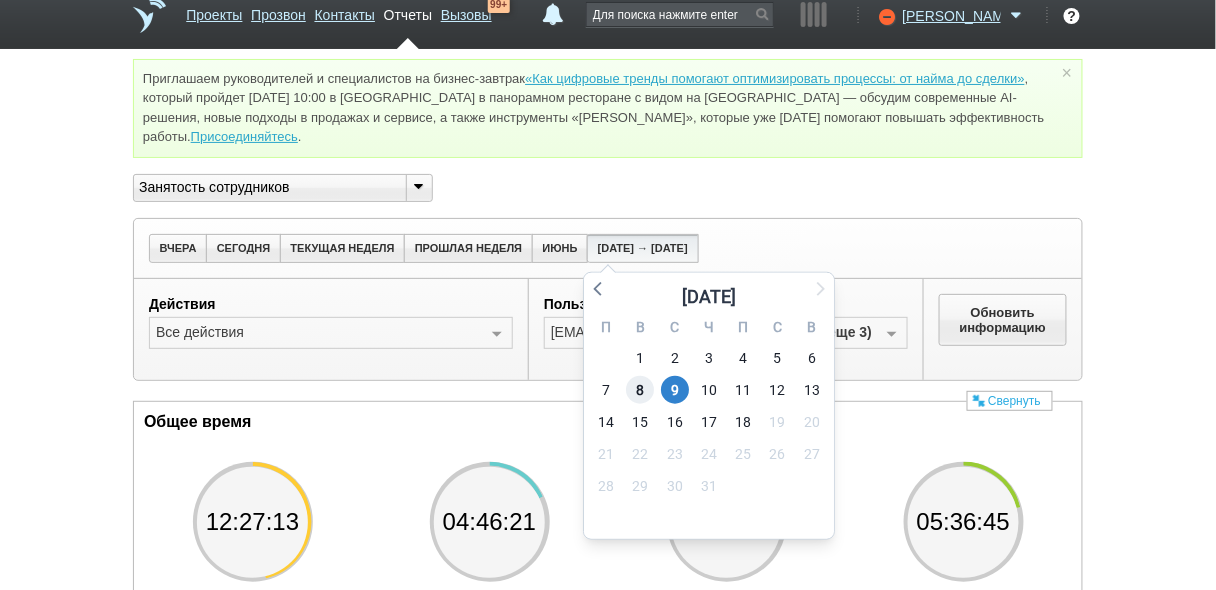 click on "8" at bounding box center [641, 390] 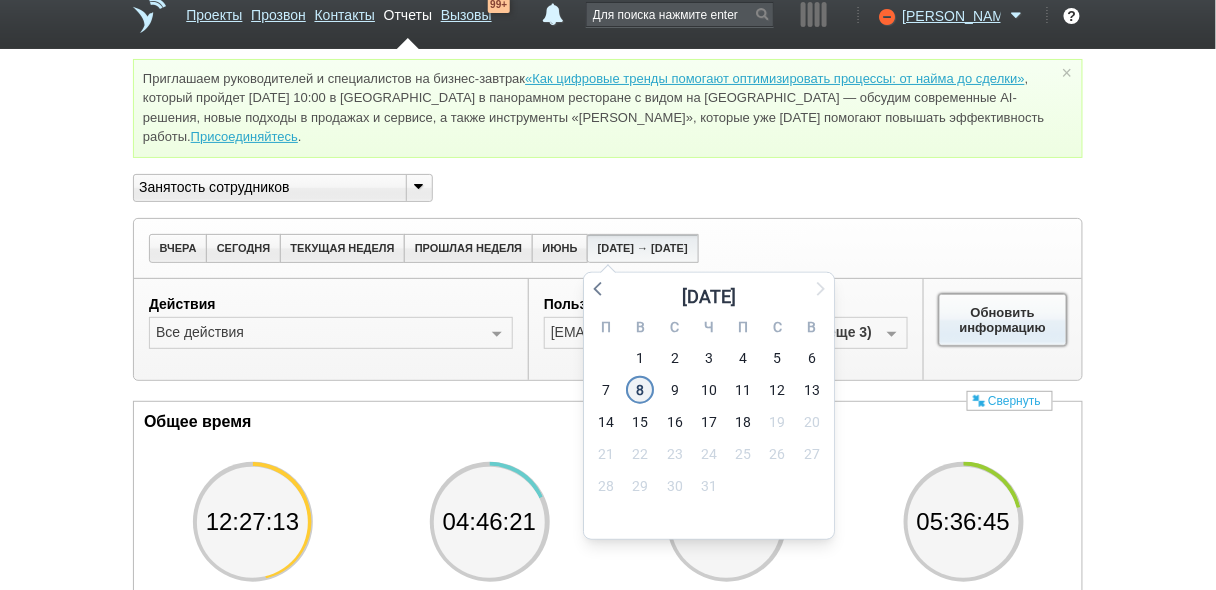 drag, startPoint x: 989, startPoint y: 309, endPoint x: 639, endPoint y: 389, distance: 359.02646 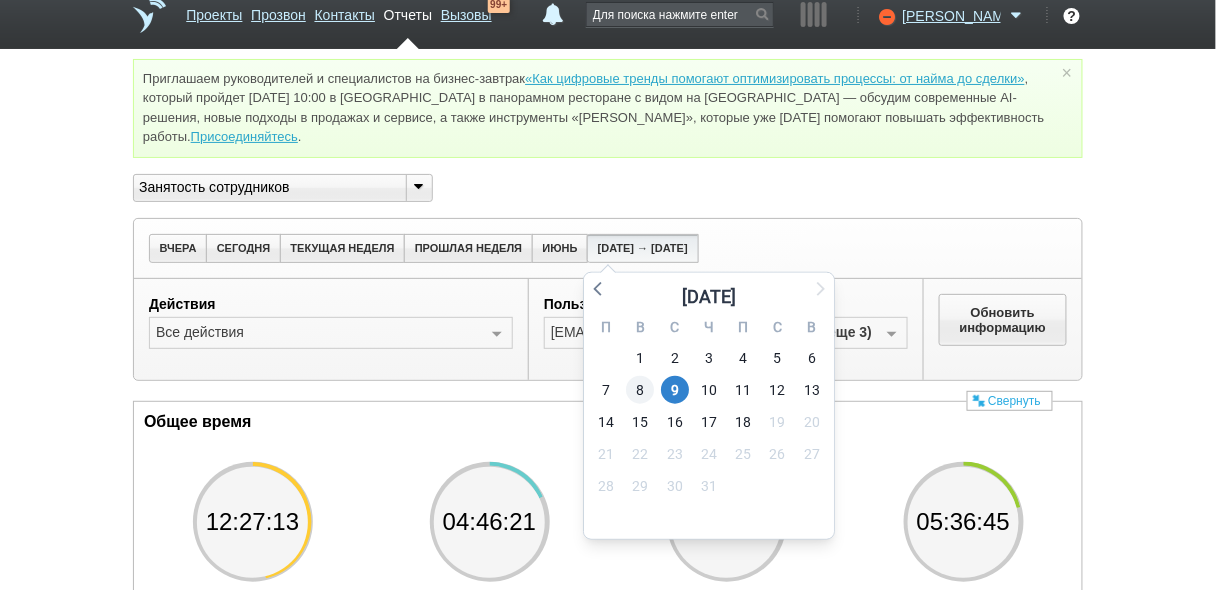 click on "[DATE] [DATE] ТЕКУЩАЯ НЕДЕЛЯ ПРОШЛАЯ НЕДЕЛЯ ИЮНЬ [DATE] → [DATE] [DATE] П В С Ч П С В 30 1 2 3 4 5 6 7 8 9 10 11 12 13 14 15 16 17 18 19 20 21 22 23 24 25 26 27 28 29 30 31 1 2 3 4 5 6 7 8 9 10 Действия Все действия  (выбрать все) Разговор Заполняет карточку Слушает гудки Доступен Перерыв Не беспокоить Отстранён Ничего не найдено Список пуст Пользователи [EMAIL_ADDRESS][DOMAIN_NAME] (заблокирован [DATE]) (+ еще 3) Выберите пользователей  (выбрать все) [EMAIL_ADDRESS][DOMAIN_NAME] (заблокирован [DATE]) [EMAIL_ADDRESS][DOMAIN_NAME] (заблокирован [DATE]) [EMAIL_ADDRESS][DOMAIN_NAME] (заблокирован [DATE]) [EMAIL_ADDRESS][DOMAIN_NAME] (заблокирован [DATE]) [EMAIL_ADDRESS][DOMAIN_NAME] (заблокирован [DATE]) Ничего не найдено" at bounding box center (608, 910) 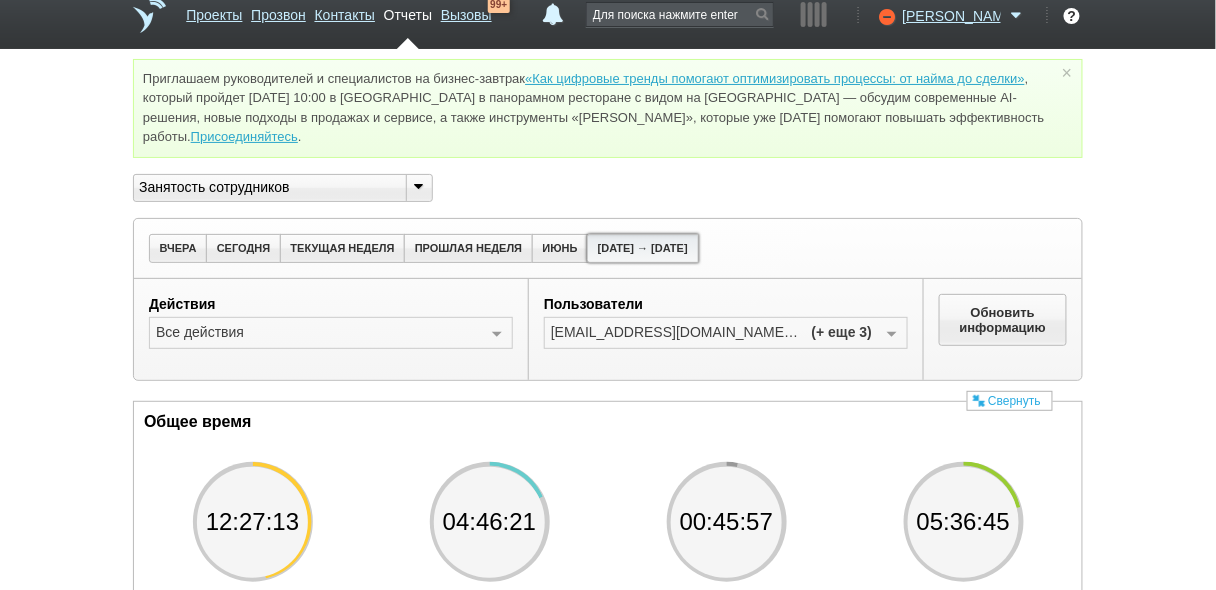 click on "[DATE] → [DATE]" at bounding box center (642, 248) 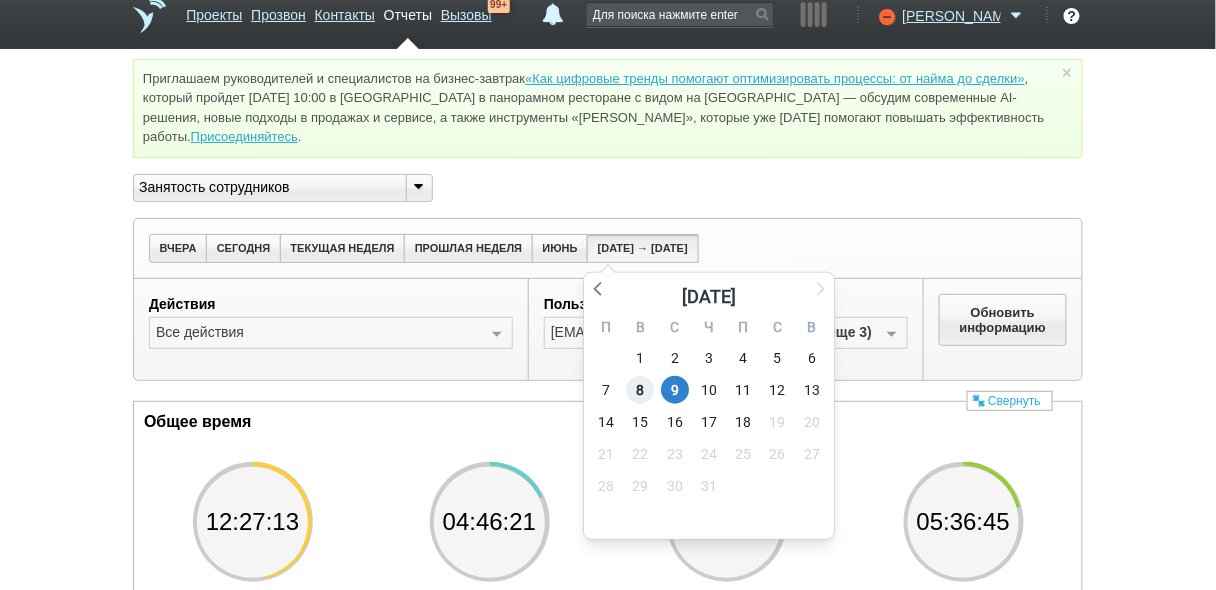 click on "8" at bounding box center (641, 390) 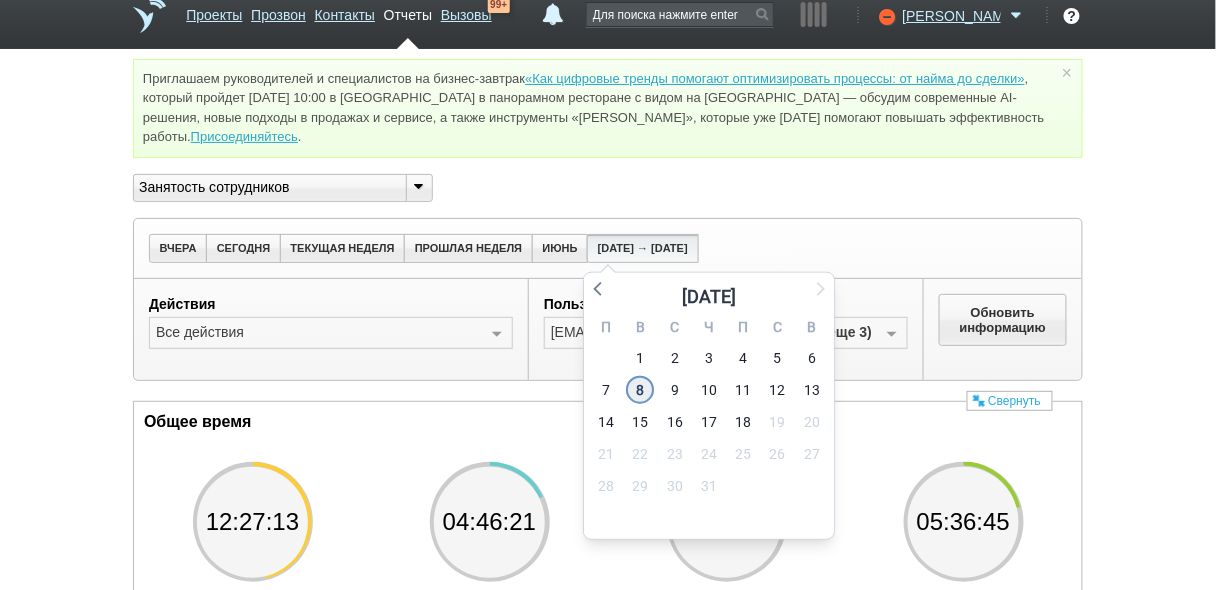 click on "8" at bounding box center (641, 390) 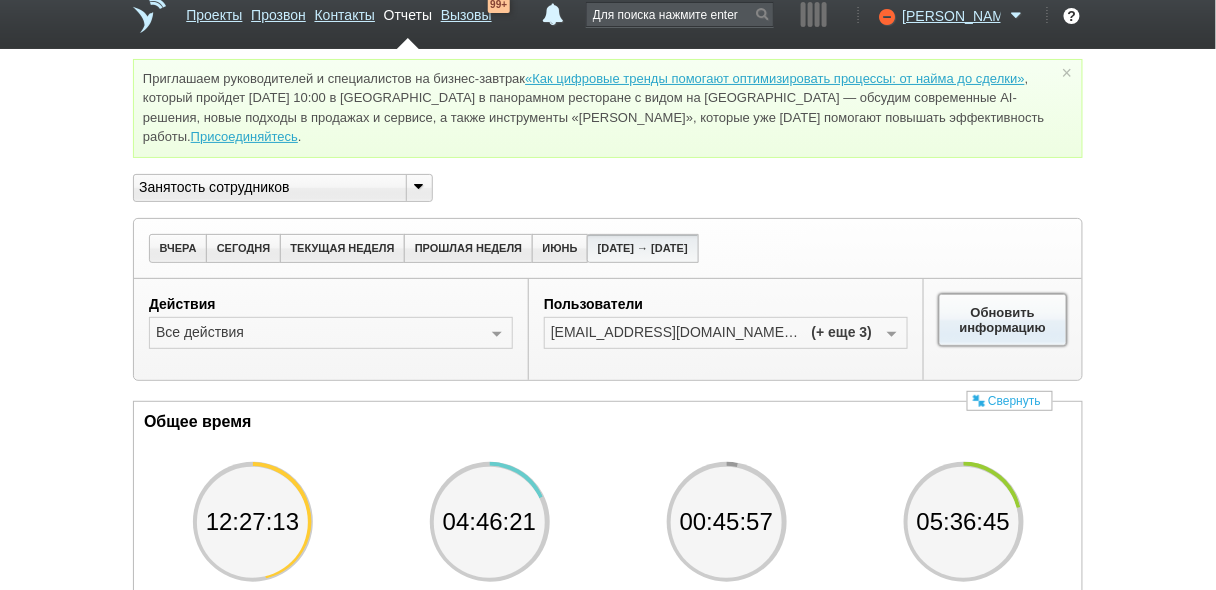 click on "Обновить информацию" at bounding box center [1003, 320] 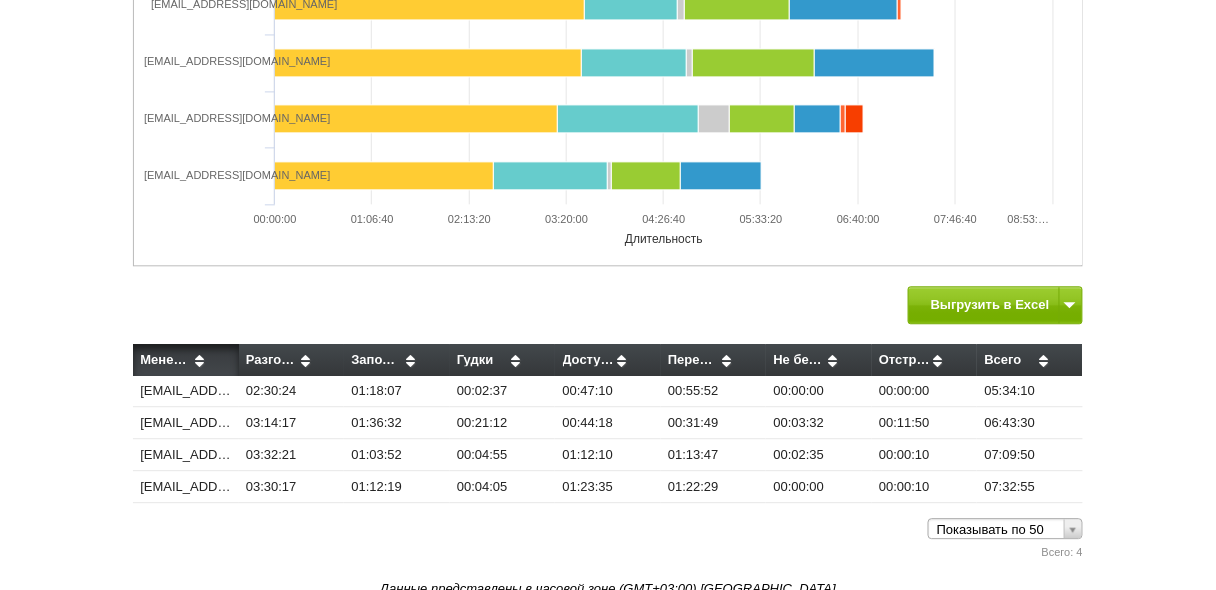 scroll, scrollTop: 1057, scrollLeft: 0, axis: vertical 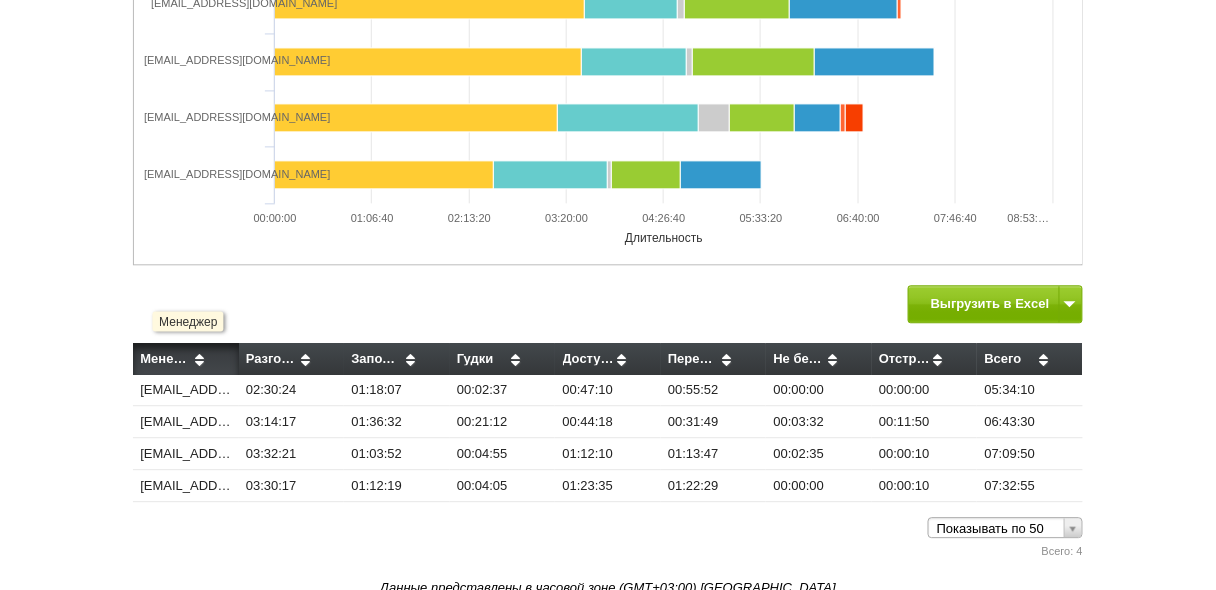 drag, startPoint x: 1065, startPoint y: 489, endPoint x: 133, endPoint y: 350, distance: 942.30835 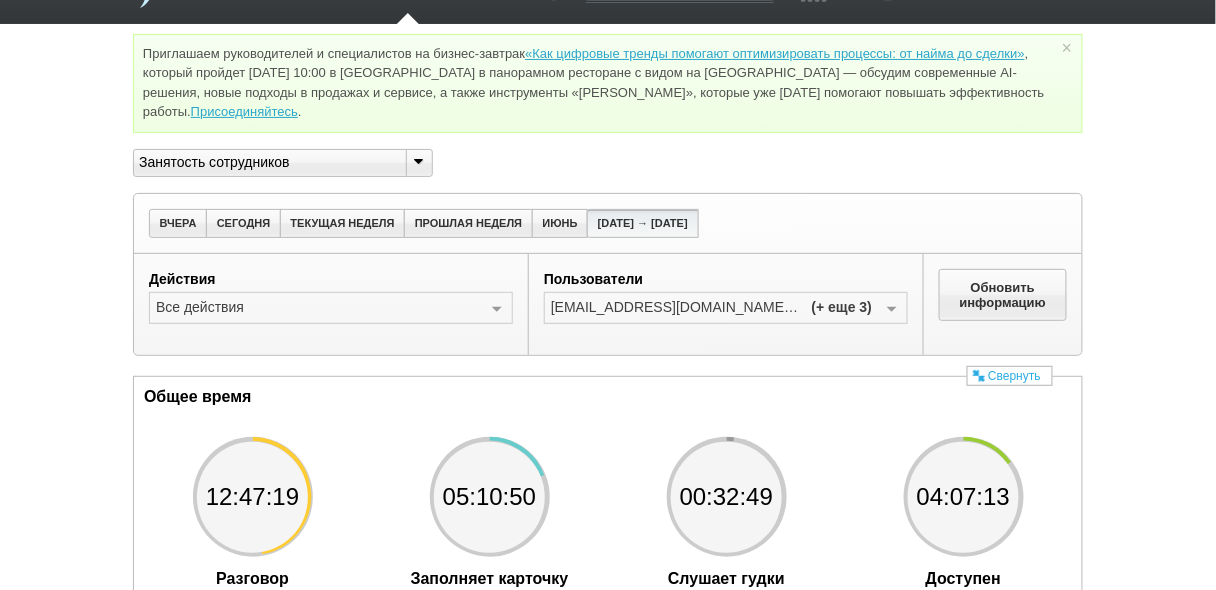 scroll, scrollTop: 0, scrollLeft: 0, axis: both 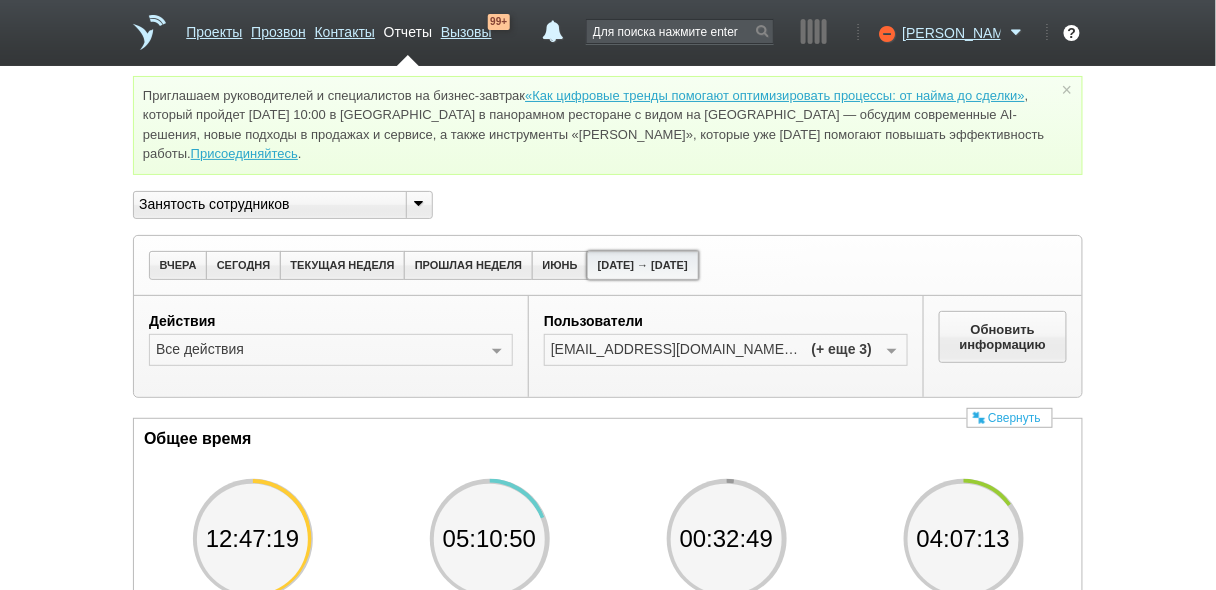 click on "[DATE] → [DATE]" at bounding box center (642, 265) 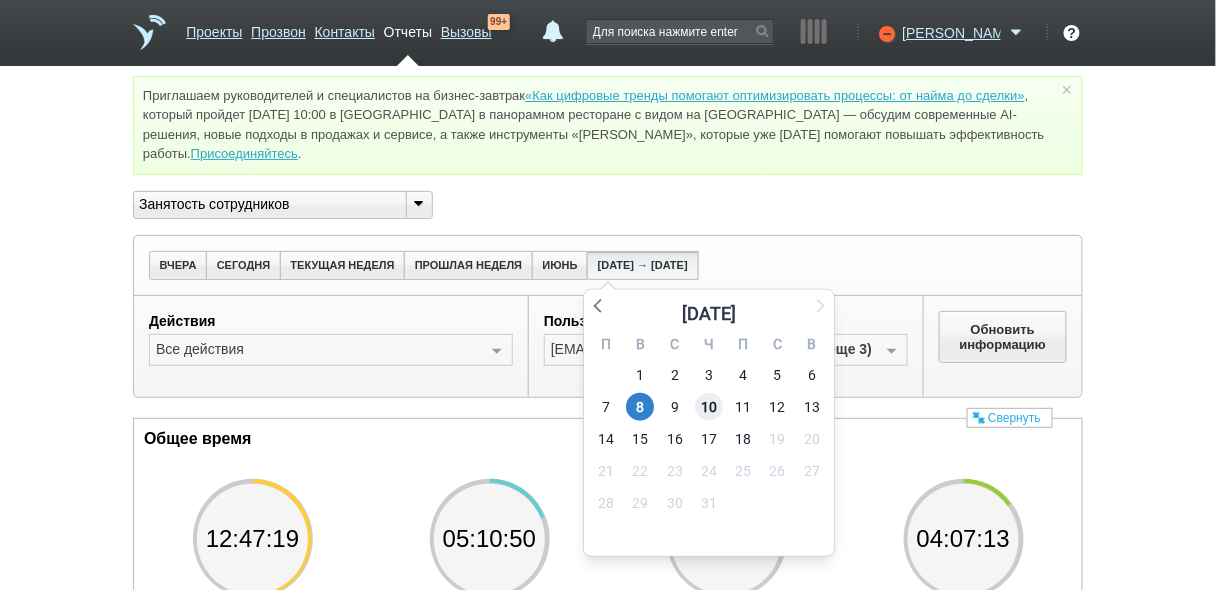 click on "10" at bounding box center (709, 407) 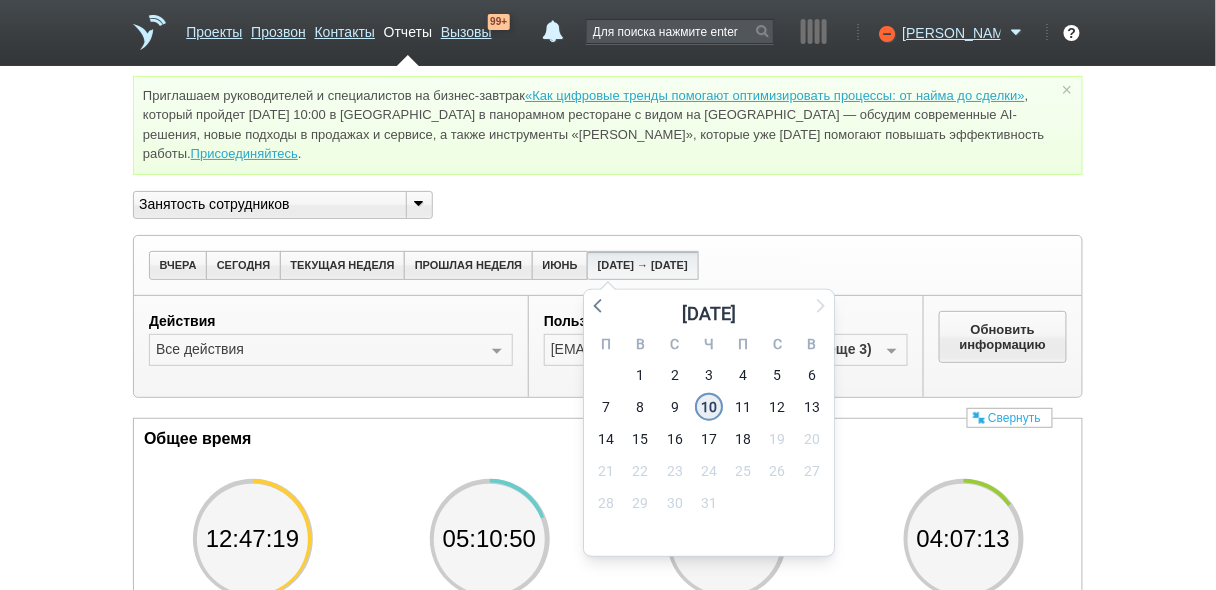 click on "10" at bounding box center (709, 407) 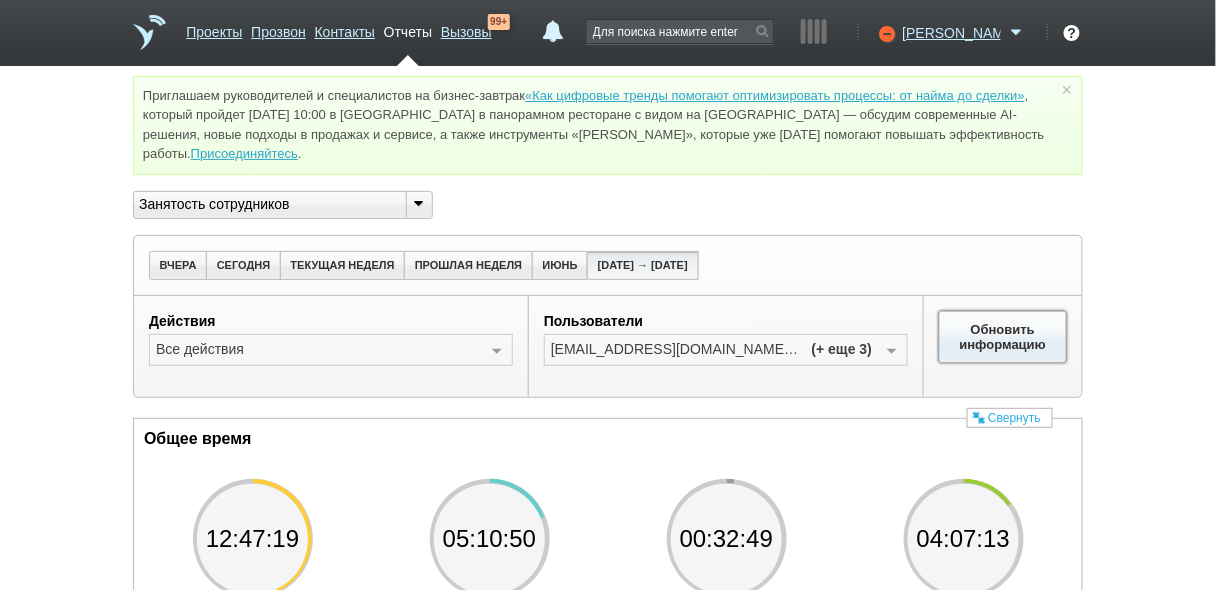click on "Обновить информацию" at bounding box center (1003, 337) 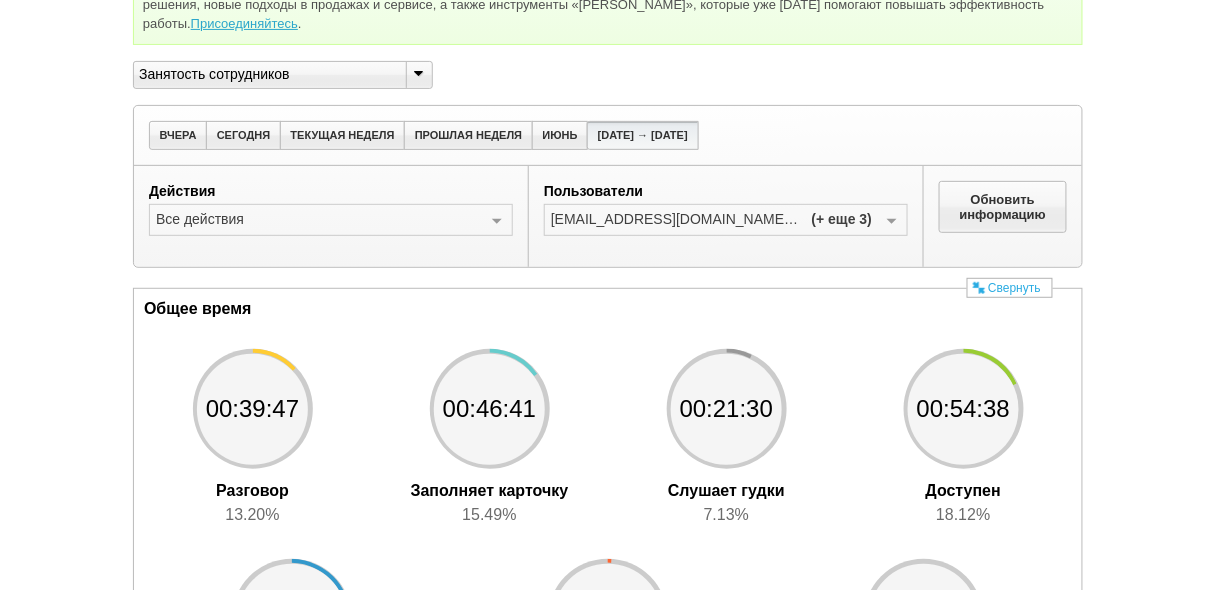 scroll, scrollTop: 0, scrollLeft: 0, axis: both 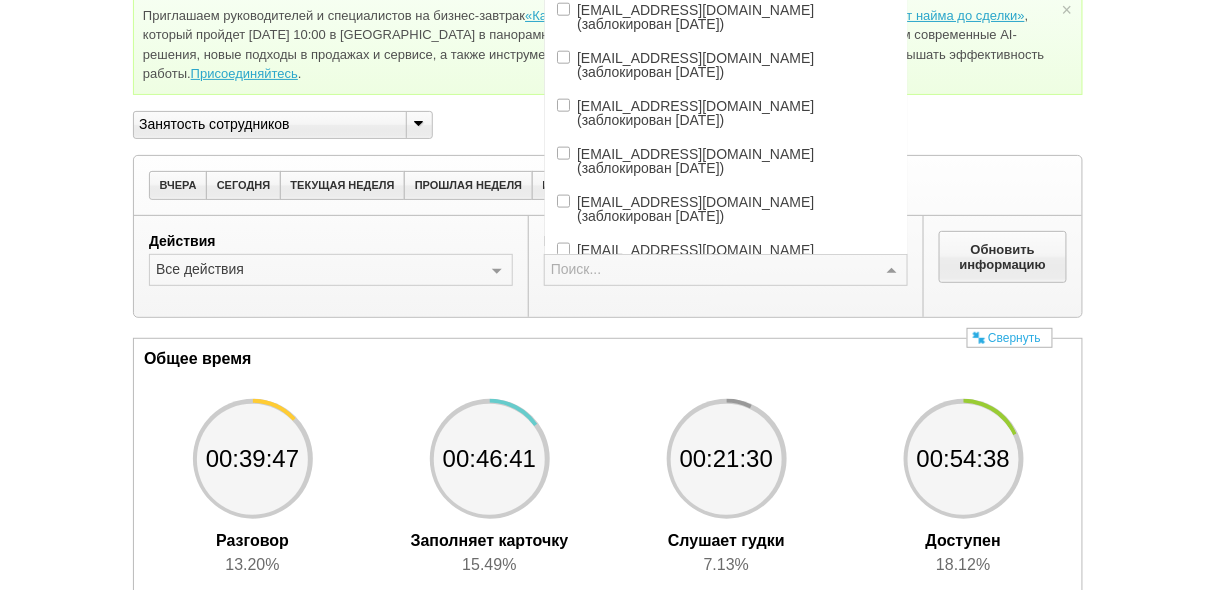 click on "[EMAIL_ADDRESS][DOMAIN_NAME] (заблокирован [DATE])" at bounding box center [736, 353] 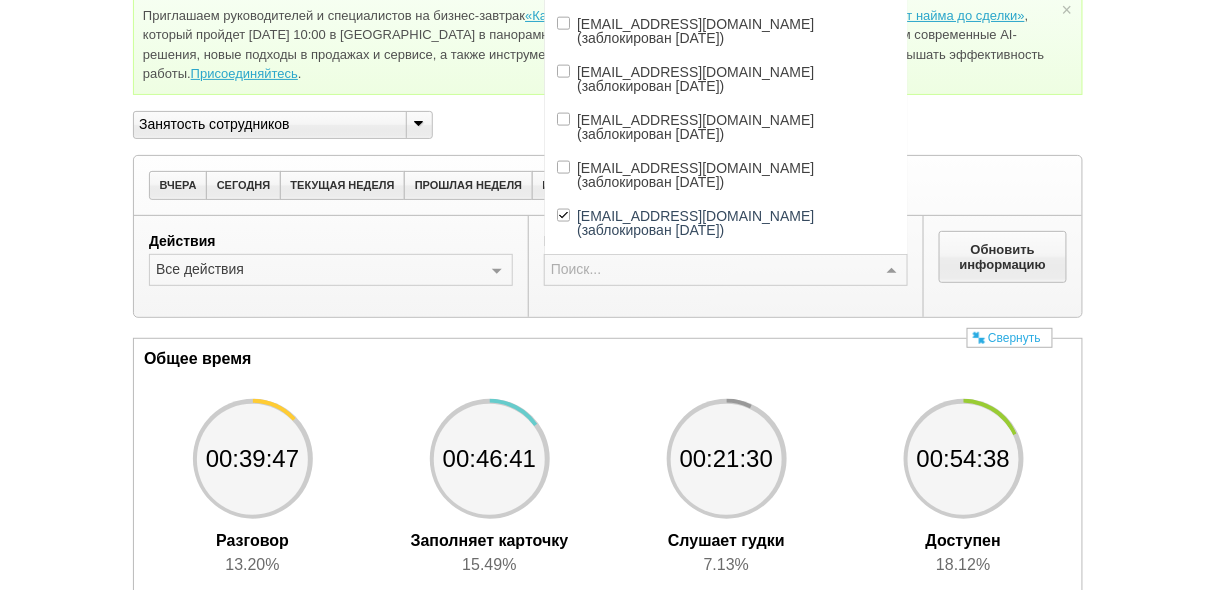 scroll, scrollTop: 692, scrollLeft: 0, axis: vertical 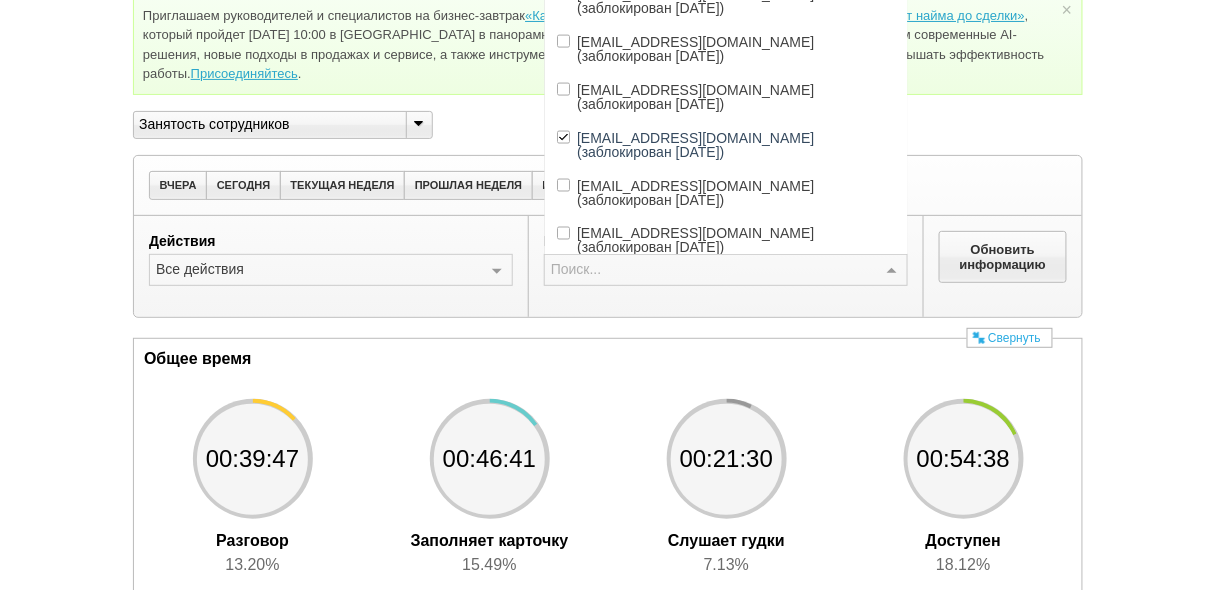 click on "[EMAIL_ADDRESS][DOMAIN_NAME] (заблокирован [DATE])" at bounding box center [726, 433] 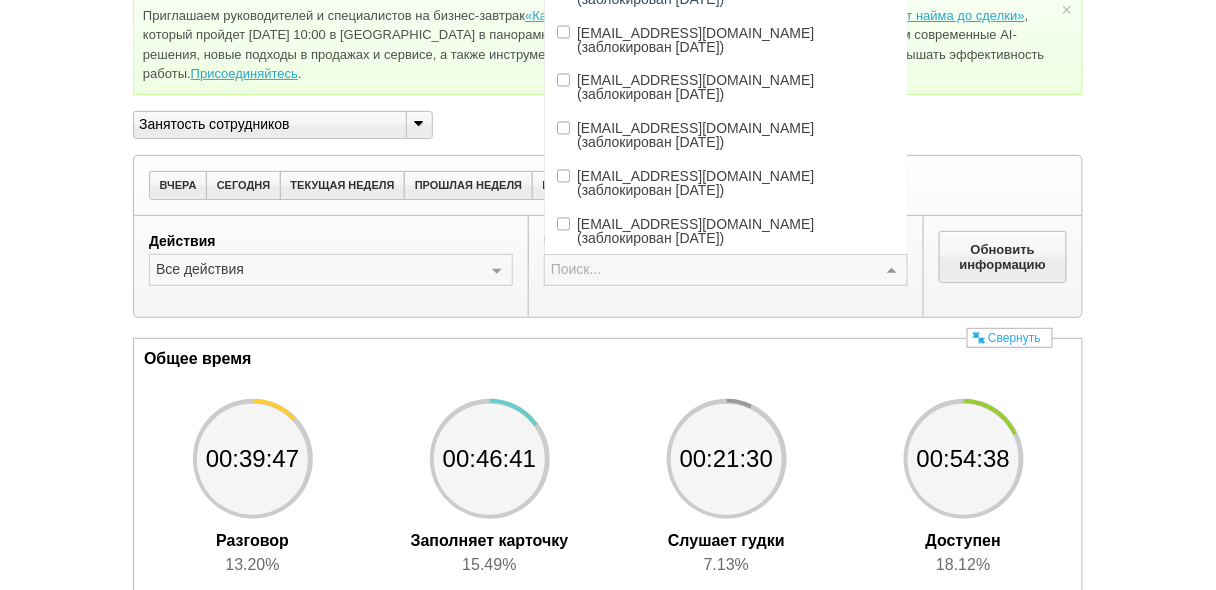 scroll, scrollTop: 852, scrollLeft: 0, axis: vertical 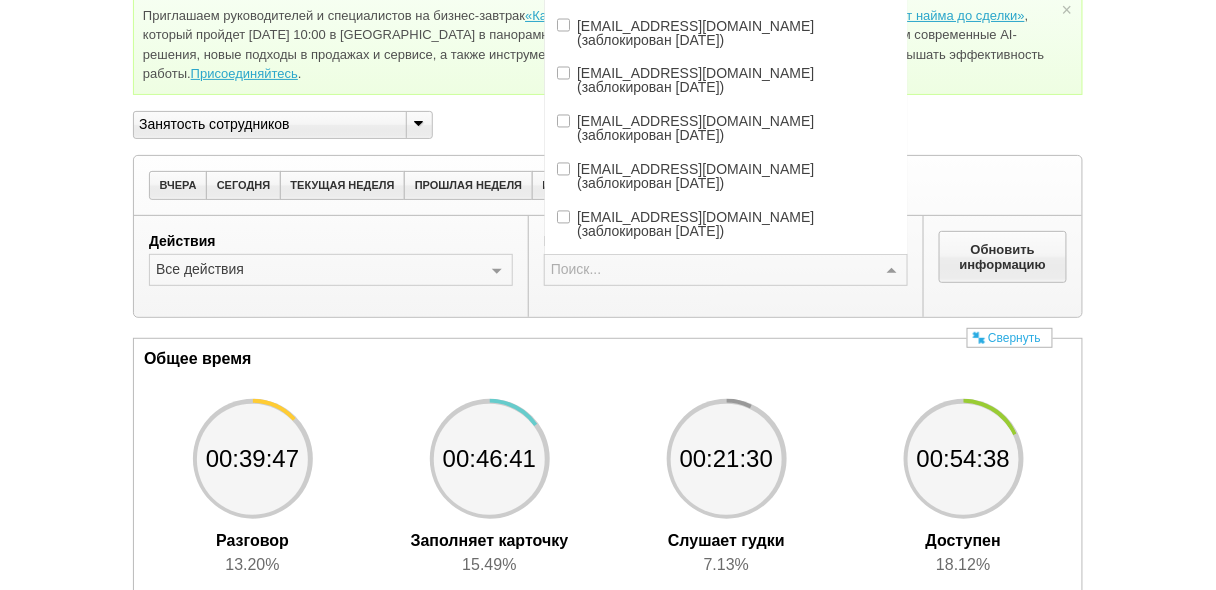 click on "[EMAIL_ADDRESS][DOMAIN_NAME] (заблокирован [DATE])" at bounding box center (736, 403) 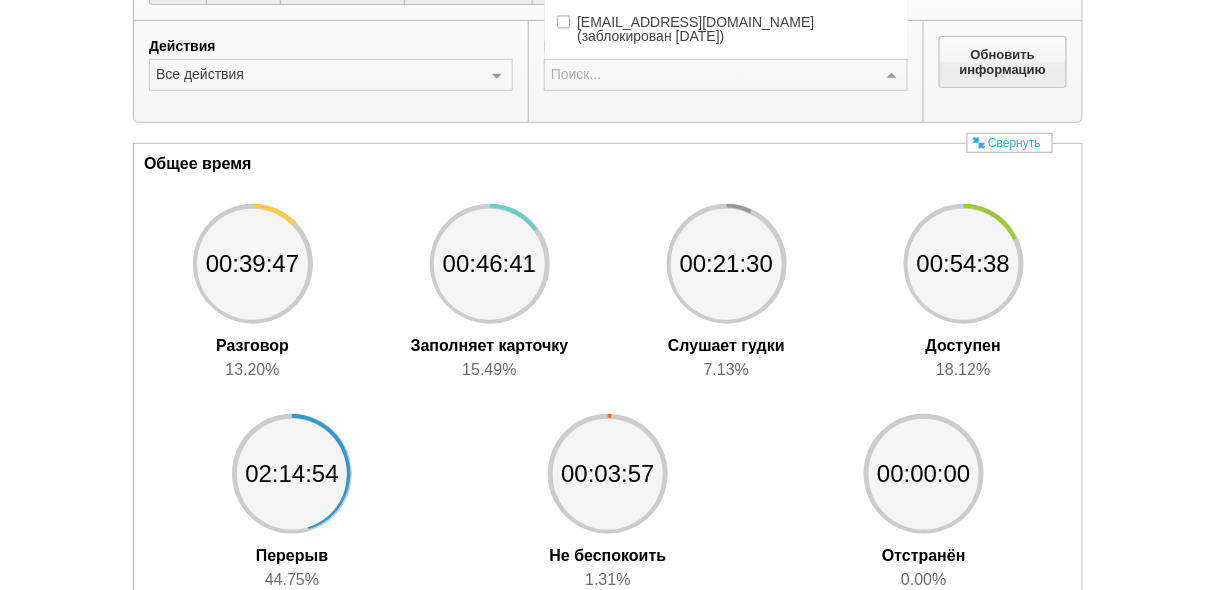 scroll, scrollTop: 320, scrollLeft: 0, axis: vertical 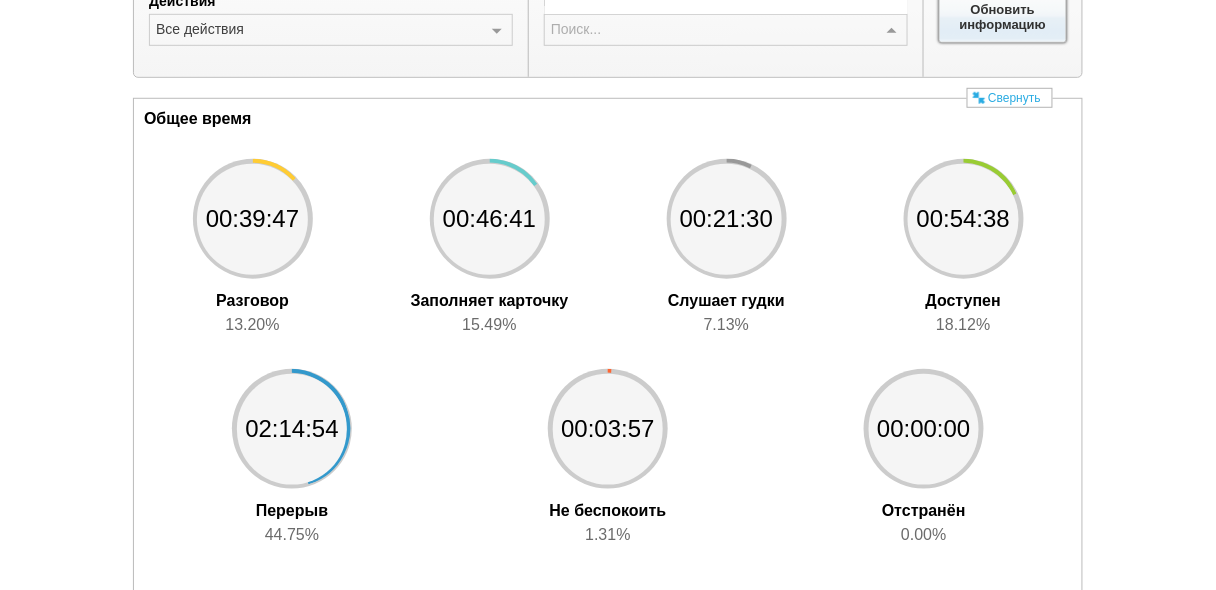 click on "Обновить информацию" at bounding box center [1003, 17] 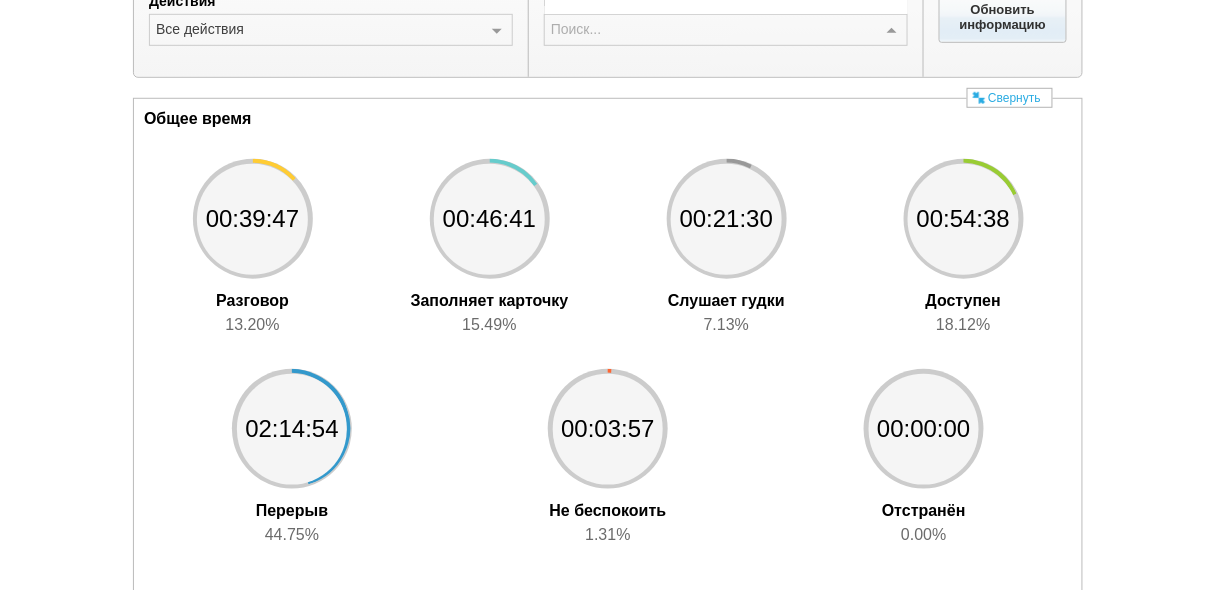 scroll, scrollTop: 851, scrollLeft: 0, axis: vertical 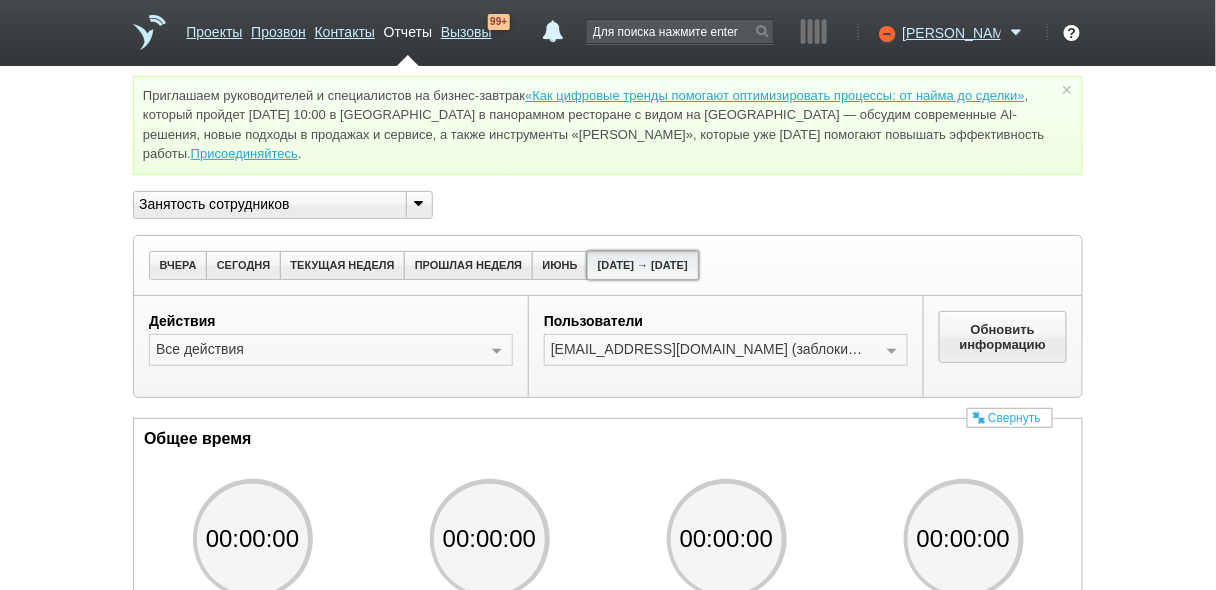 click on "[DATE] → [DATE]" at bounding box center (642, 265) 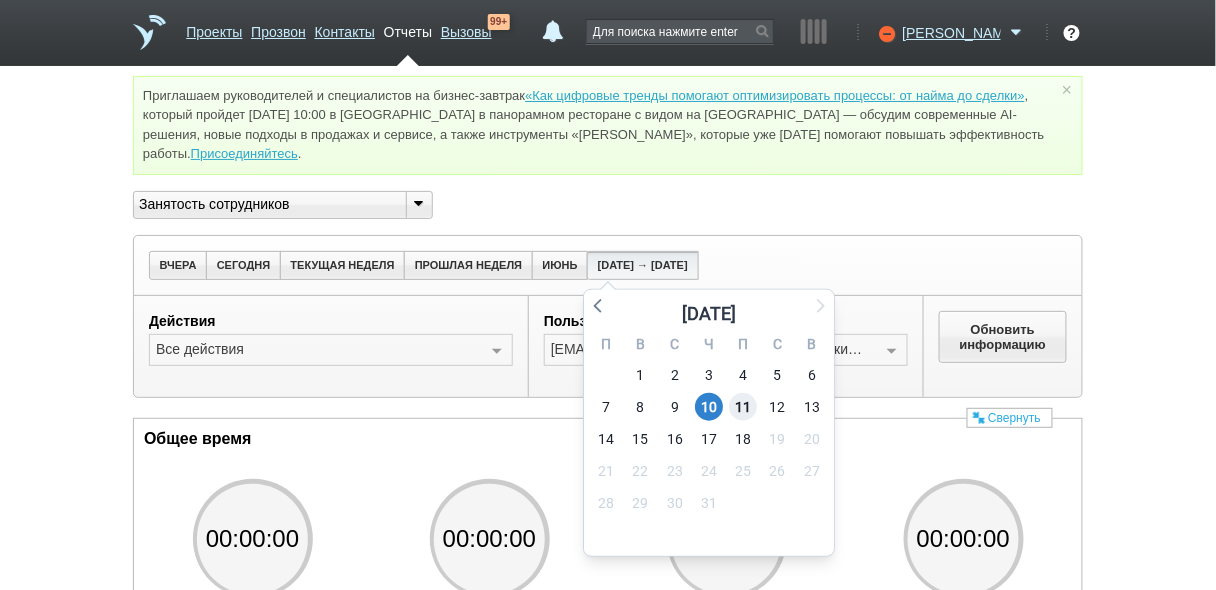 click on "11" at bounding box center (744, 407) 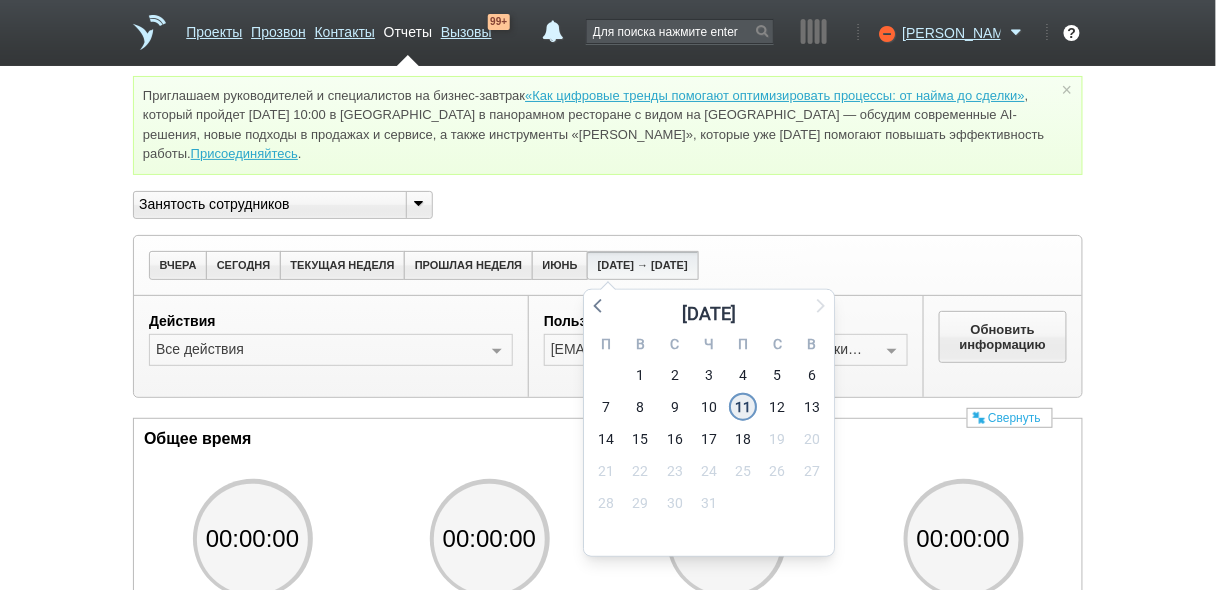 click on "11" at bounding box center [744, 407] 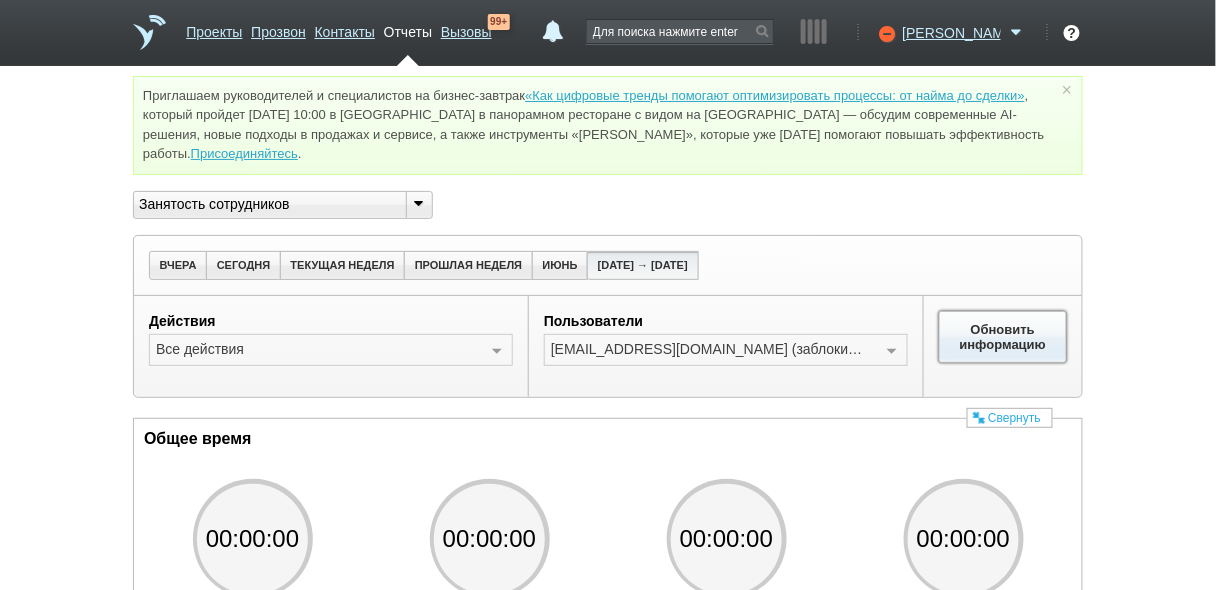 click on "Обновить информацию" at bounding box center (1003, 337) 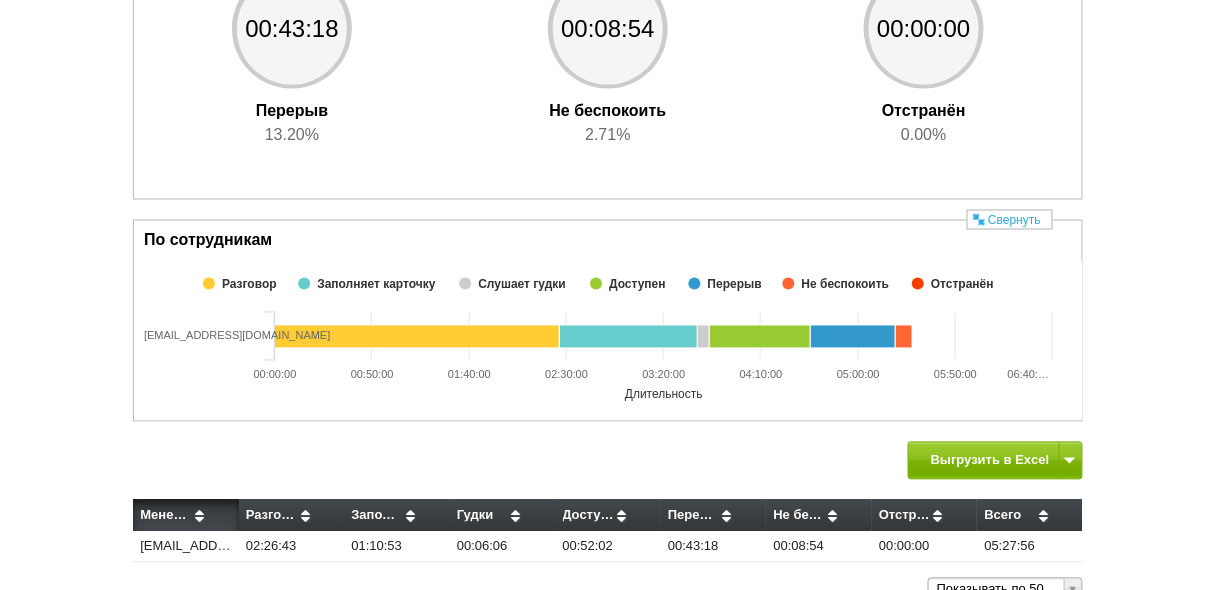 scroll, scrollTop: 783, scrollLeft: 0, axis: vertical 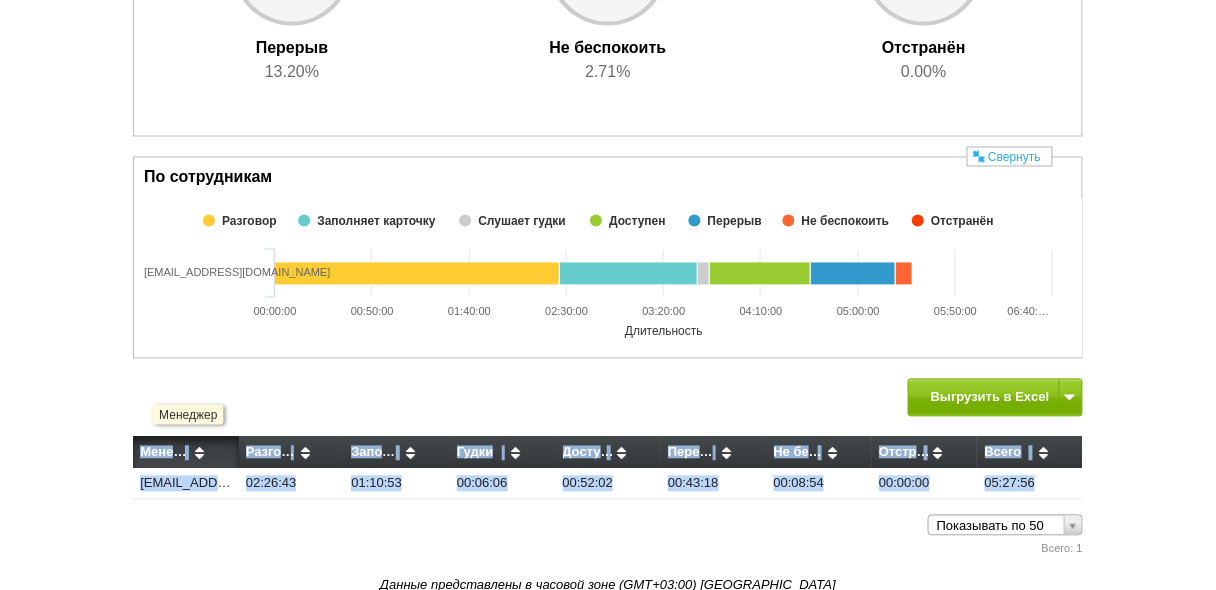 drag, startPoint x: 1092, startPoint y: 488, endPoint x: 137, endPoint y: 439, distance: 956.2562 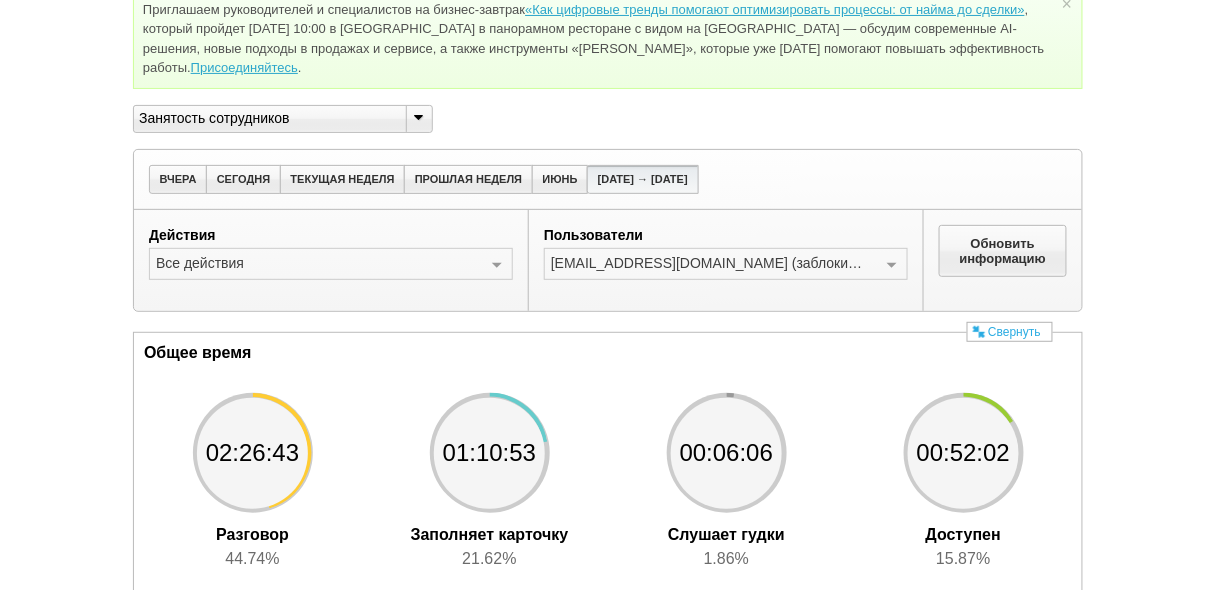 scroll, scrollTop: 0, scrollLeft: 0, axis: both 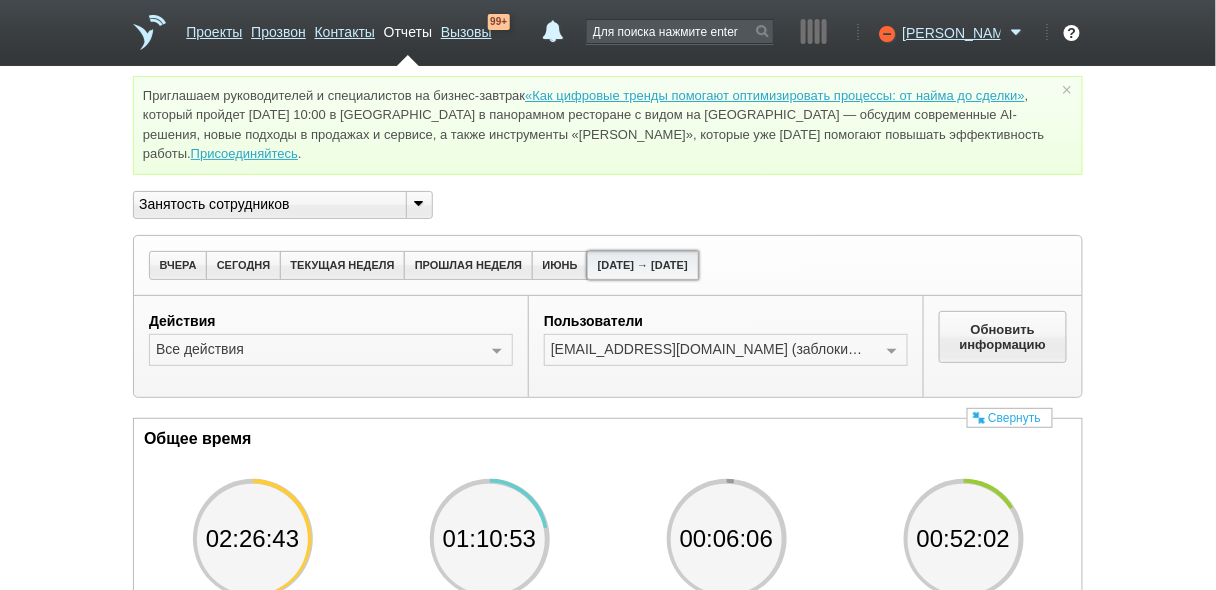 click on "[DATE] → [DATE]" at bounding box center (642, 265) 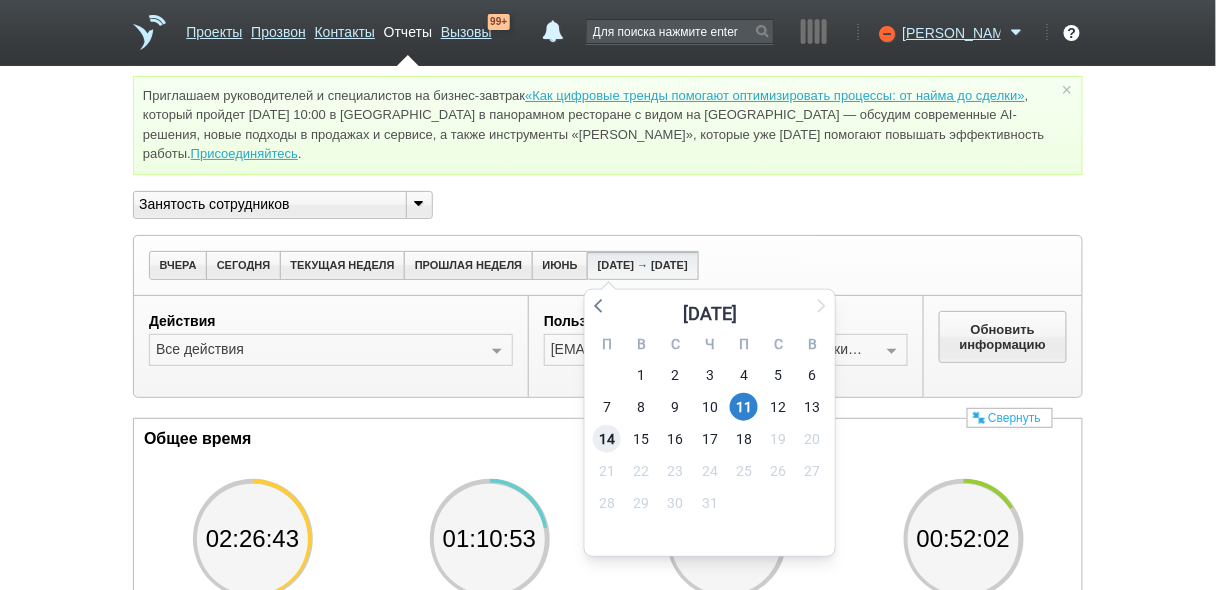 click on "14" at bounding box center (607, 439) 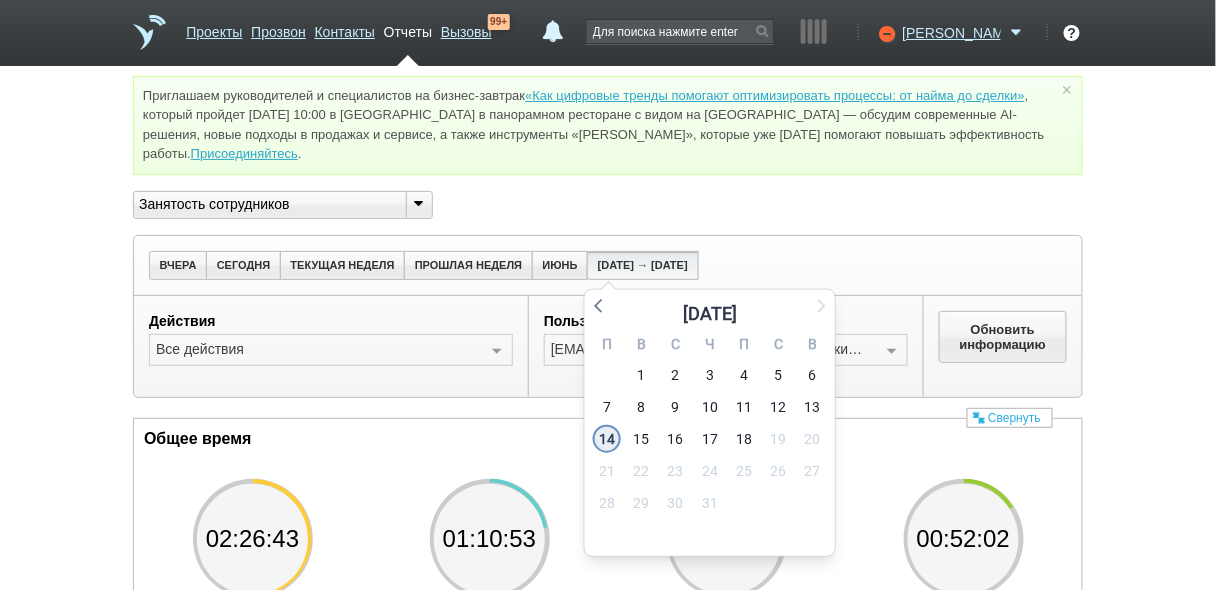 click on "14" at bounding box center [607, 439] 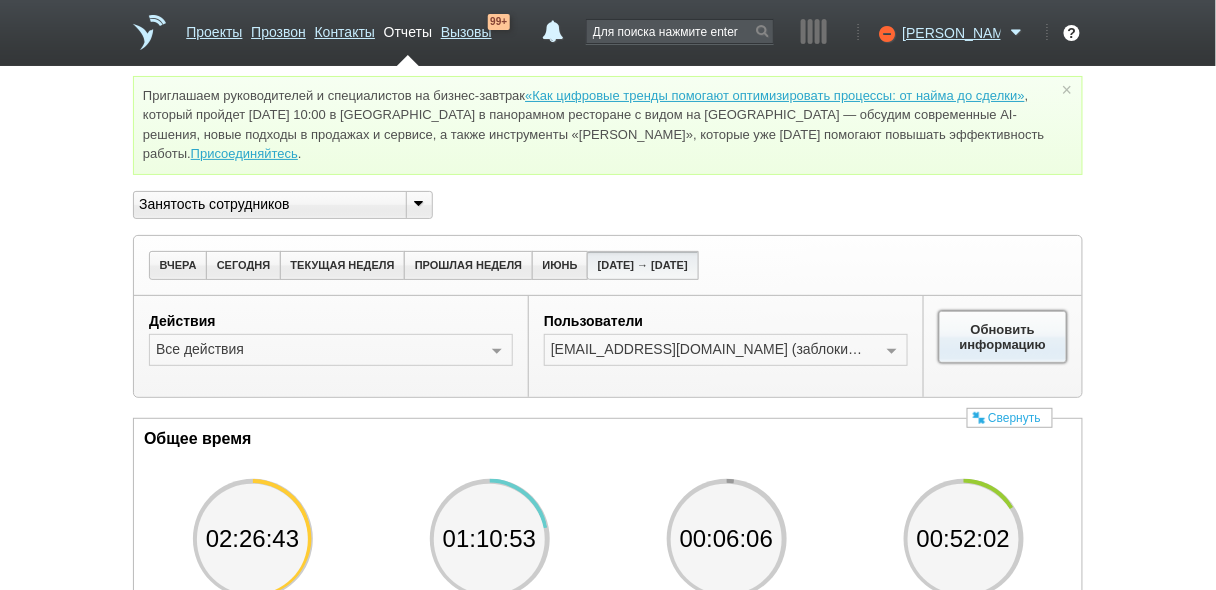 click on "Обновить информацию" at bounding box center (1003, 337) 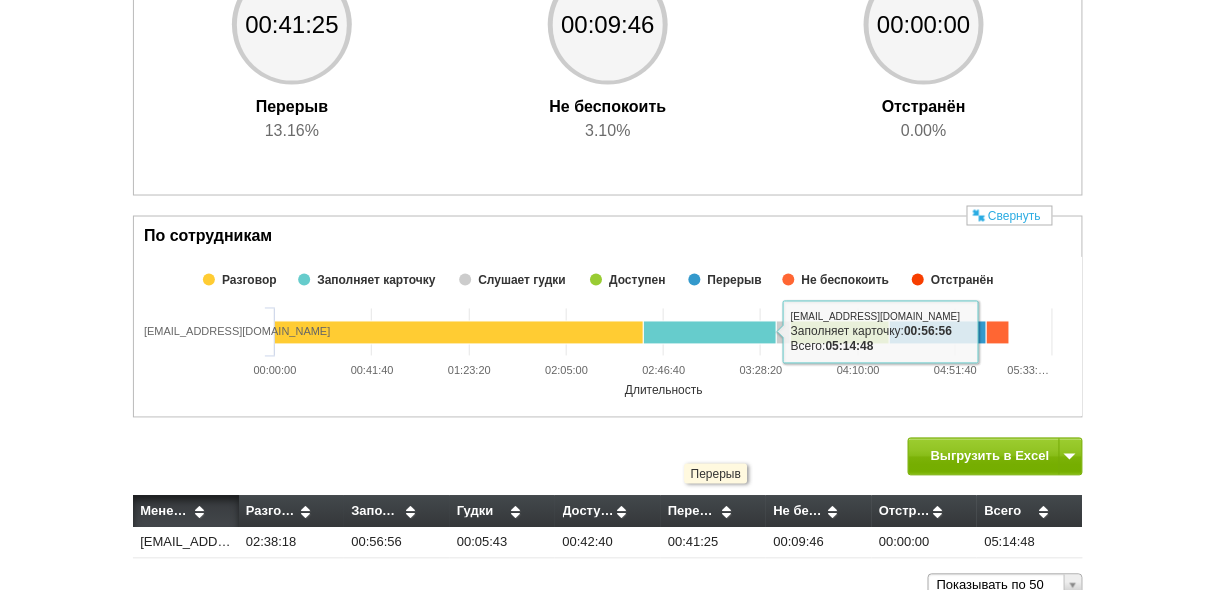 scroll, scrollTop: 783, scrollLeft: 0, axis: vertical 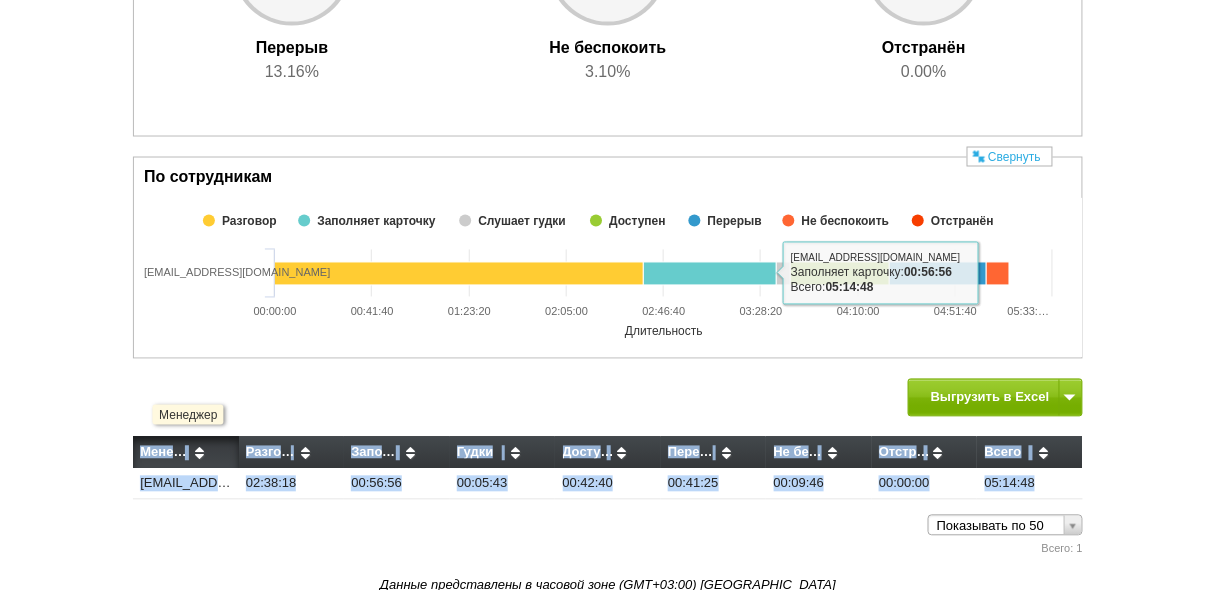 drag, startPoint x: 1075, startPoint y: 498, endPoint x: 139, endPoint y: 439, distance: 937.85767 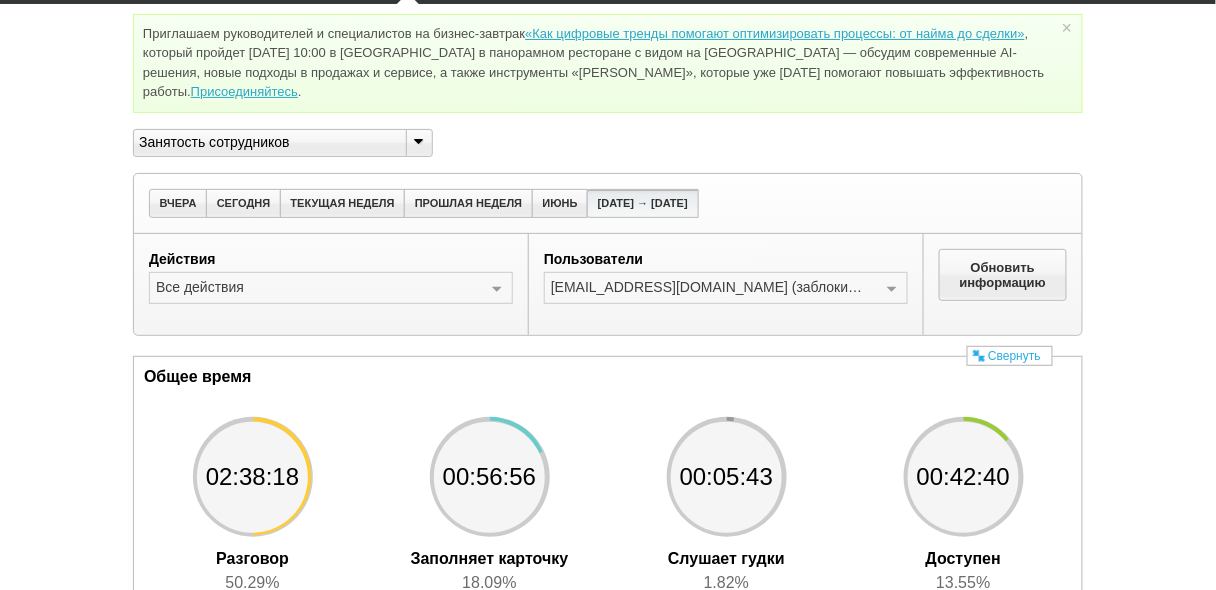 scroll, scrollTop: 0, scrollLeft: 0, axis: both 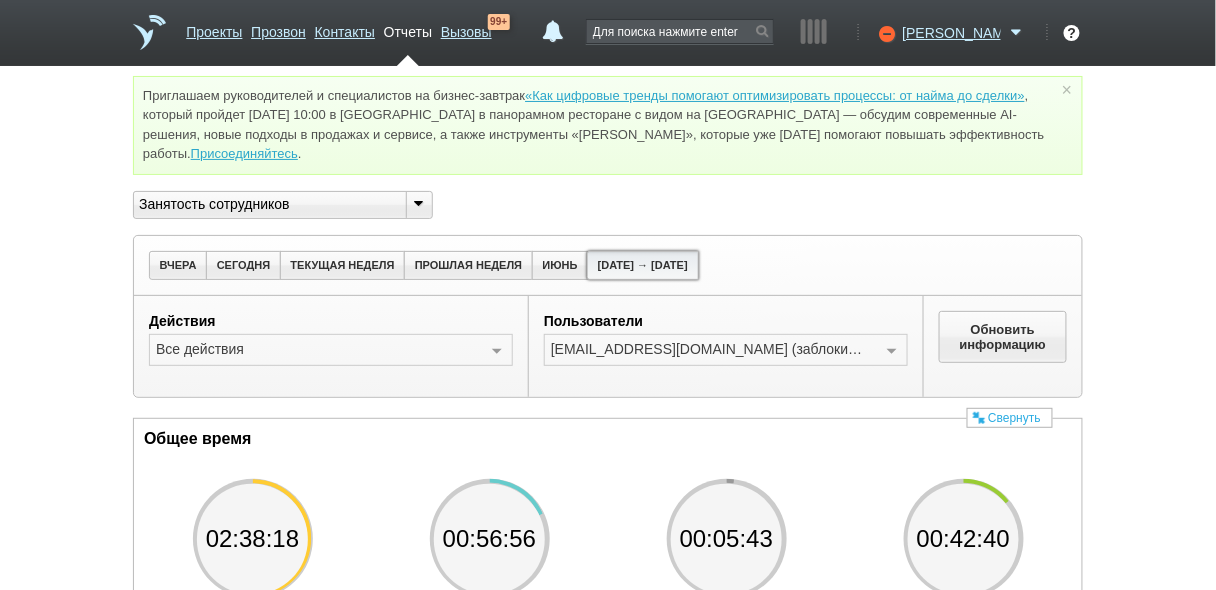 click on "[DATE] → [DATE]" at bounding box center [642, 265] 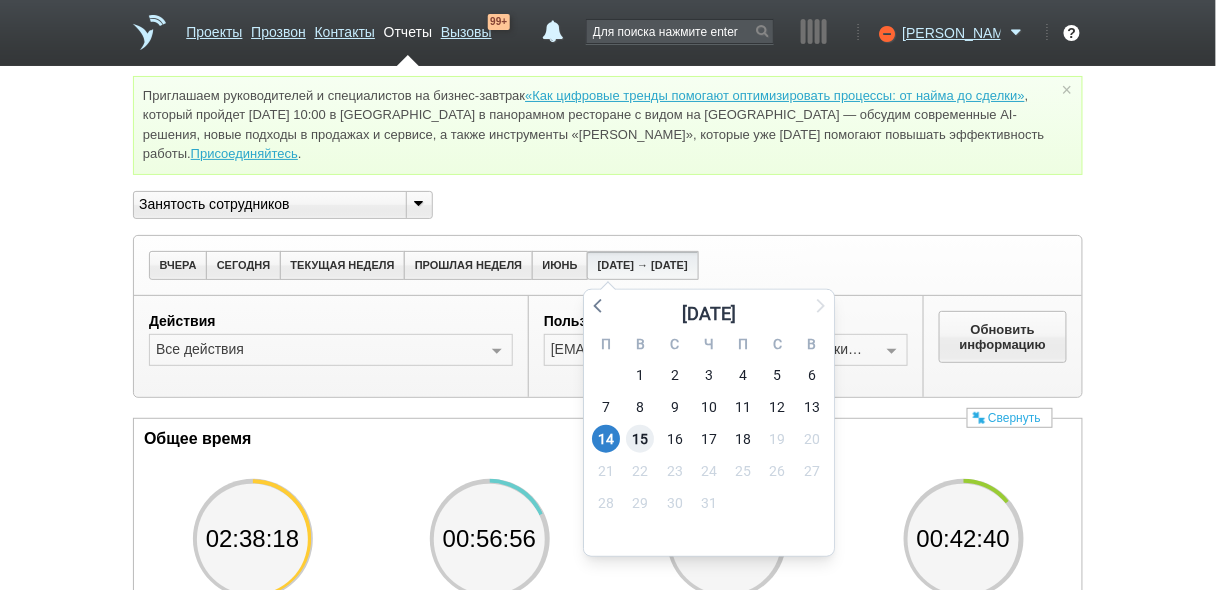 click on "15" at bounding box center (641, 439) 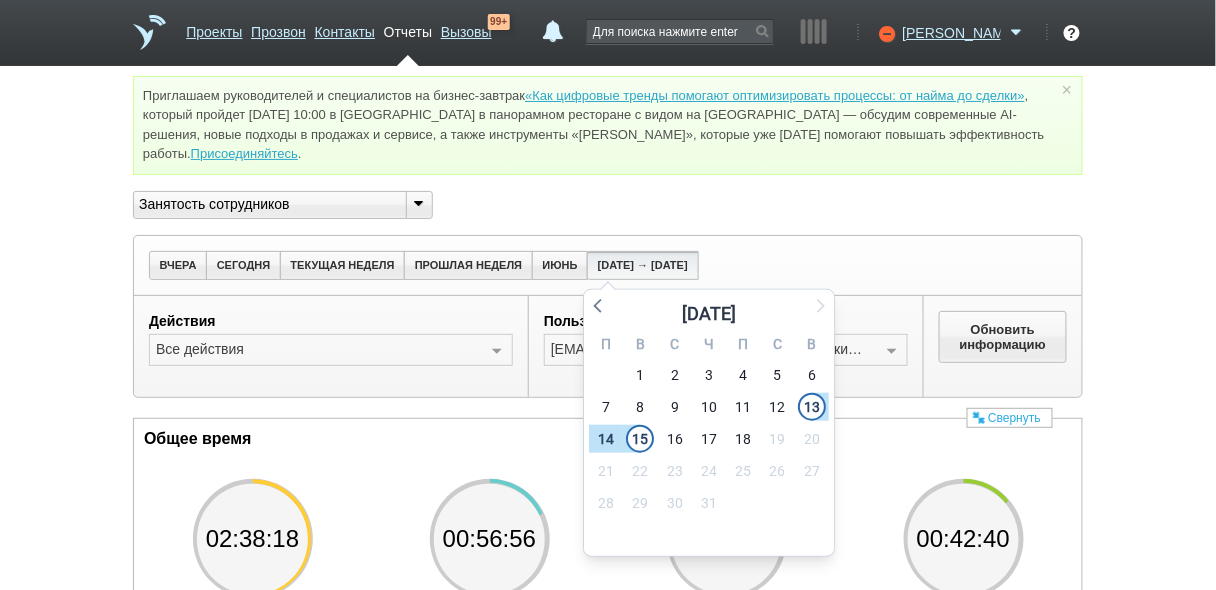 click on "Обновить информацию" at bounding box center (1003, 347) 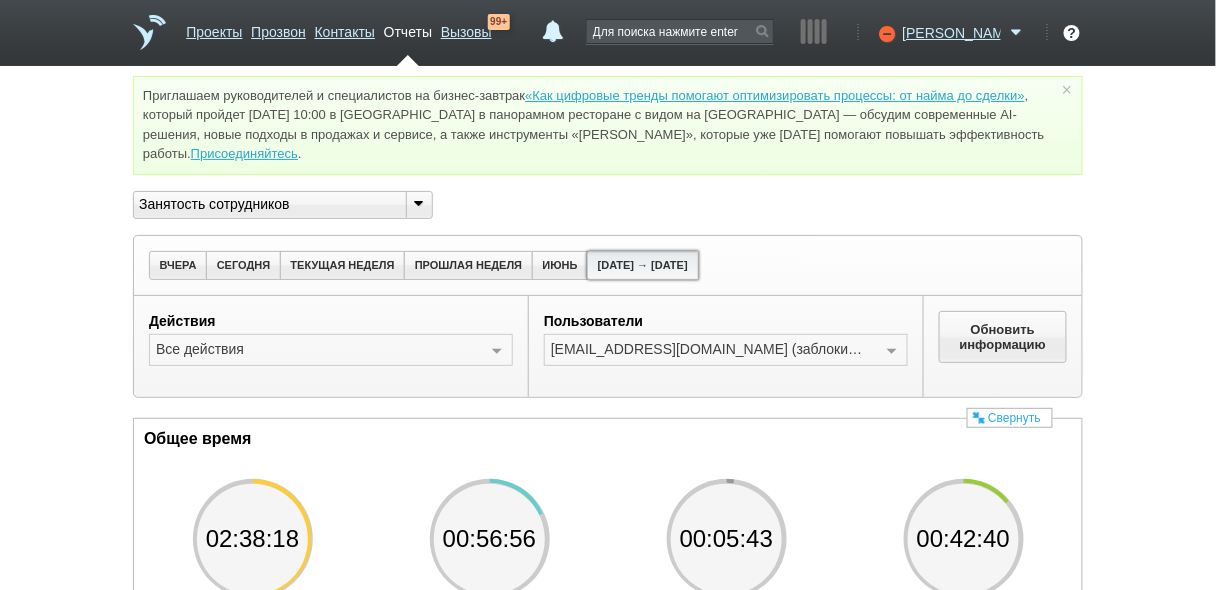 click on "[DATE] → [DATE]" at bounding box center [642, 265] 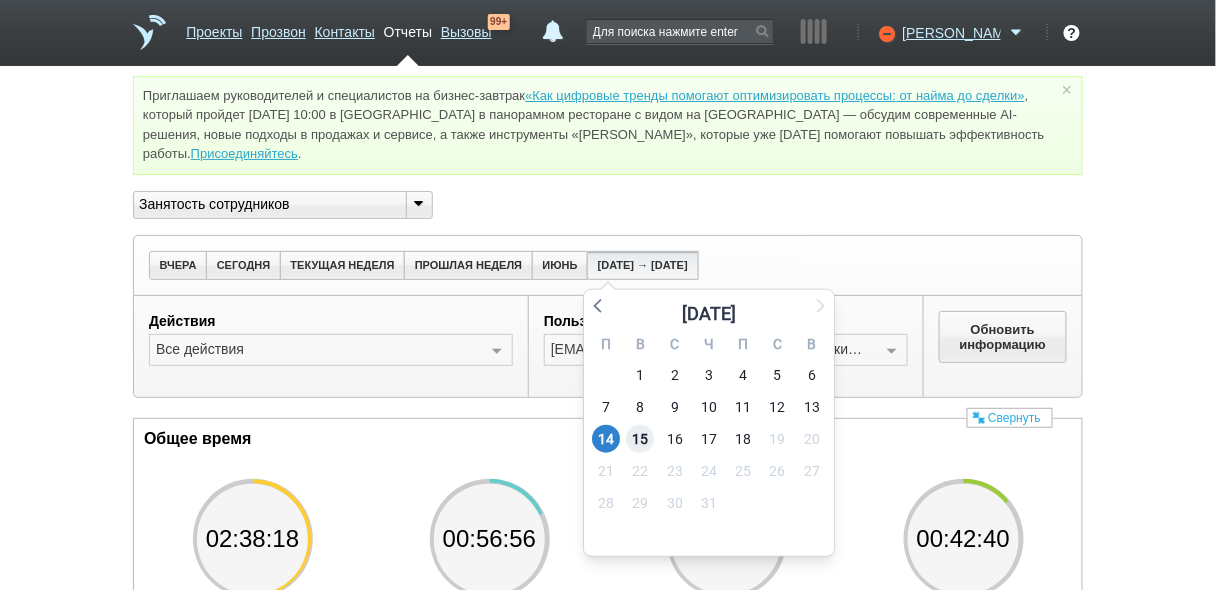 click on "15" at bounding box center (641, 439) 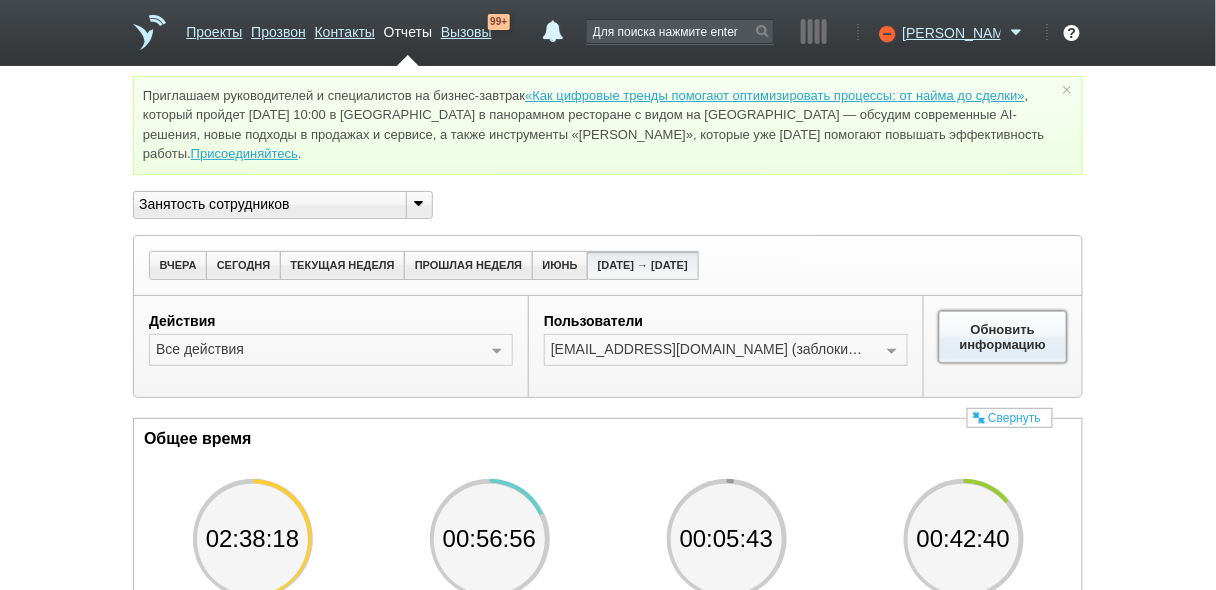 click on "Обновить информацию" at bounding box center (1003, 337) 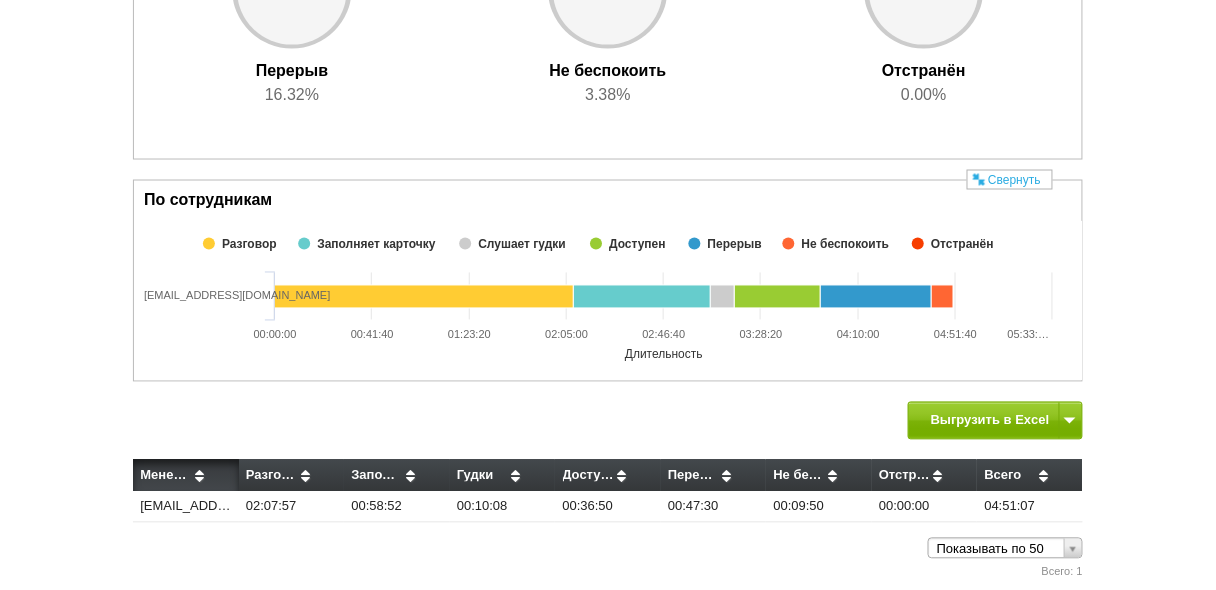 scroll, scrollTop: 783, scrollLeft: 0, axis: vertical 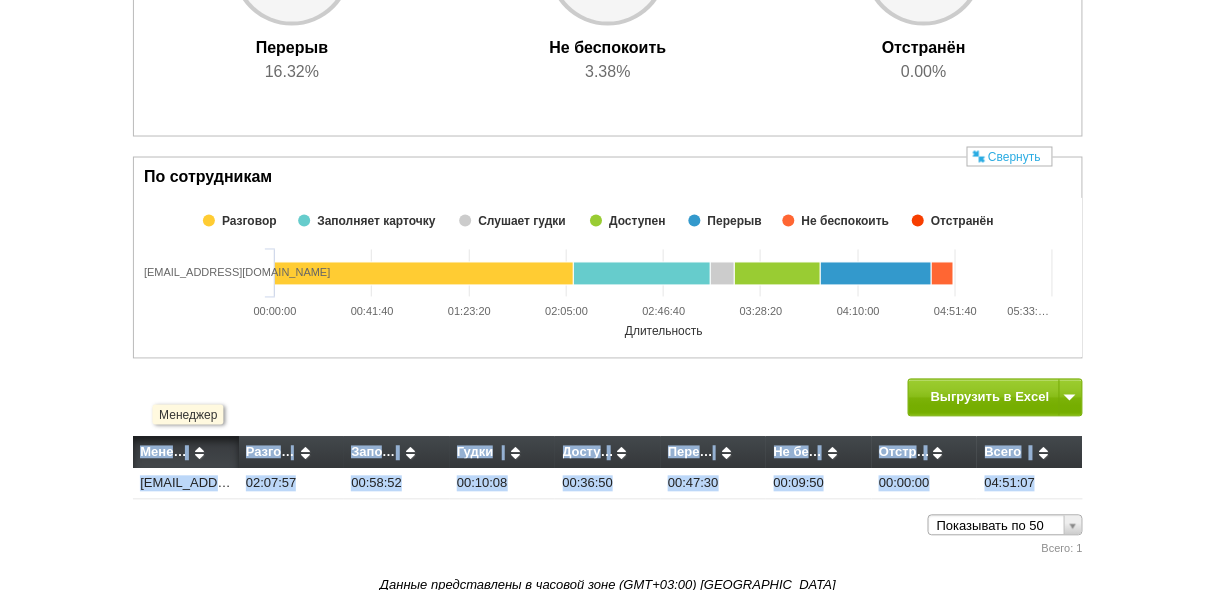 drag, startPoint x: 1087, startPoint y: 489, endPoint x: 135, endPoint y: 442, distance: 953.1595 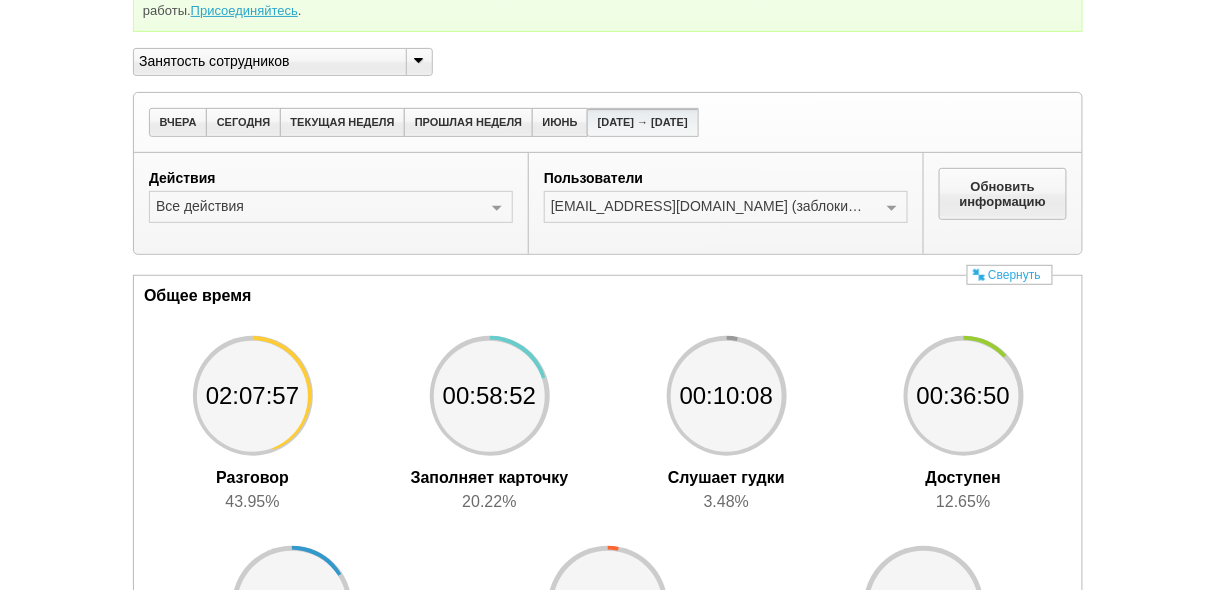 scroll, scrollTop: 223, scrollLeft: 0, axis: vertical 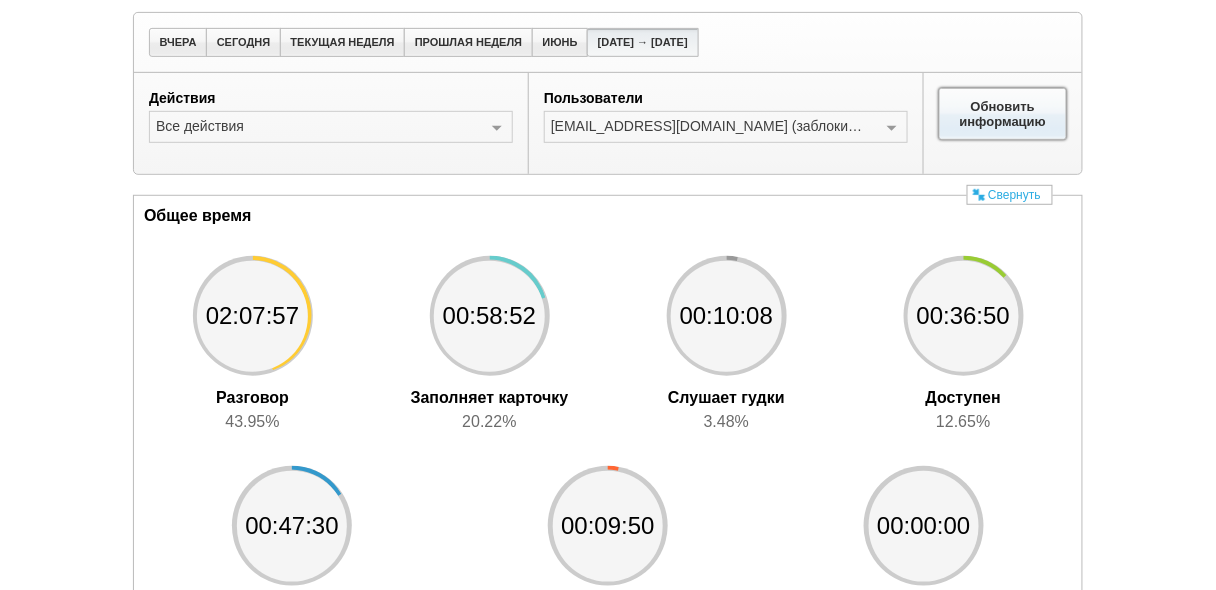 click on "Обновить информацию" at bounding box center [1003, 114] 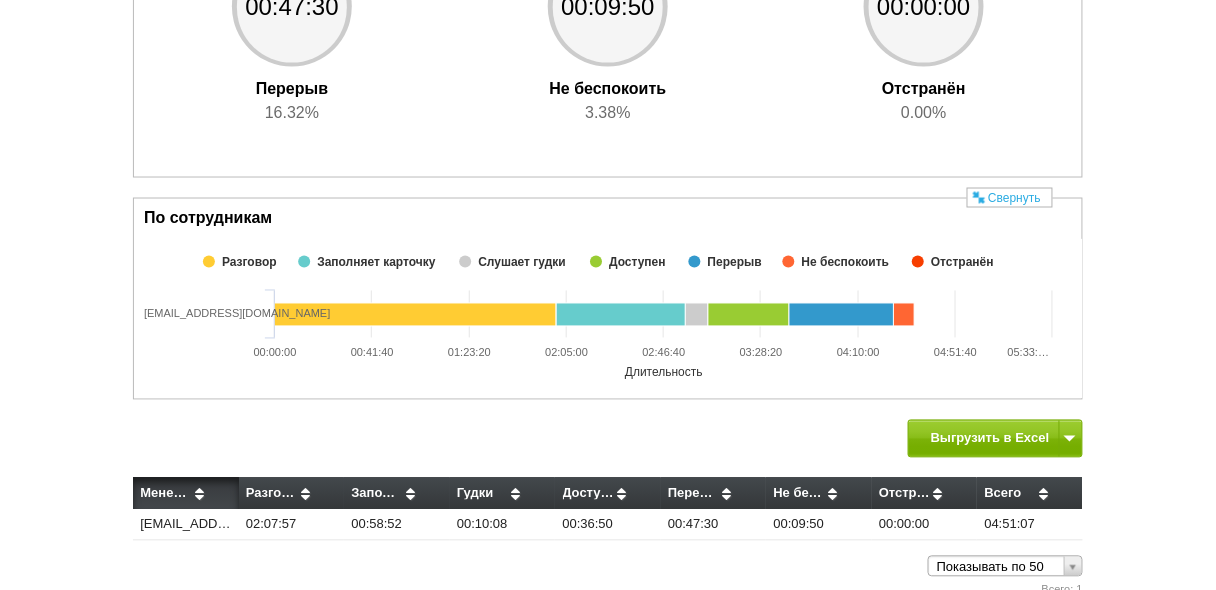 scroll, scrollTop: 783, scrollLeft: 0, axis: vertical 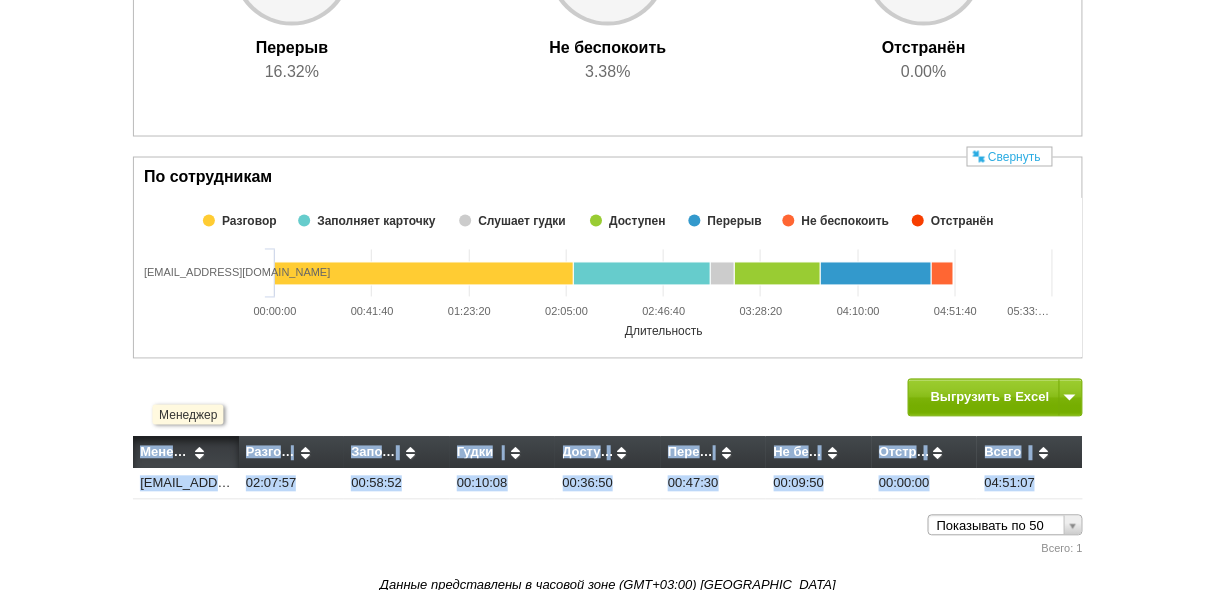 drag, startPoint x: 1087, startPoint y: 498, endPoint x: 142, endPoint y: 444, distance: 946.5416 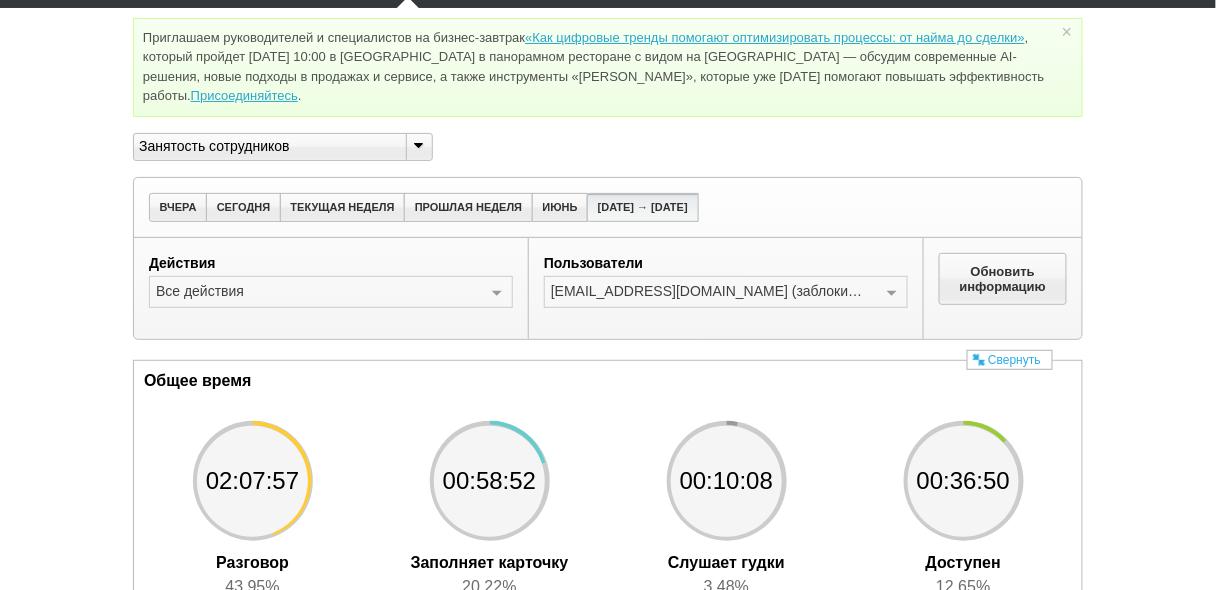 scroll, scrollTop: 0, scrollLeft: 0, axis: both 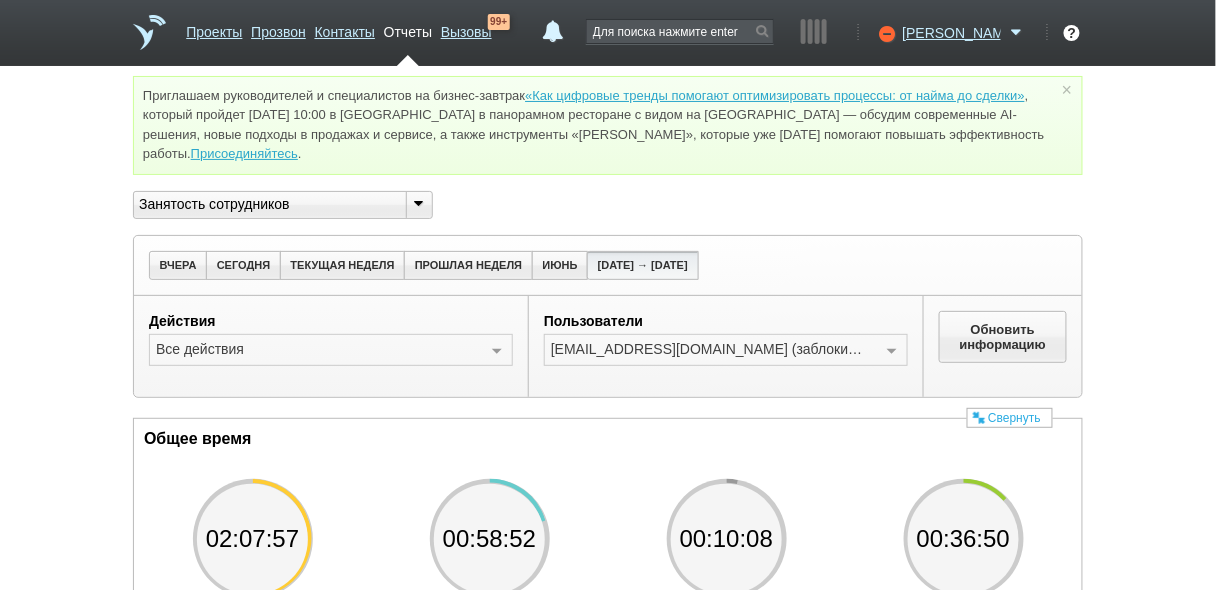click on "[DATE] [DATE] ТЕКУЩАЯ НЕДЕЛЯ ПРОШЛАЯ НЕДЕЛЯ ИЮНЬ [DATE] → [DATE]" at bounding box center [608, 265] 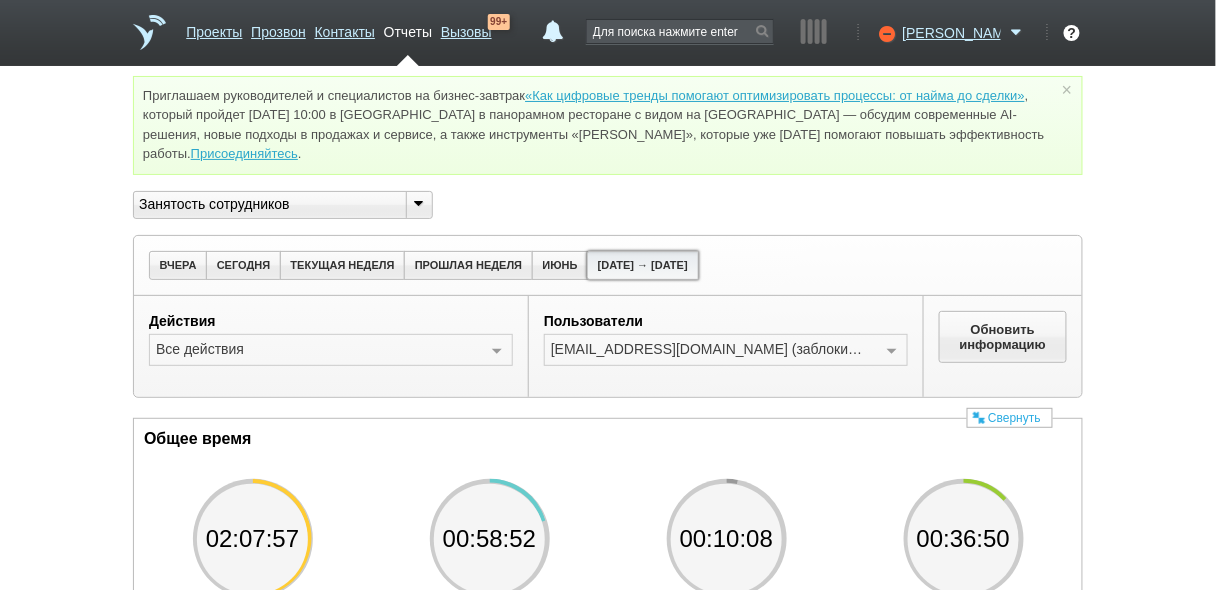 click on "[DATE] → [DATE]" at bounding box center (642, 265) 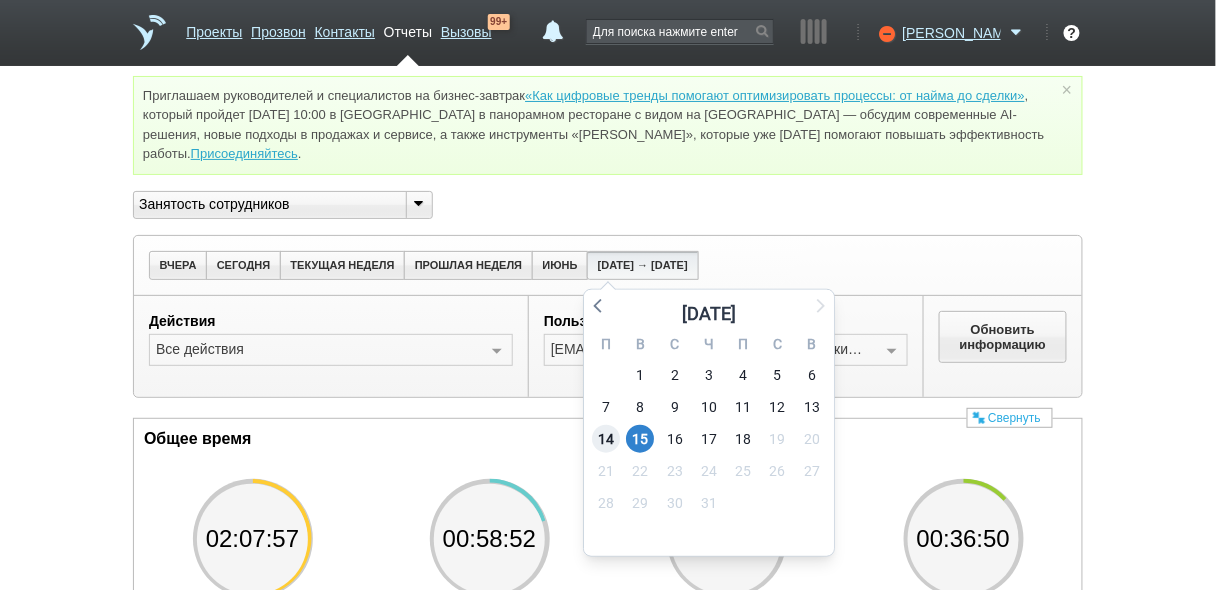 click on "14" at bounding box center (606, 439) 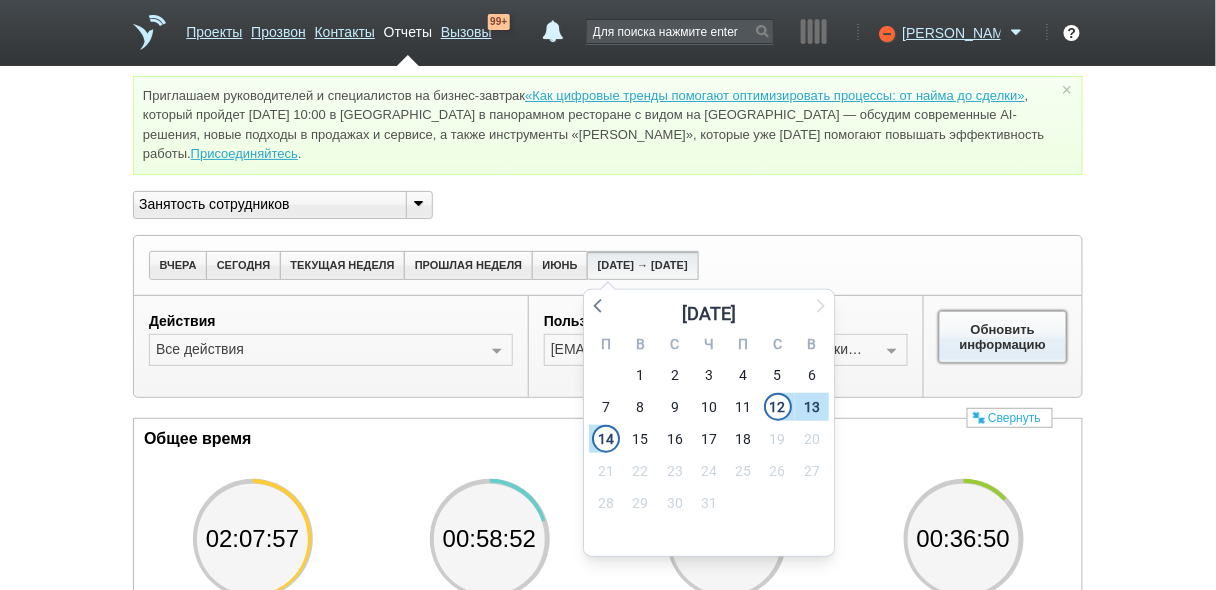 click on "Обновить информацию" at bounding box center (1003, 337) 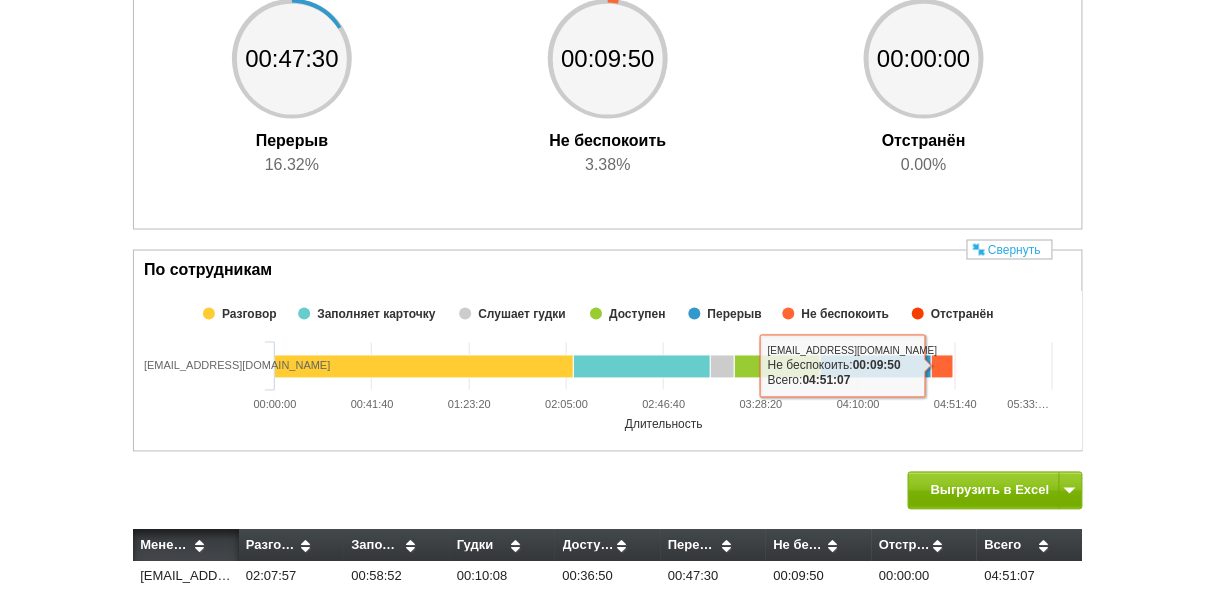 scroll, scrollTop: 783, scrollLeft: 0, axis: vertical 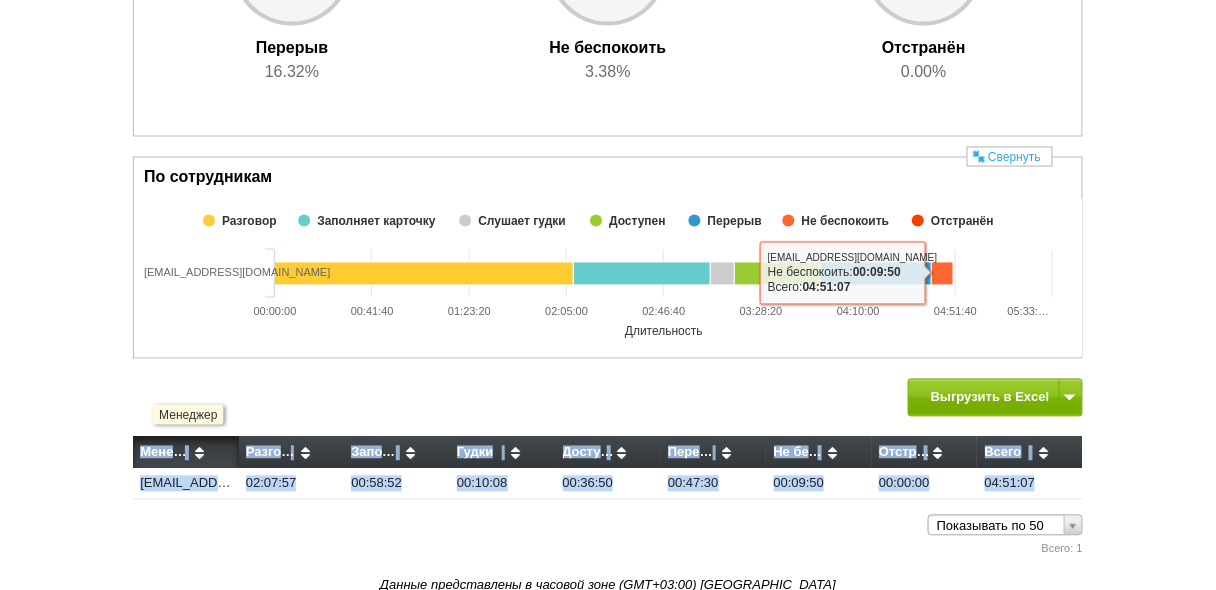 drag, startPoint x: 1032, startPoint y: 471, endPoint x: 136, endPoint y: 446, distance: 896.3487 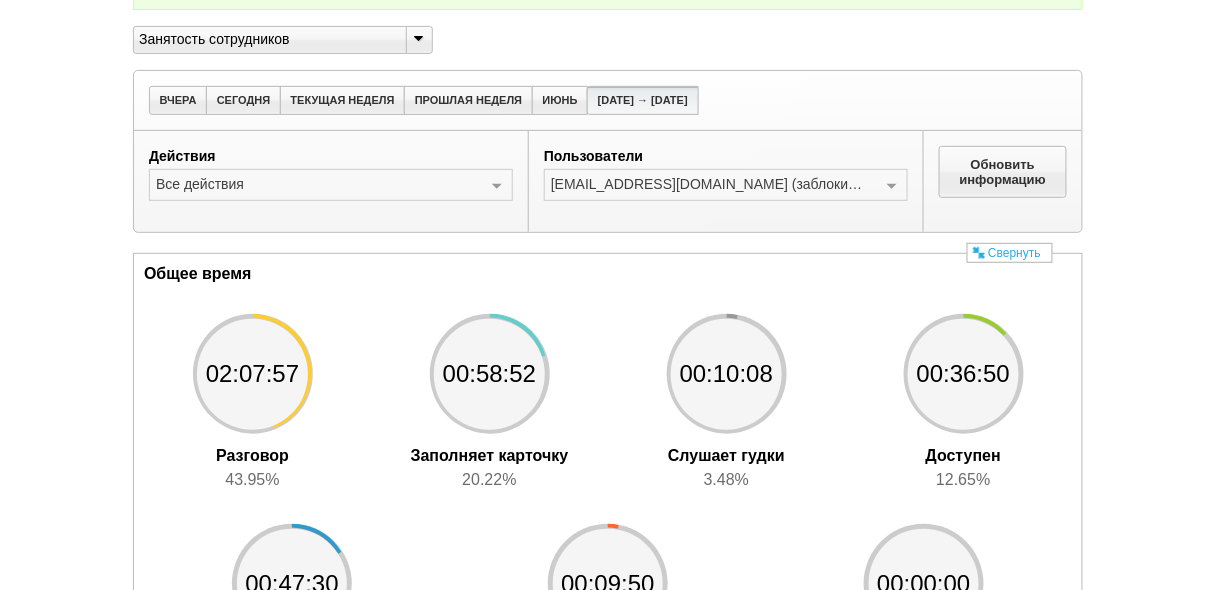 scroll, scrollTop: 0, scrollLeft: 0, axis: both 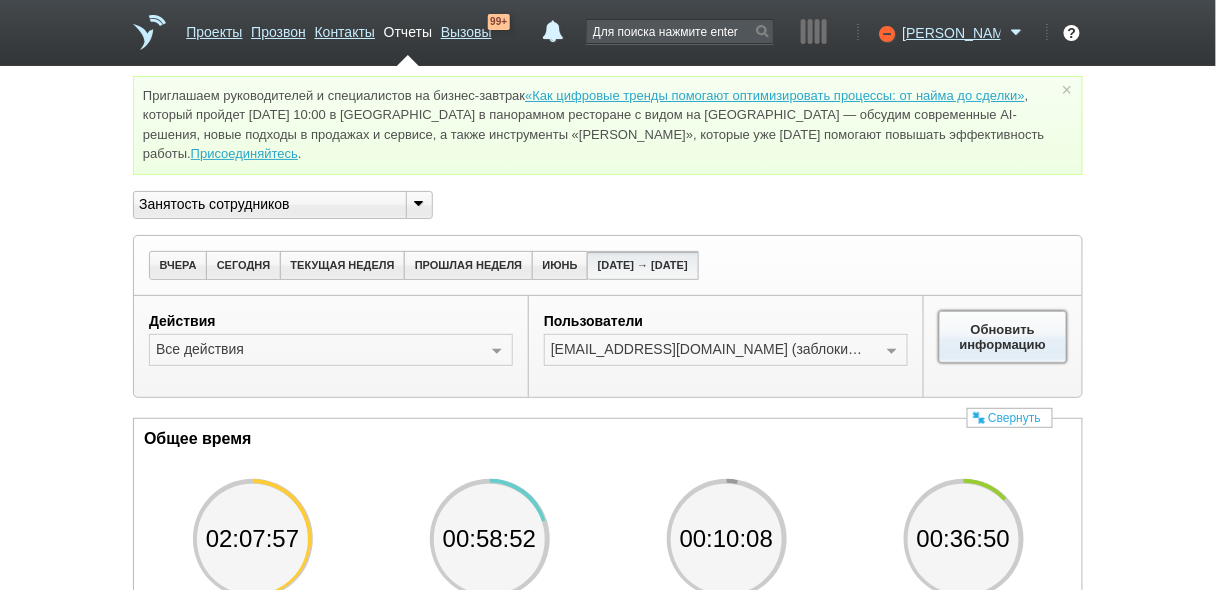 click on "Обновить информацию" at bounding box center (1003, 337) 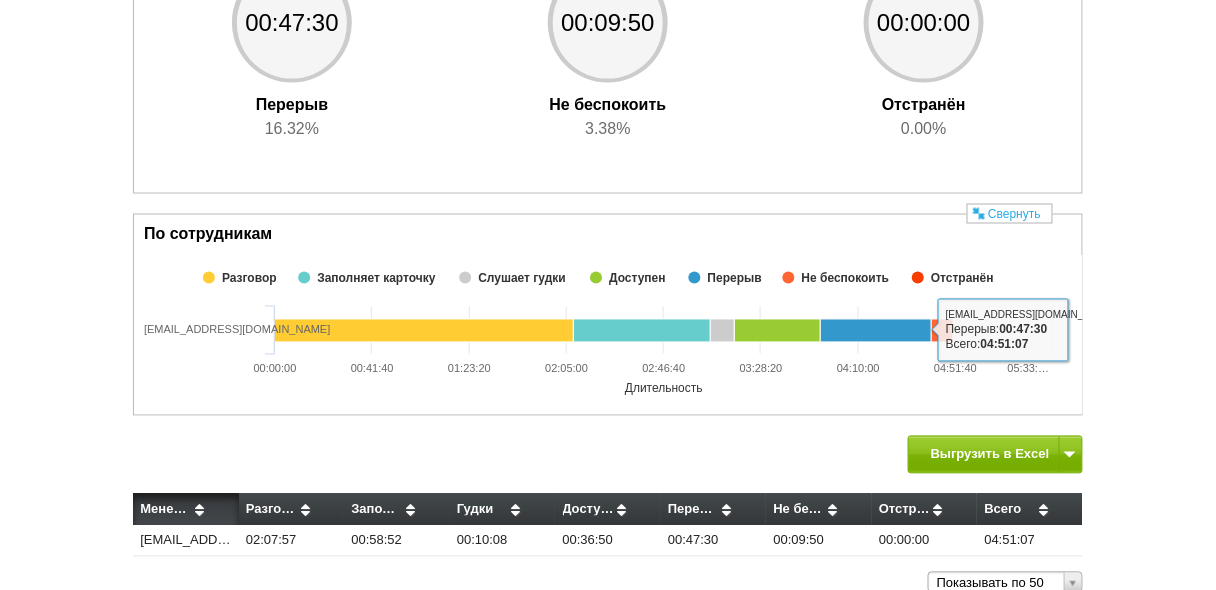 scroll, scrollTop: 783, scrollLeft: 0, axis: vertical 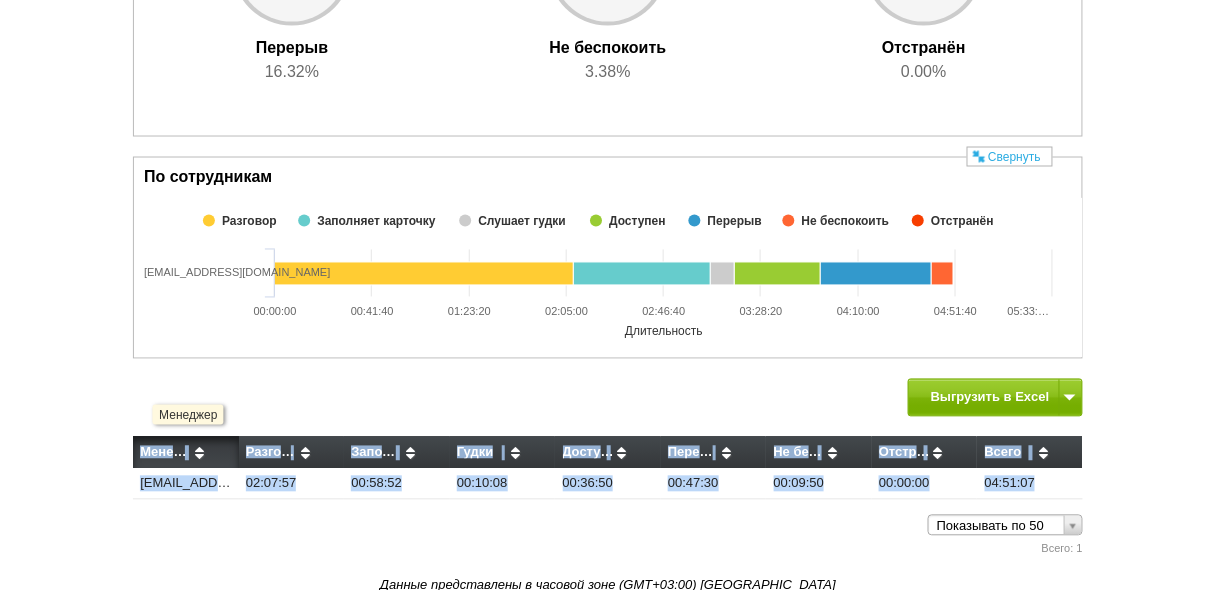 drag, startPoint x: 1091, startPoint y: 497, endPoint x: 137, endPoint y: 444, distance: 955.47107 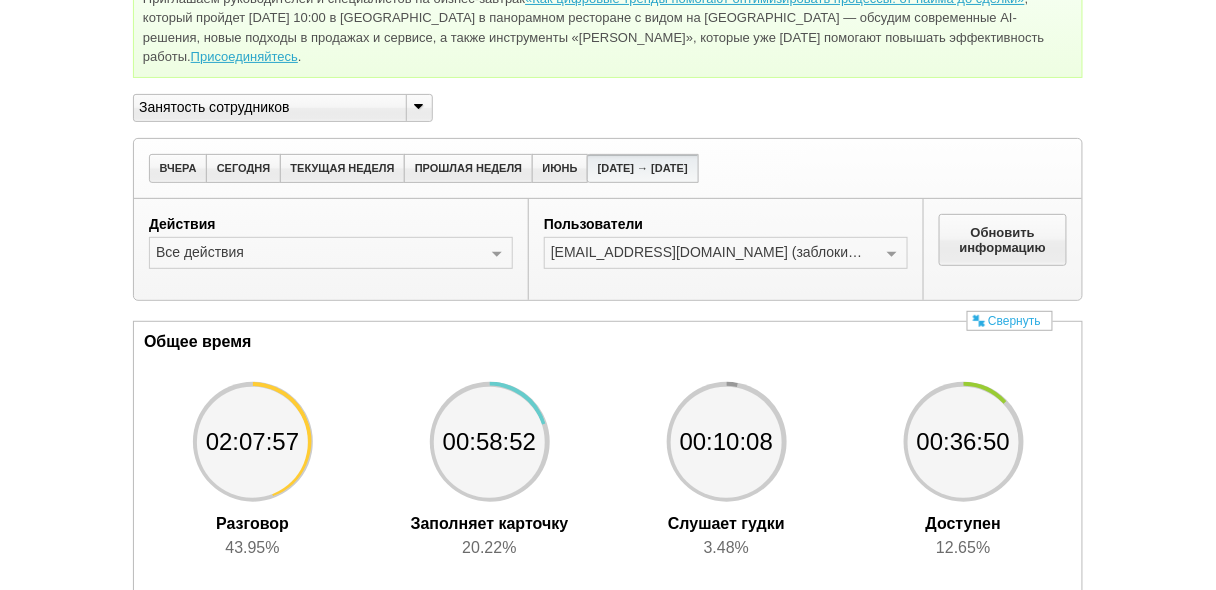 scroll, scrollTop: 0, scrollLeft: 0, axis: both 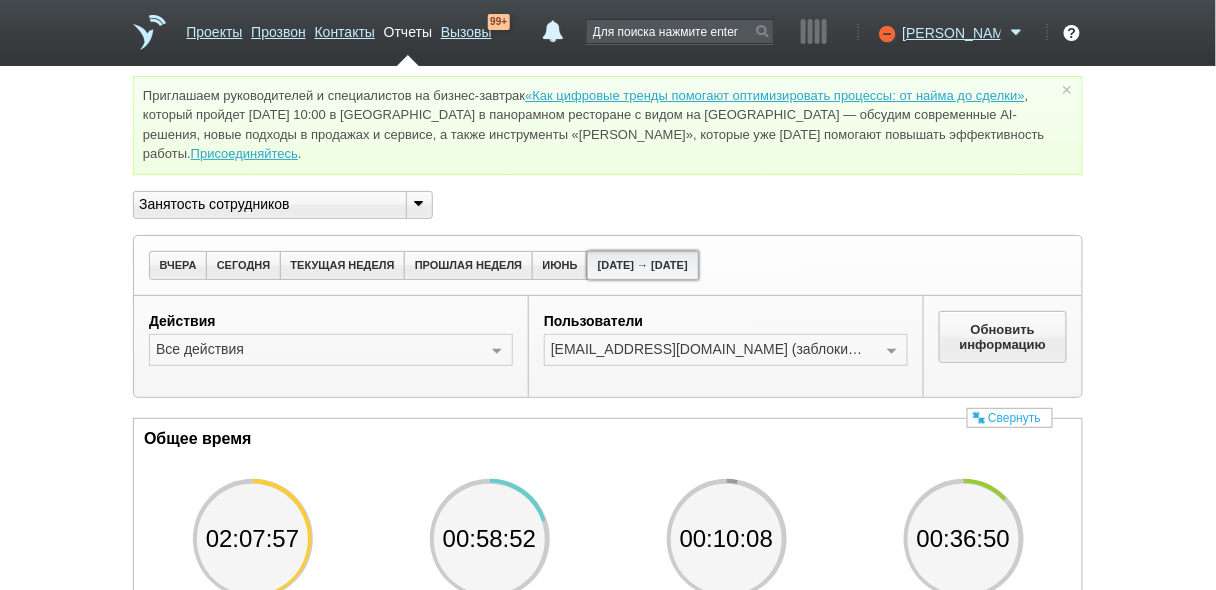 click on "[DATE] → [DATE]" at bounding box center (642, 265) 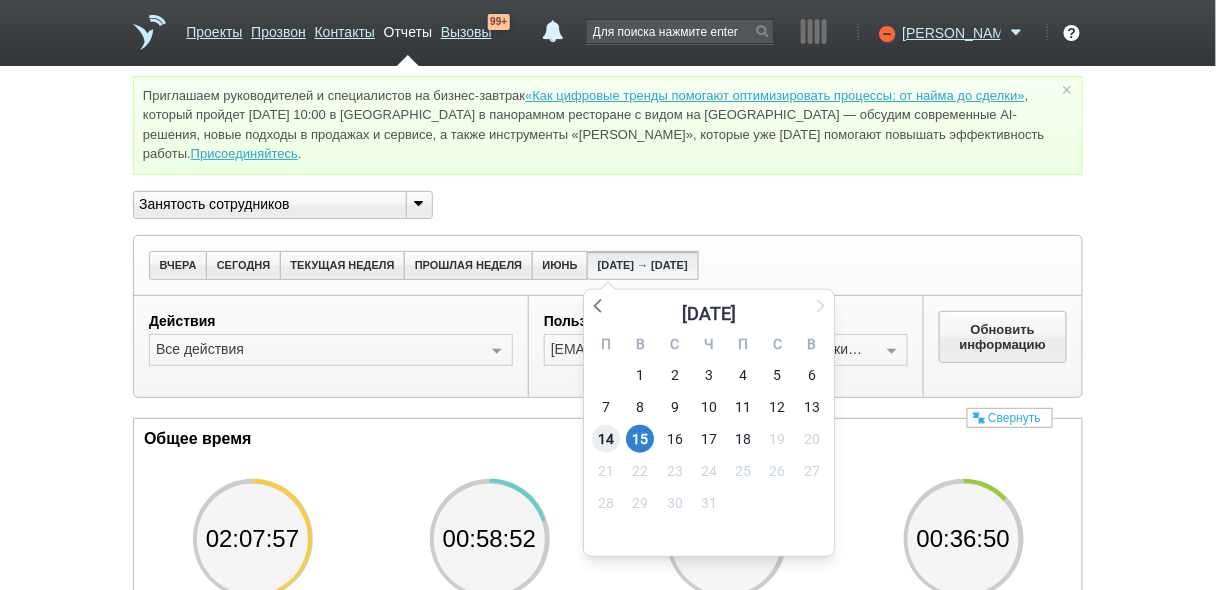 click on "14" at bounding box center (606, 439) 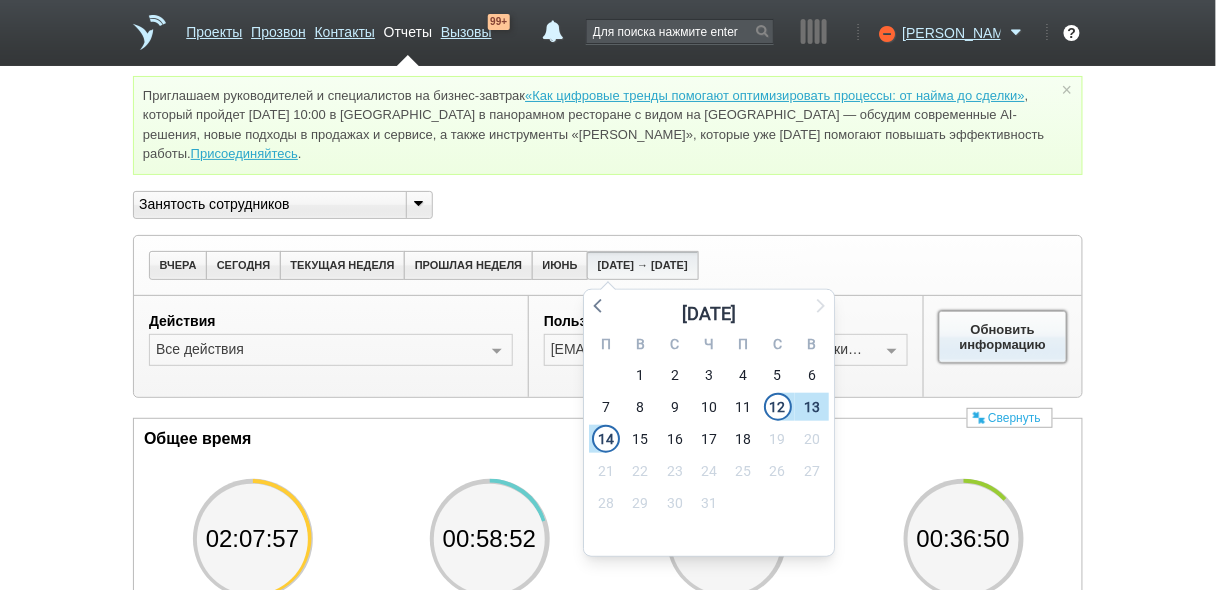 click on "Обновить информацию" at bounding box center (1003, 337) 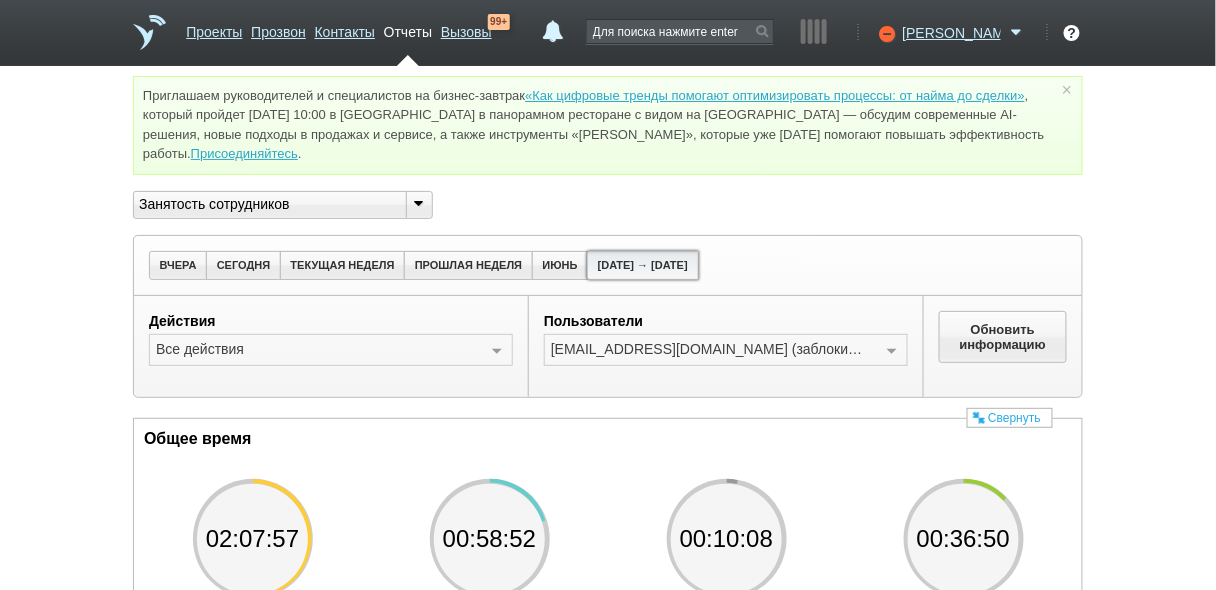 click on "[DATE] → [DATE]" at bounding box center (642, 265) 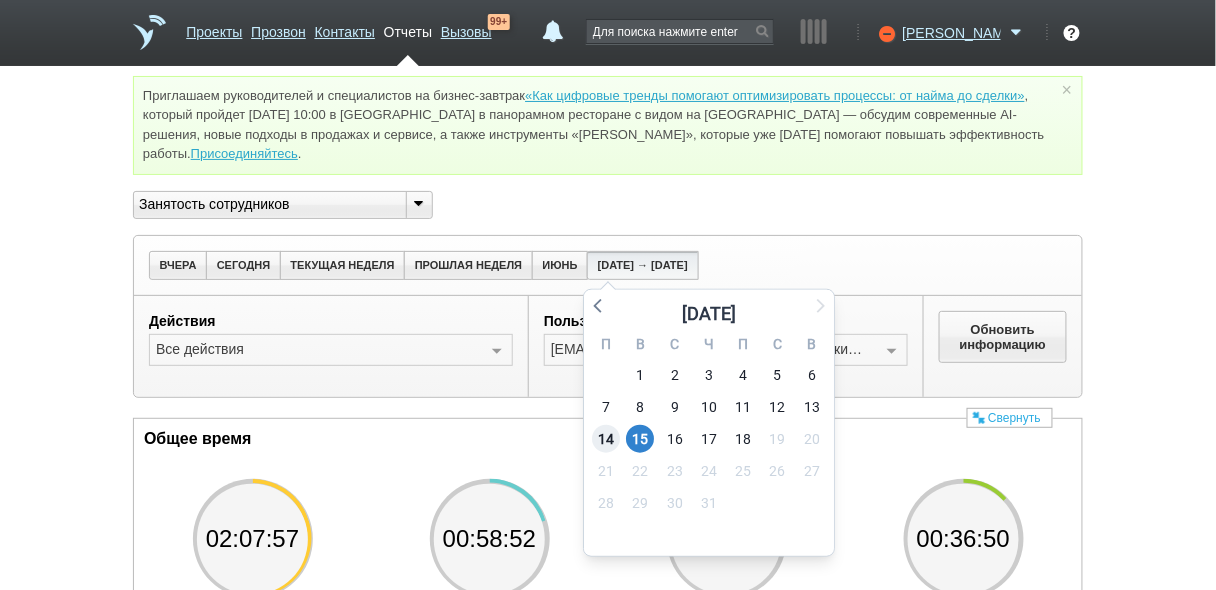 click on "14" at bounding box center (606, 439) 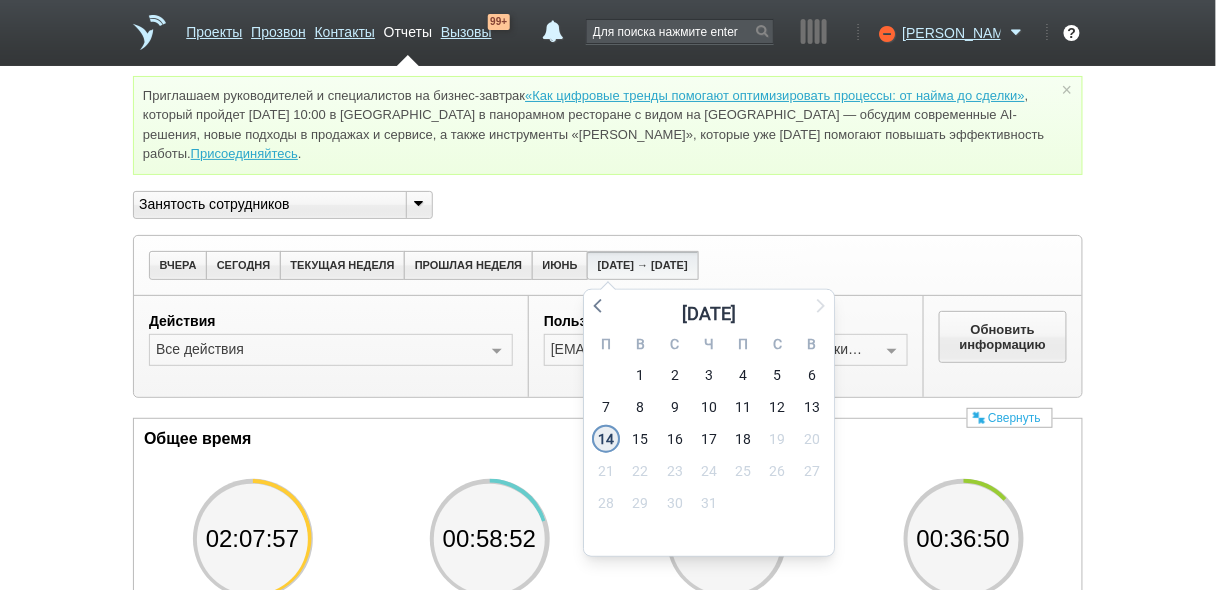 click on "14" at bounding box center (606, 439) 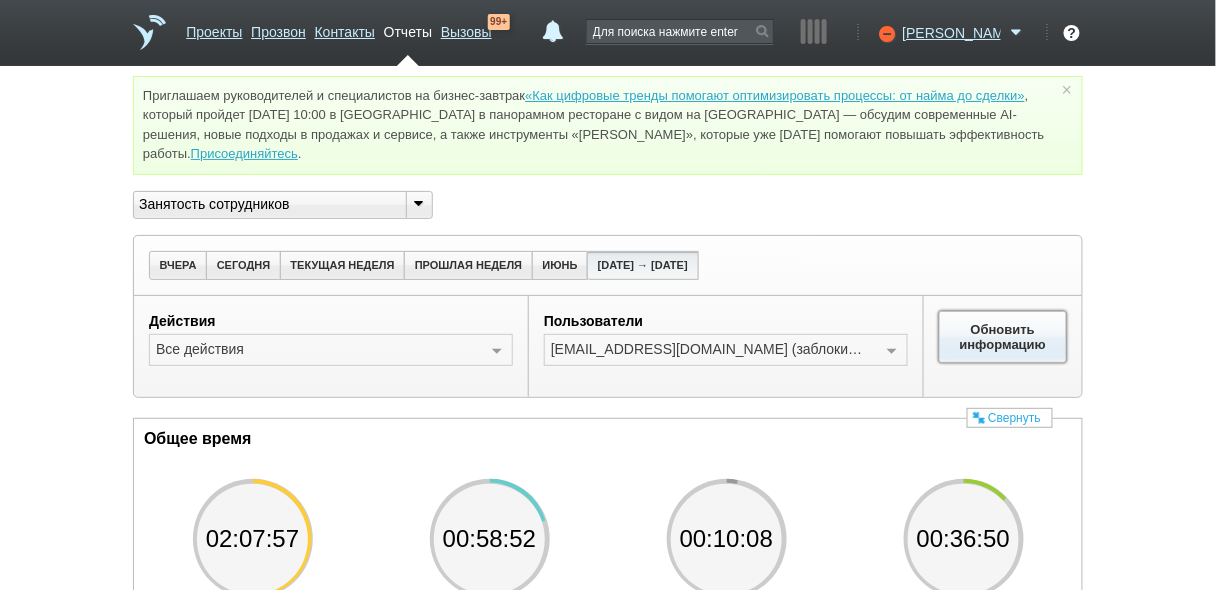 click on "Обновить информацию" at bounding box center [1003, 337] 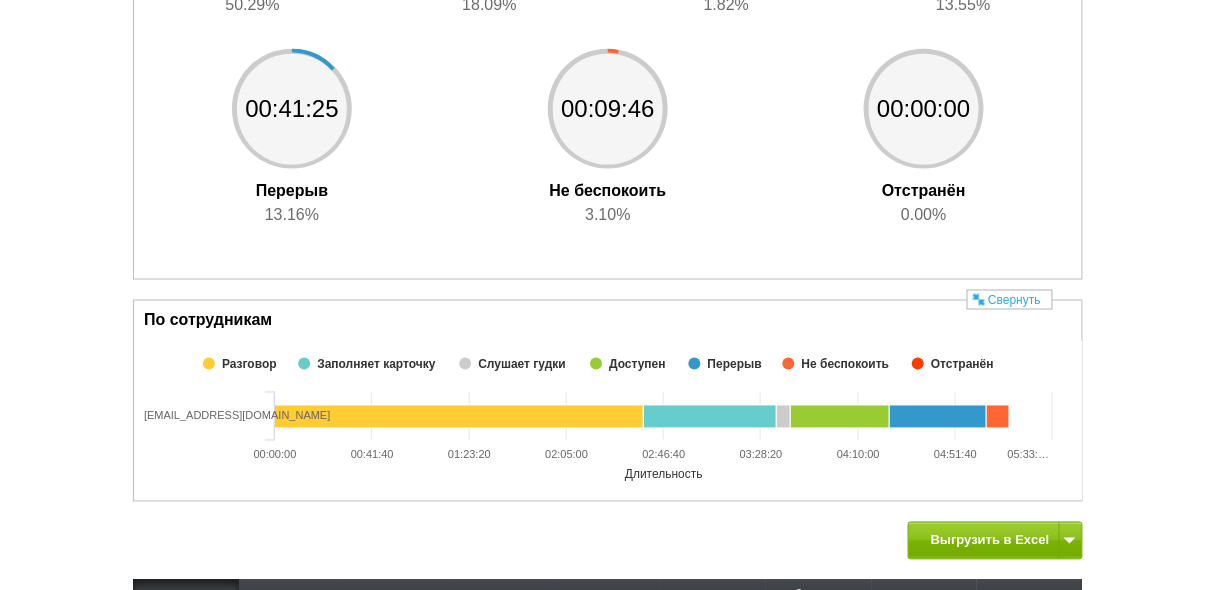 scroll, scrollTop: 783, scrollLeft: 0, axis: vertical 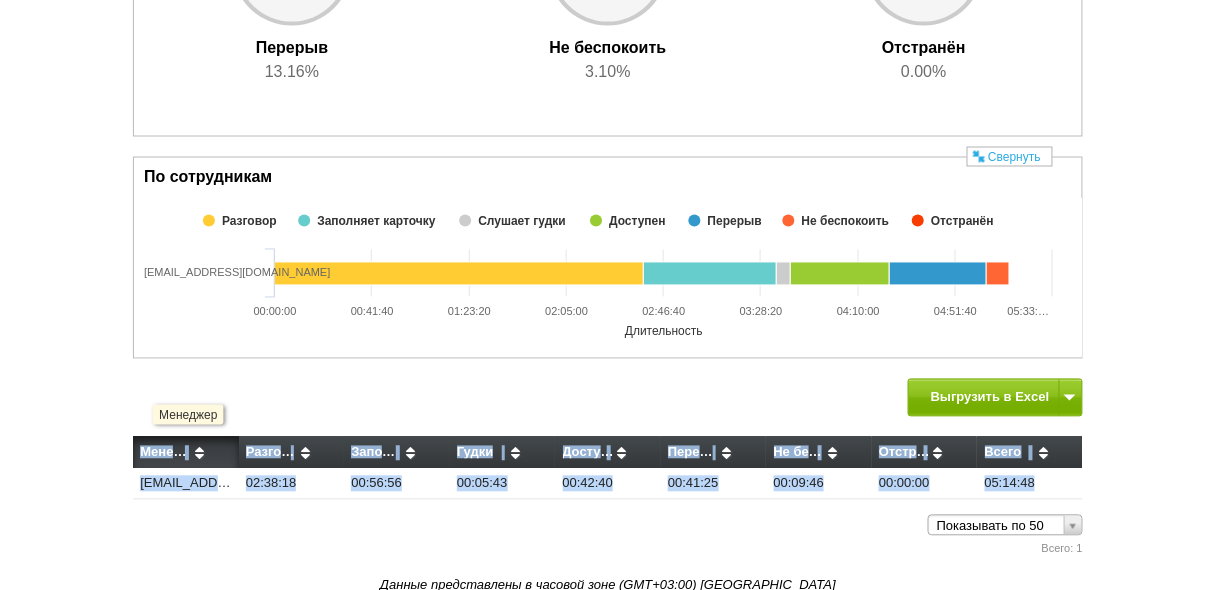 drag, startPoint x: 1105, startPoint y: 485, endPoint x: 143, endPoint y: 438, distance: 963.14746 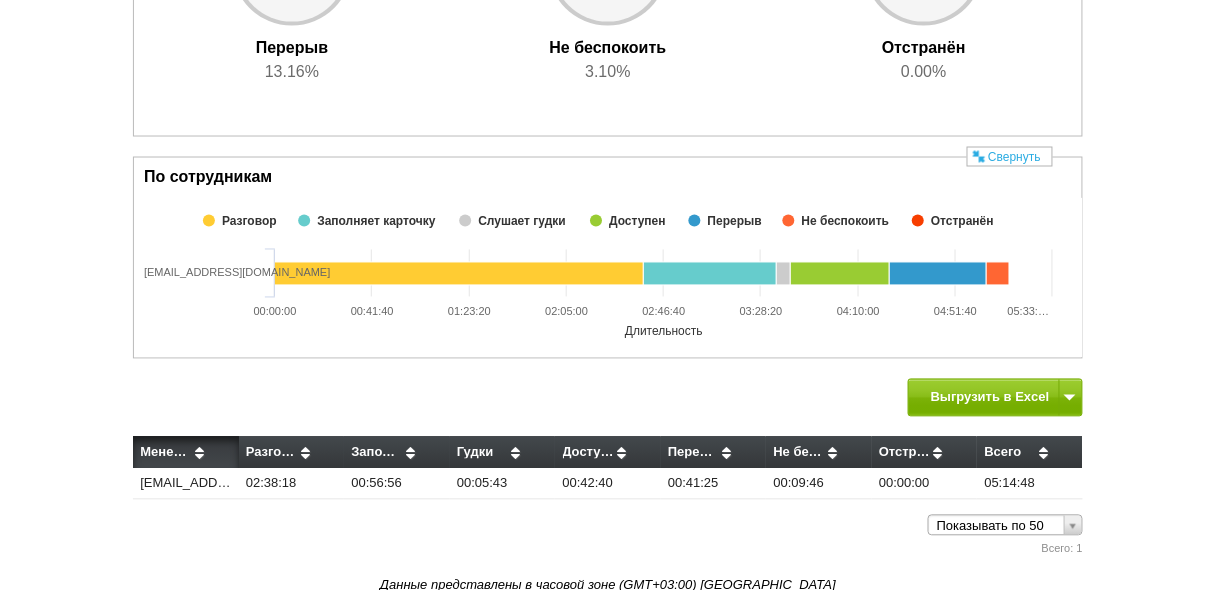 drag, startPoint x: 144, startPoint y: 443, endPoint x: 103, endPoint y: 472, distance: 50.219517 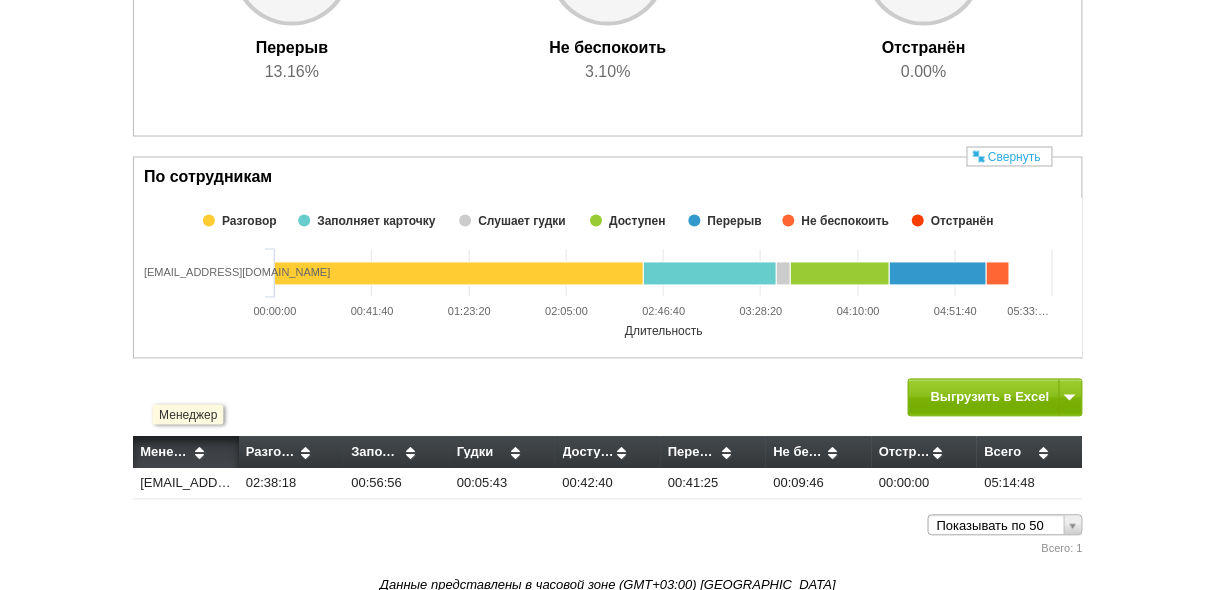 drag, startPoint x: 1045, startPoint y: 490, endPoint x: 137, endPoint y: 443, distance: 909.2156 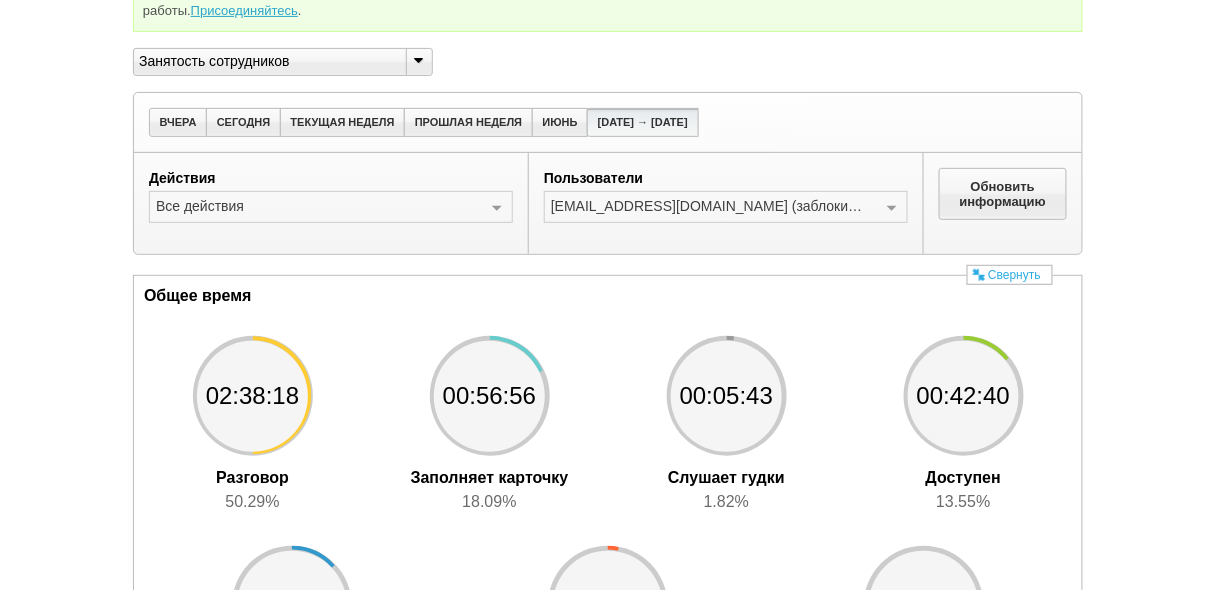 scroll, scrollTop: 0, scrollLeft: 0, axis: both 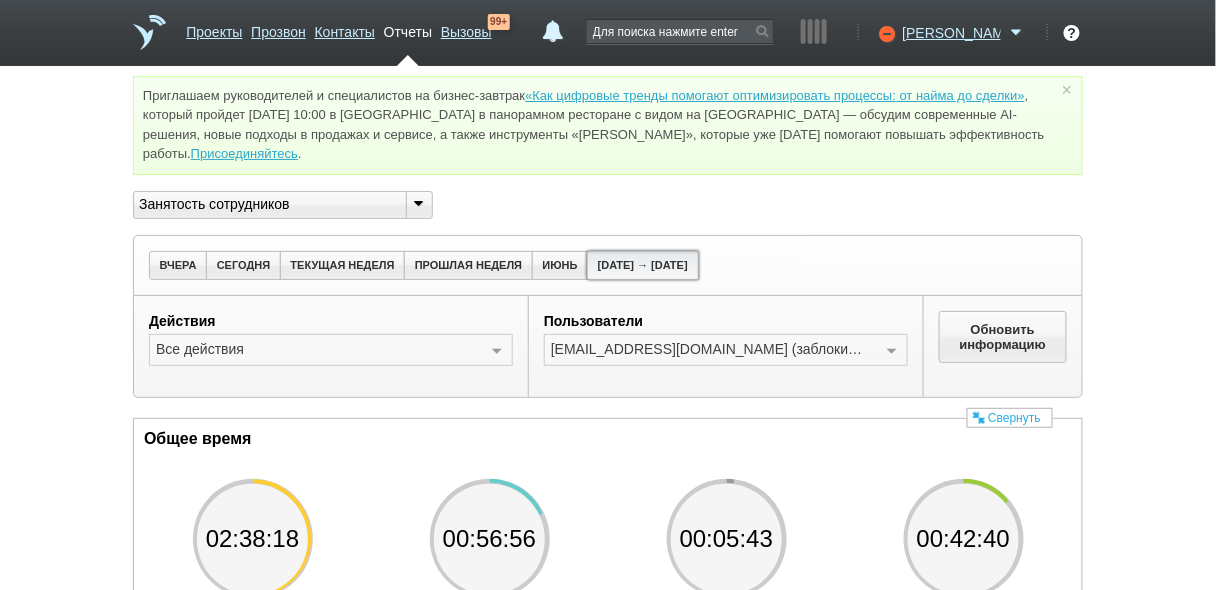 click on "[DATE] → [DATE]" at bounding box center [642, 265] 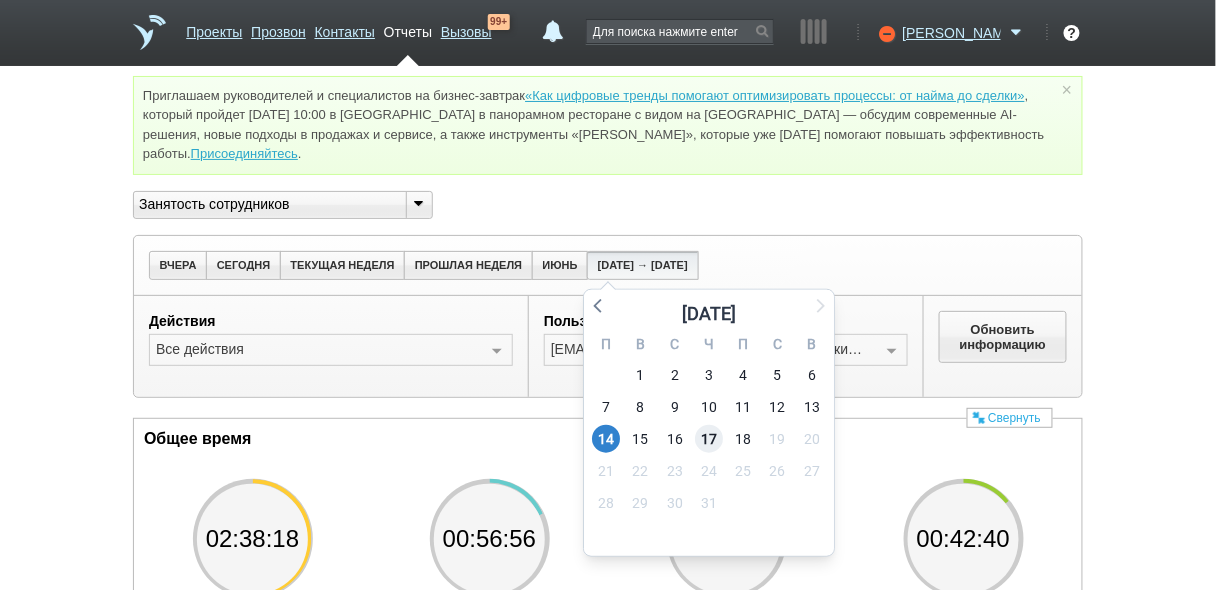 click on "17" at bounding box center (709, 439) 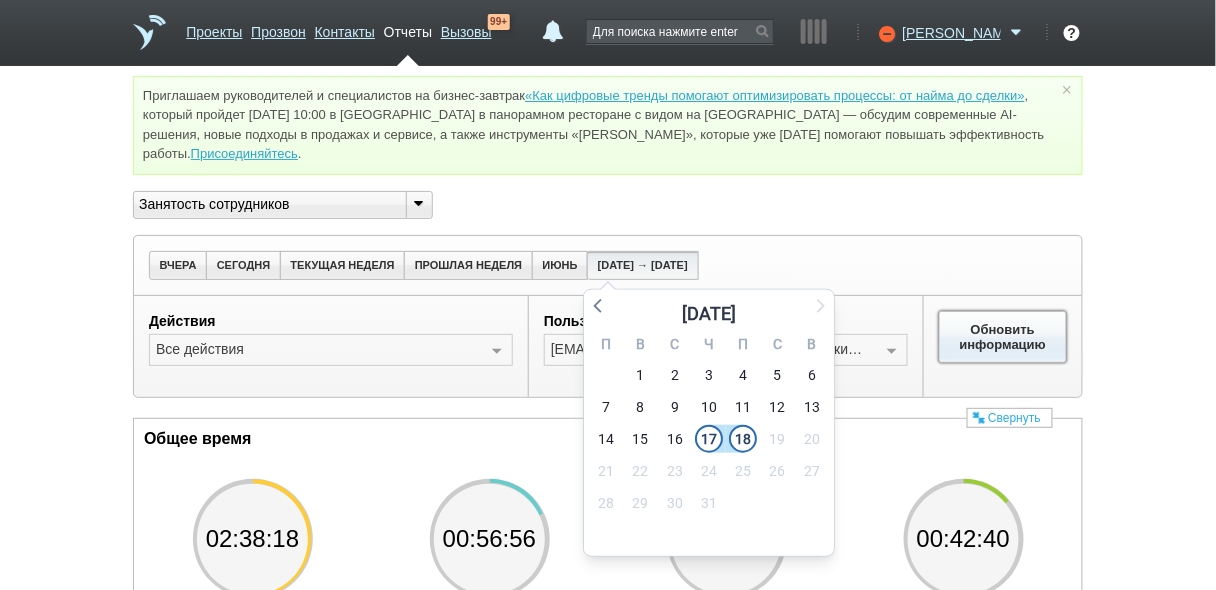 click on "Обновить информацию" at bounding box center (1003, 337) 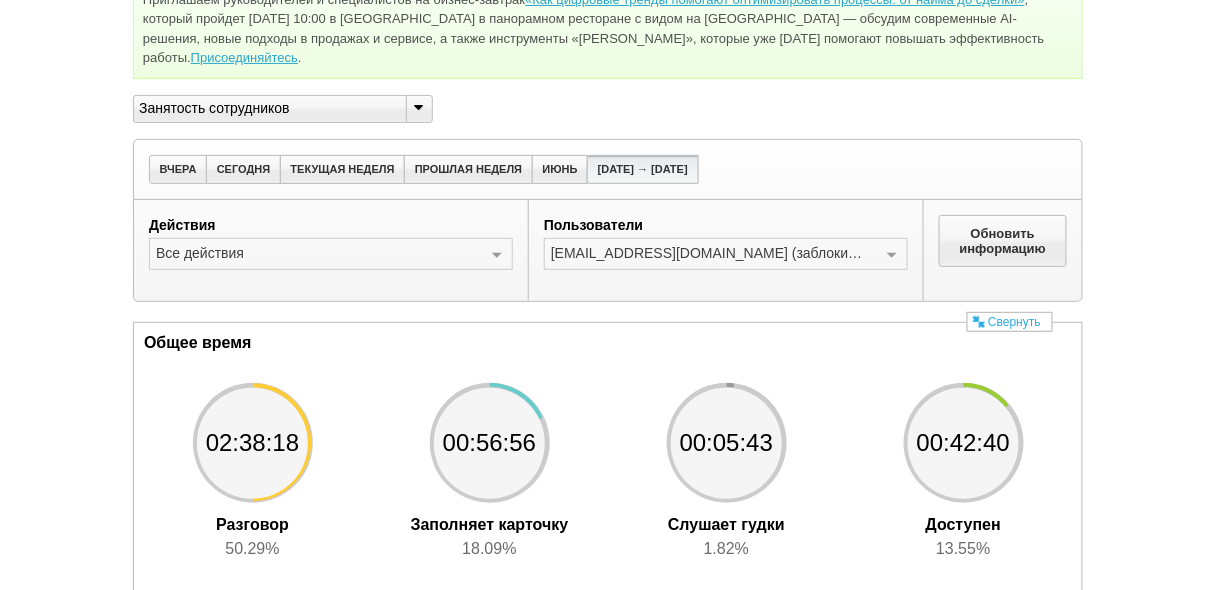 scroll, scrollTop: 0, scrollLeft: 0, axis: both 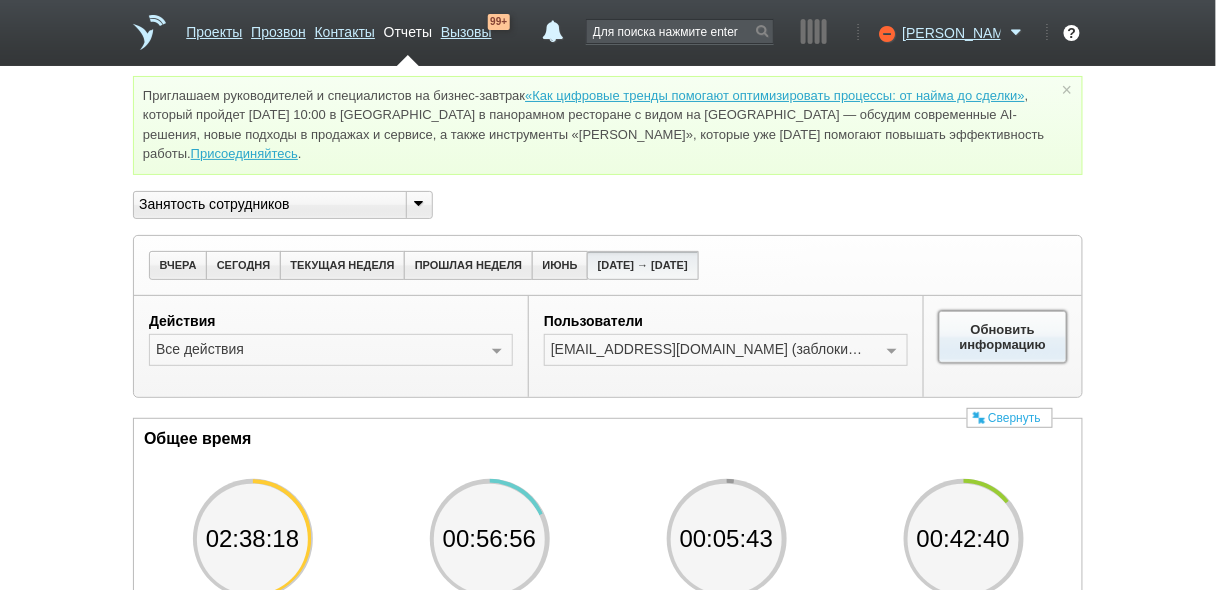 click on "Обновить информацию" at bounding box center [1003, 337] 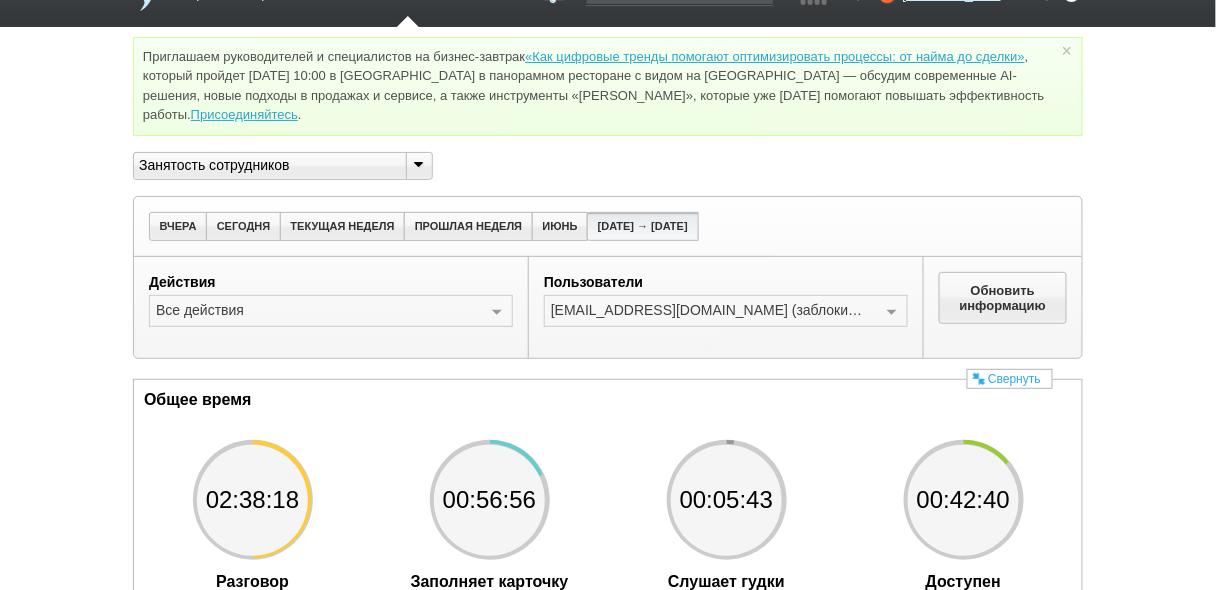 scroll, scrollTop: 0, scrollLeft: 0, axis: both 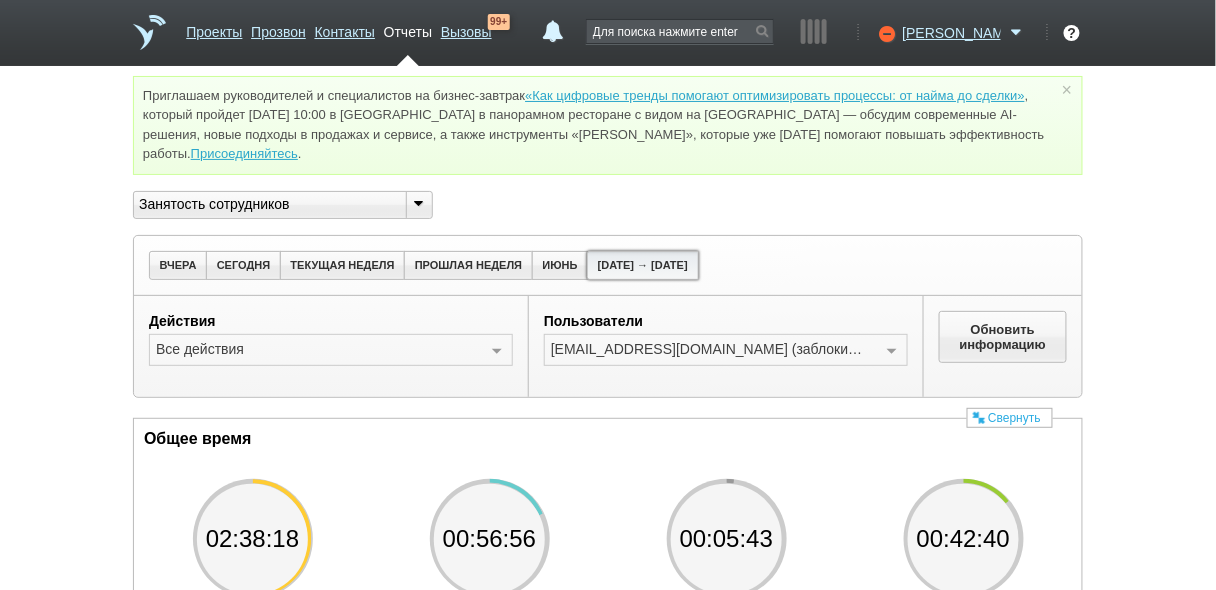 click on "[DATE] → [DATE]" at bounding box center (642, 265) 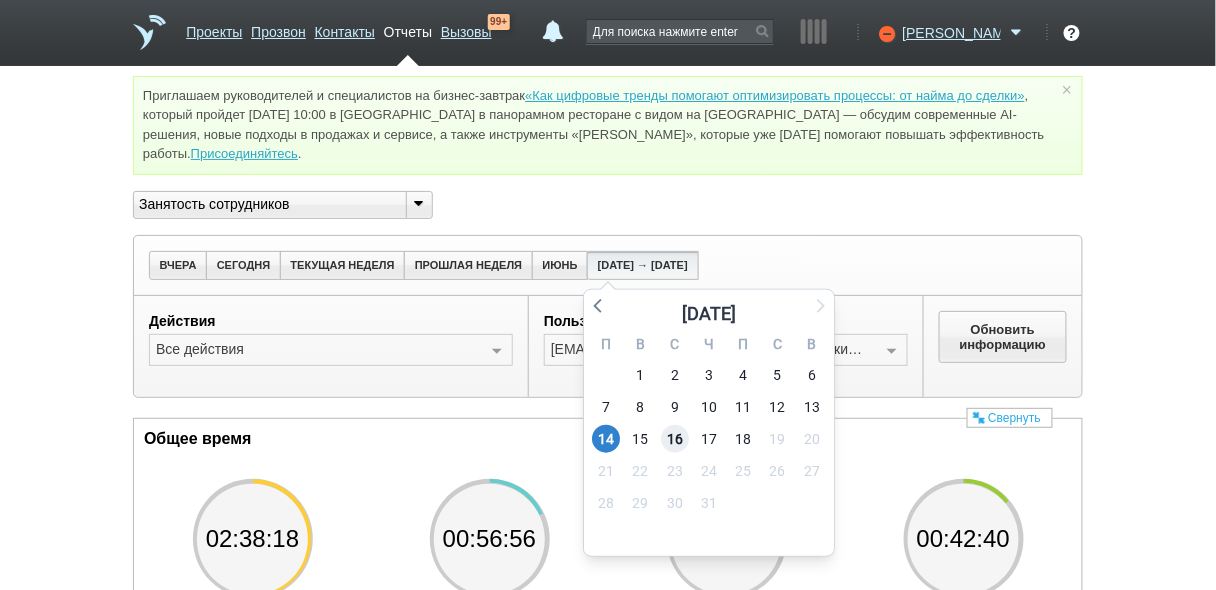 click on "16" at bounding box center (675, 439) 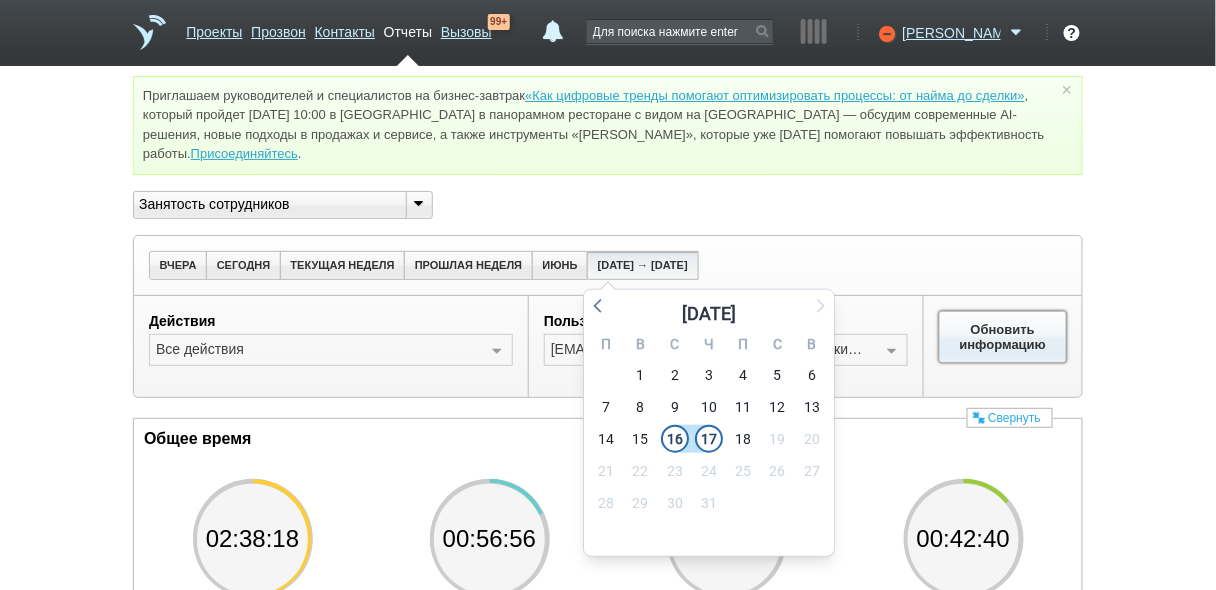 click on "Обновить информацию" at bounding box center (1003, 337) 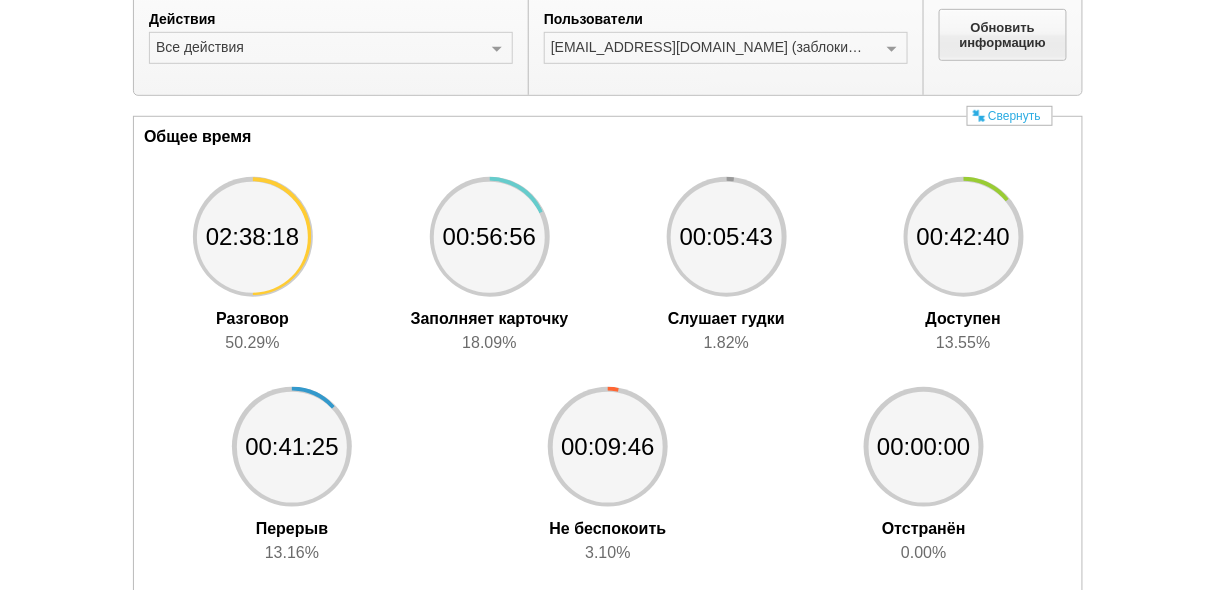 scroll, scrollTop: 63, scrollLeft: 0, axis: vertical 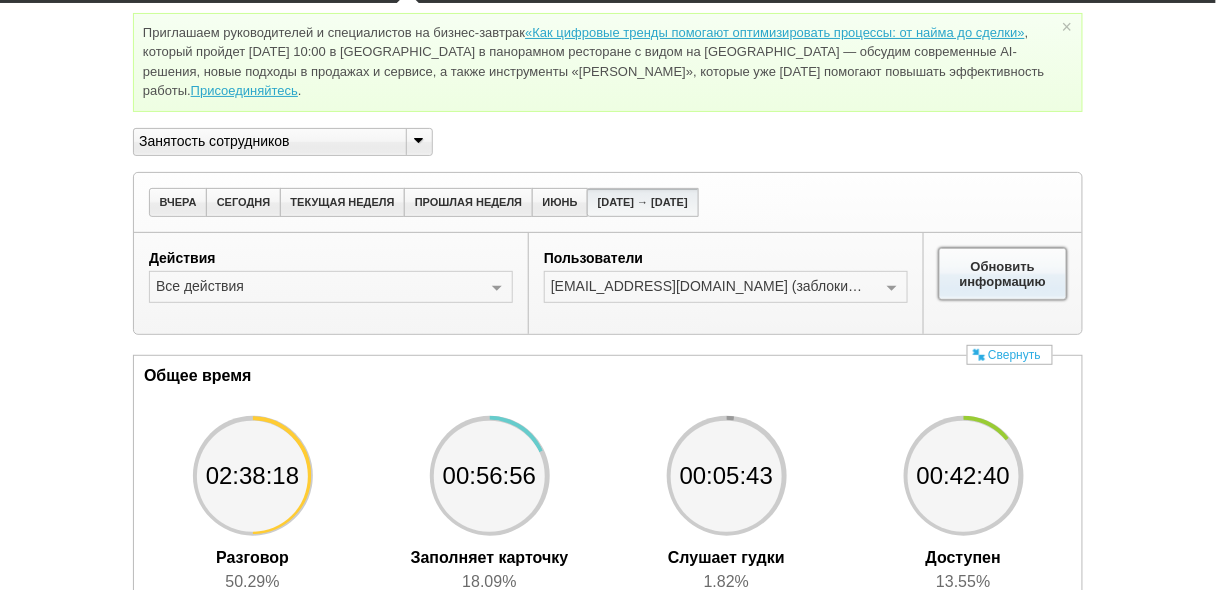 click on "Обновить информацию" at bounding box center [1003, 274] 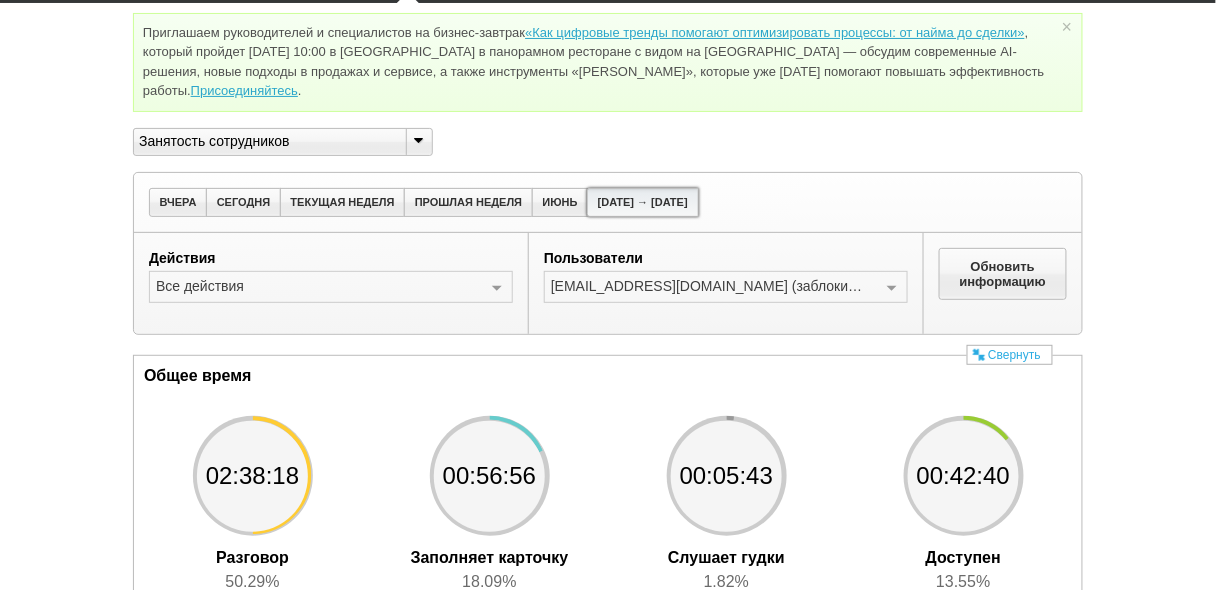 click on "[DATE] → [DATE]" at bounding box center (642, 202) 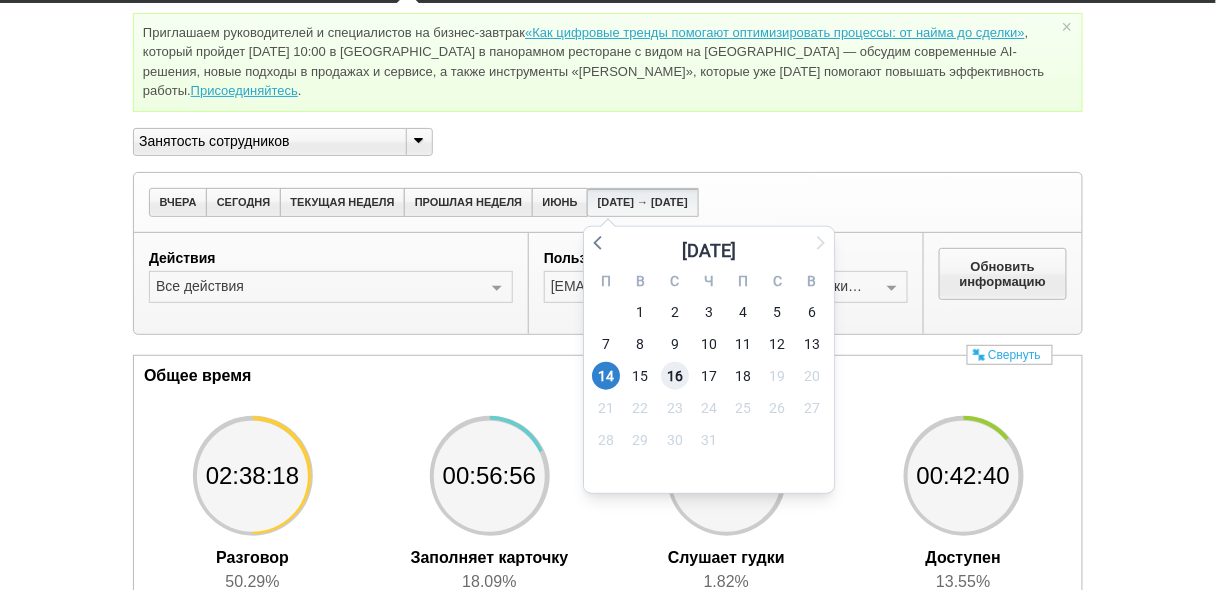 click on "16" at bounding box center (675, 376) 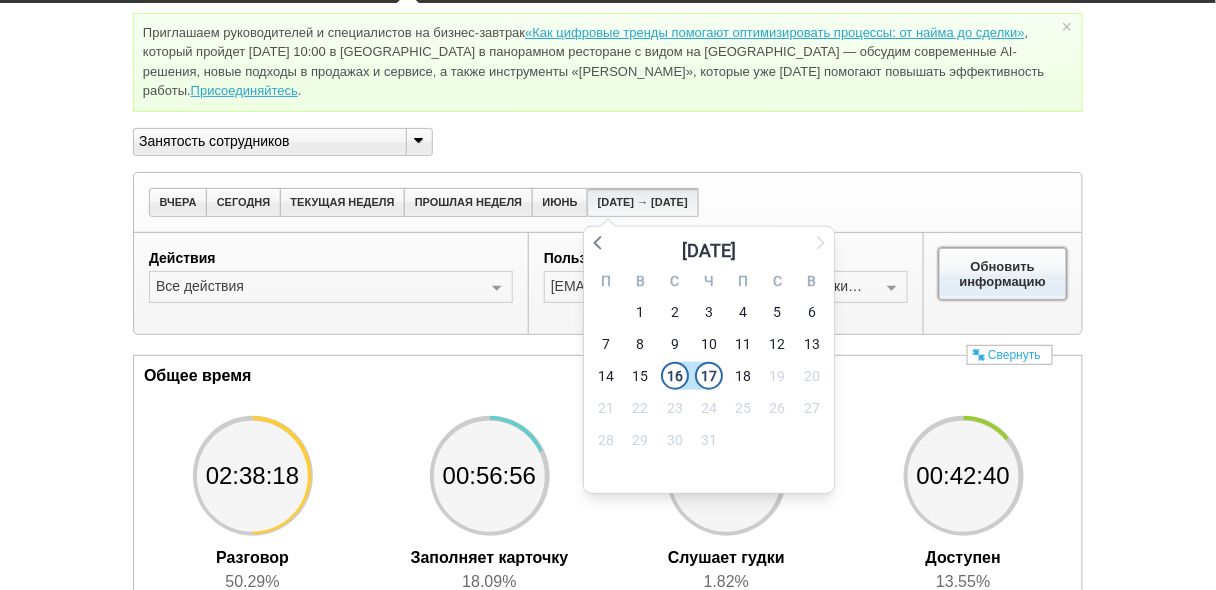 click on "Обновить информацию" at bounding box center [1003, 274] 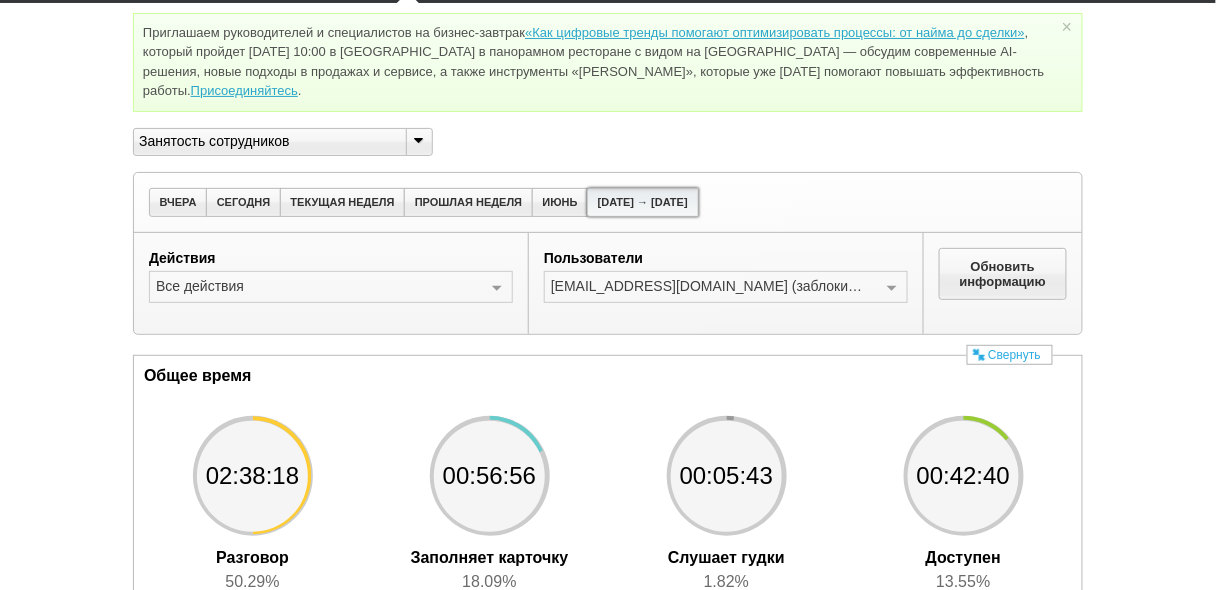 click on "[DATE] → [DATE]" at bounding box center (642, 202) 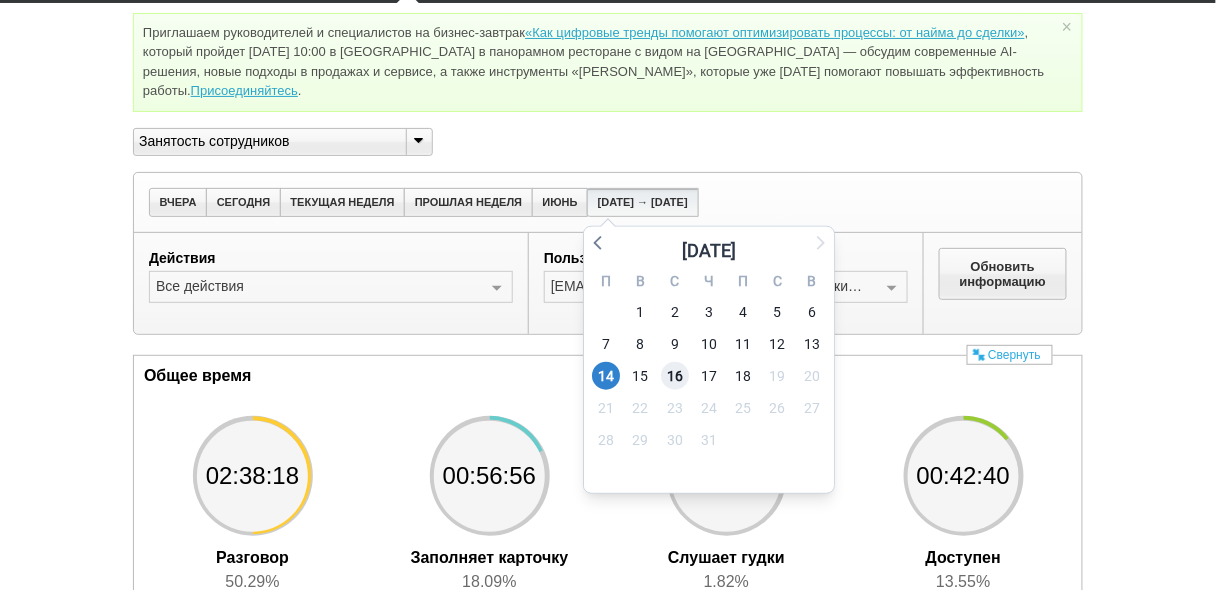 click on "16" at bounding box center [675, 376] 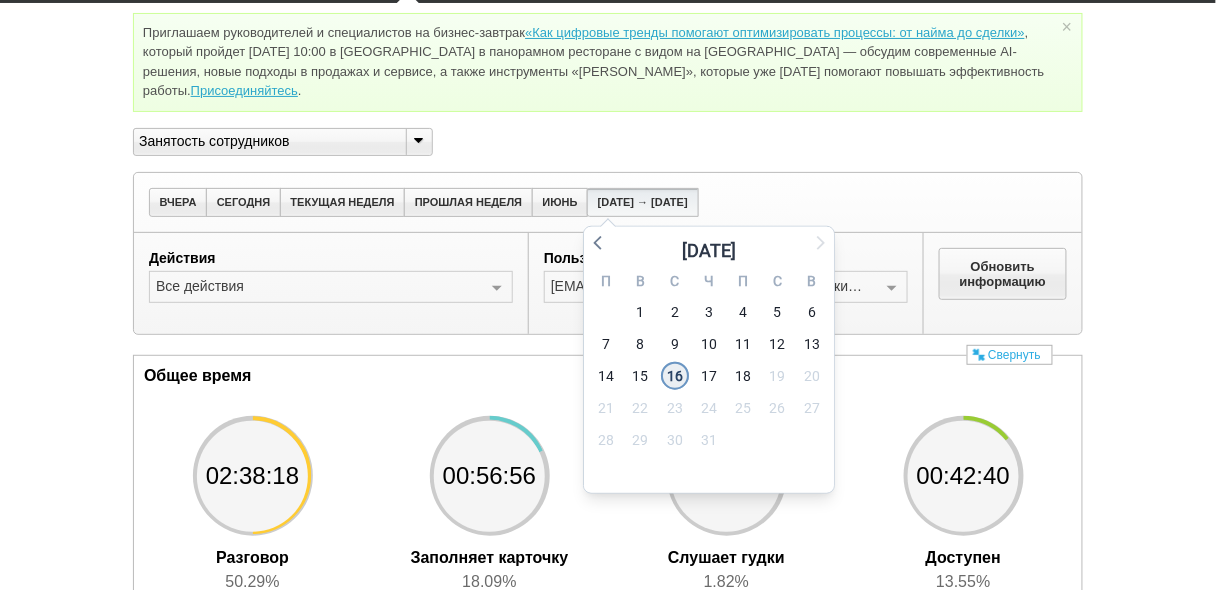 click on "16" at bounding box center (675, 376) 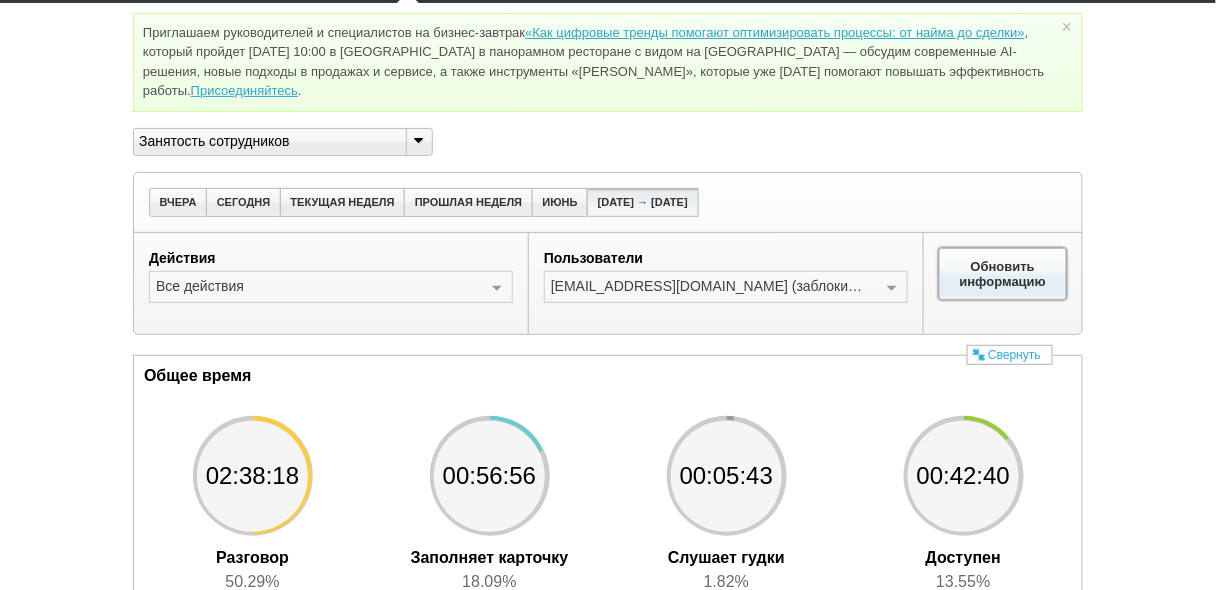 click on "Обновить информацию" at bounding box center [1003, 274] 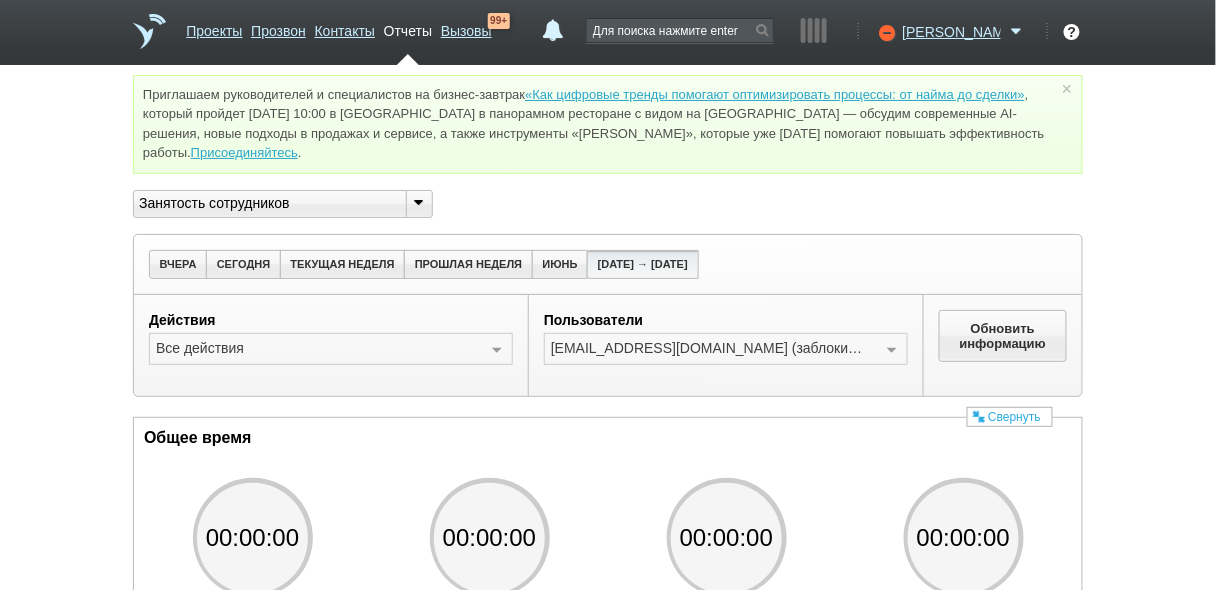 scroll, scrollTop: 0, scrollLeft: 0, axis: both 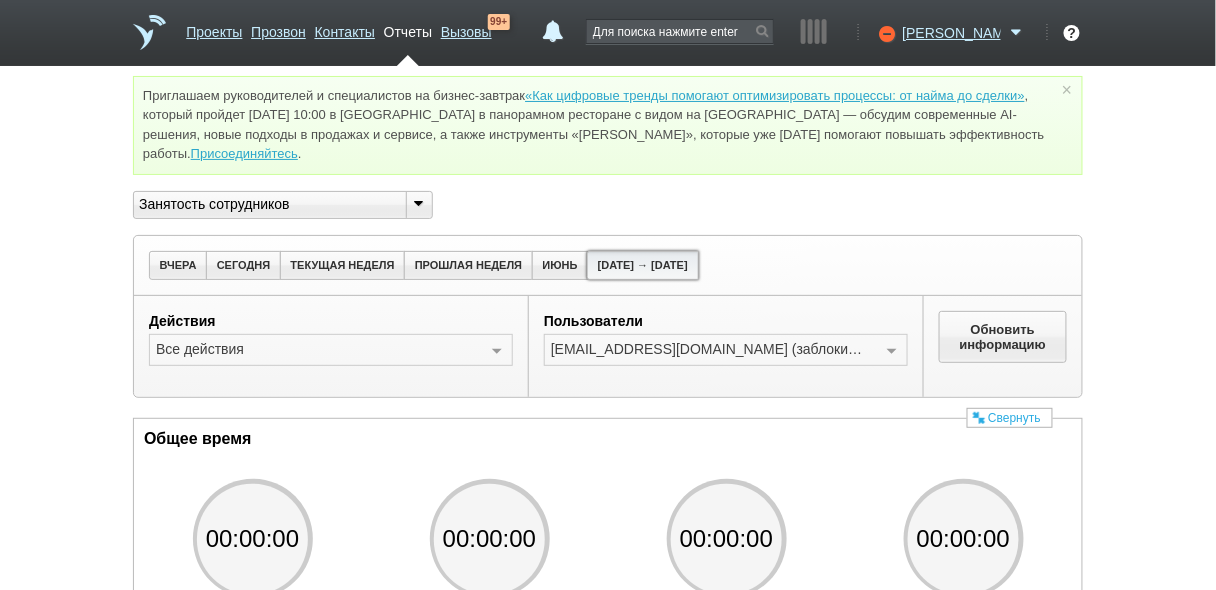 click on "[DATE] → [DATE]" at bounding box center (642, 265) 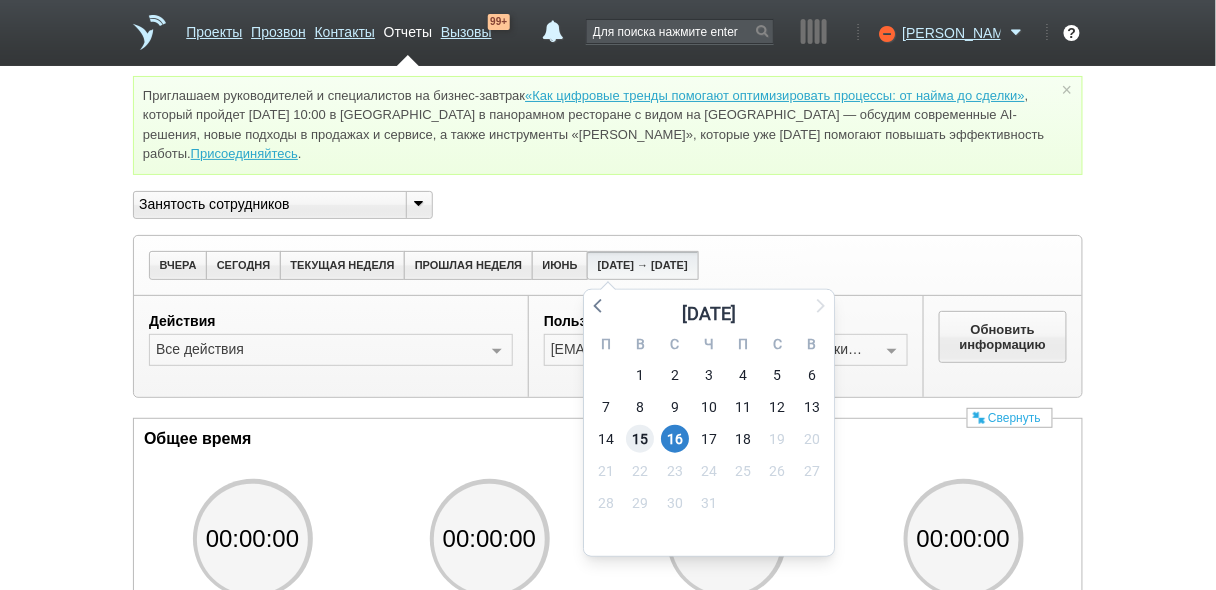 click on "15" at bounding box center [641, 439] 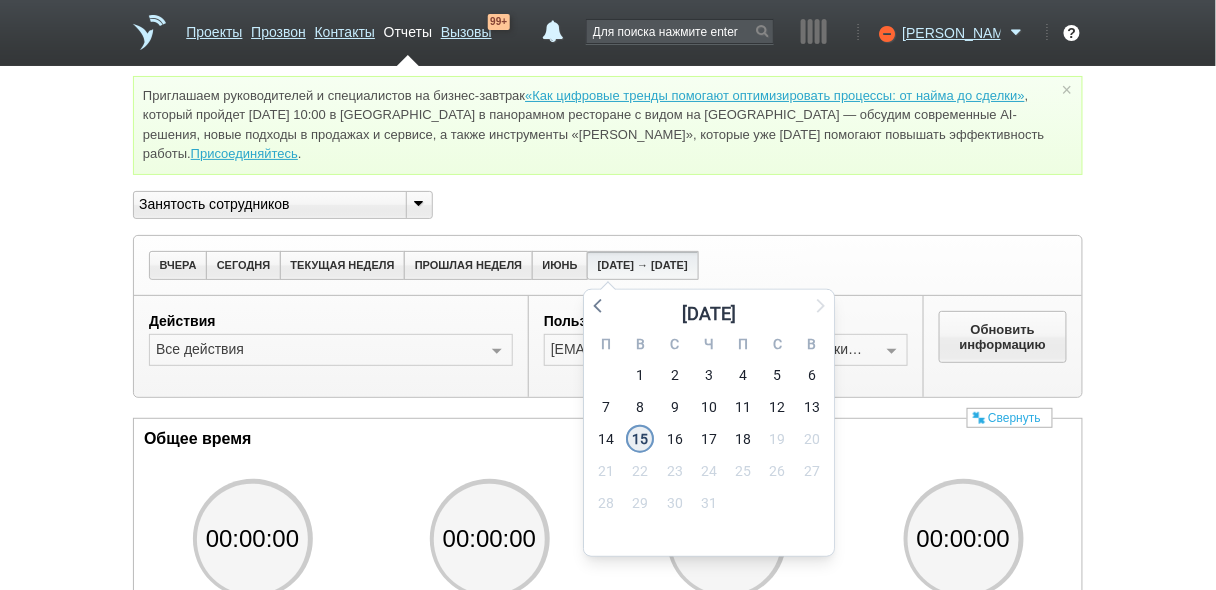 click on "15" at bounding box center (641, 439) 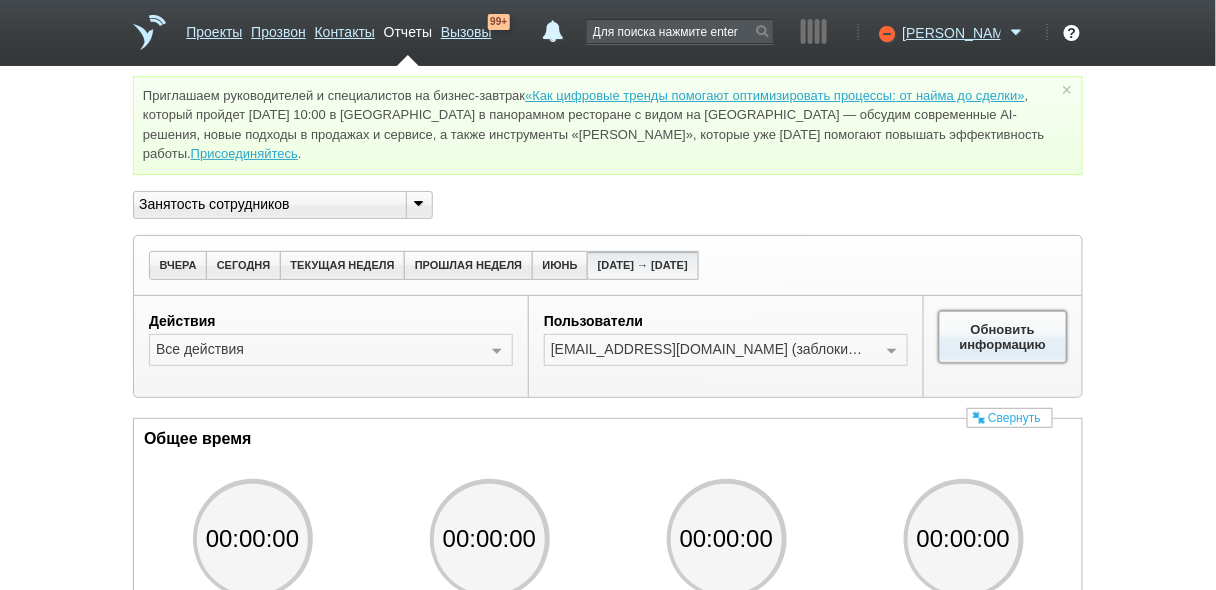 click on "Обновить информацию" at bounding box center (1003, 337) 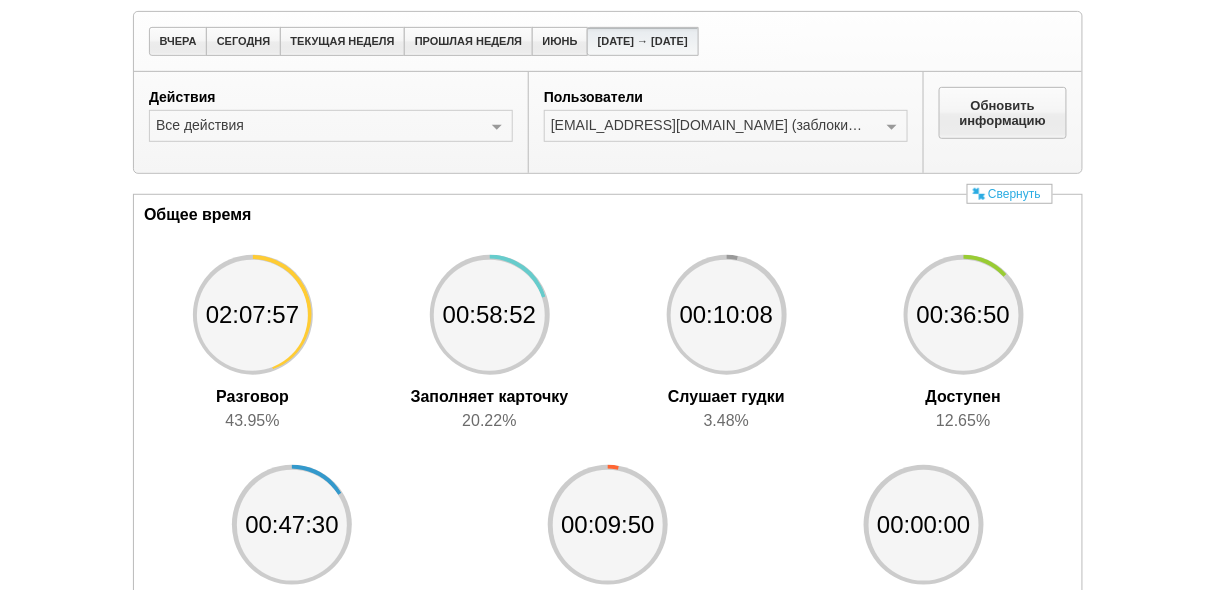 scroll, scrollTop: 223, scrollLeft: 0, axis: vertical 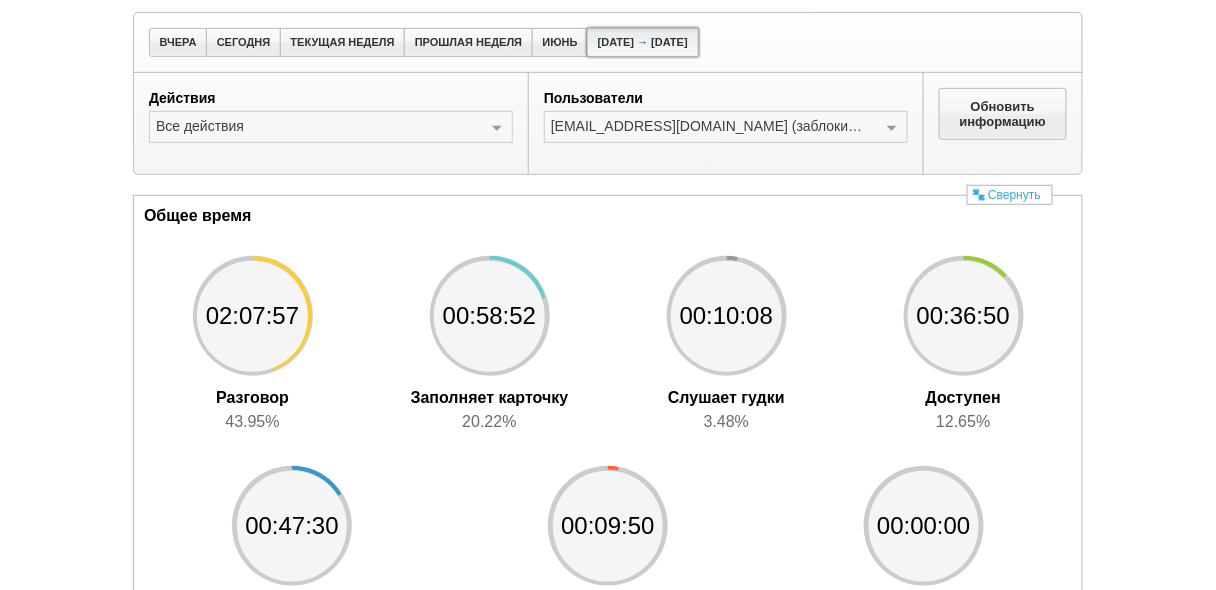 click on "[DATE] → [DATE]" at bounding box center [642, 42] 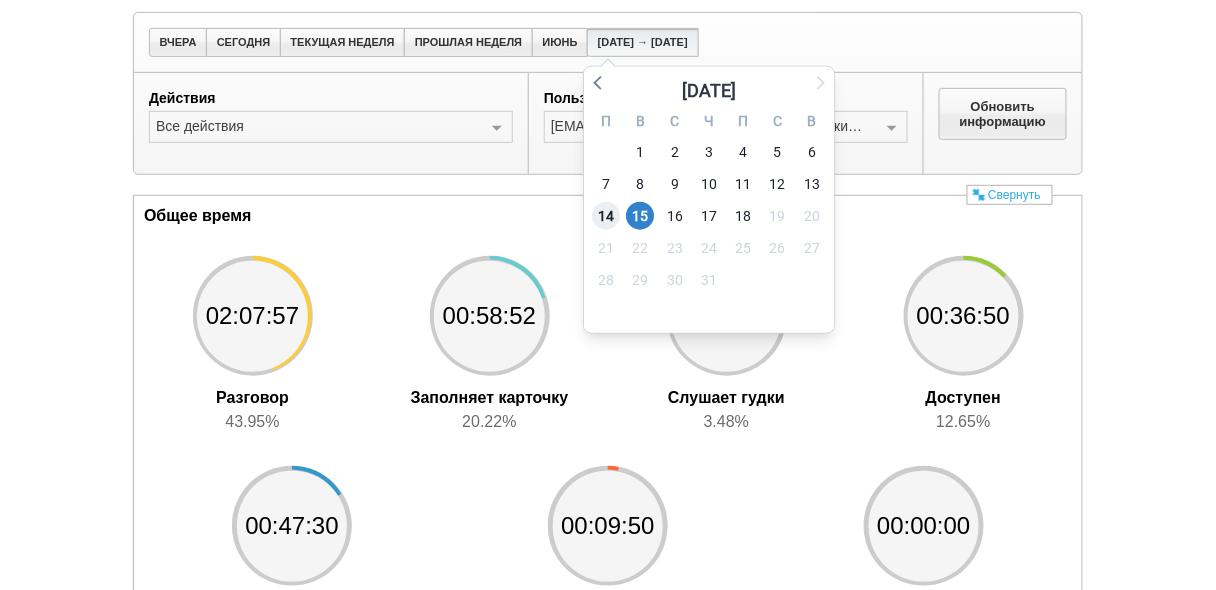 click on "14" at bounding box center (606, 216) 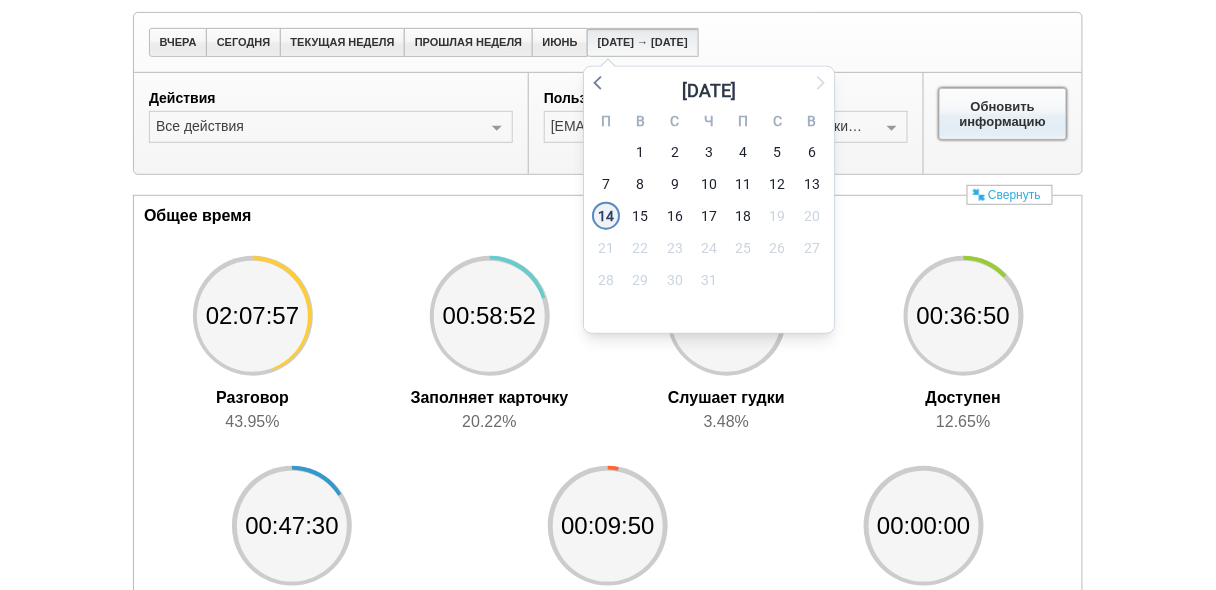drag, startPoint x: 969, startPoint y: 123, endPoint x: 604, endPoint y: 217, distance: 376.9098 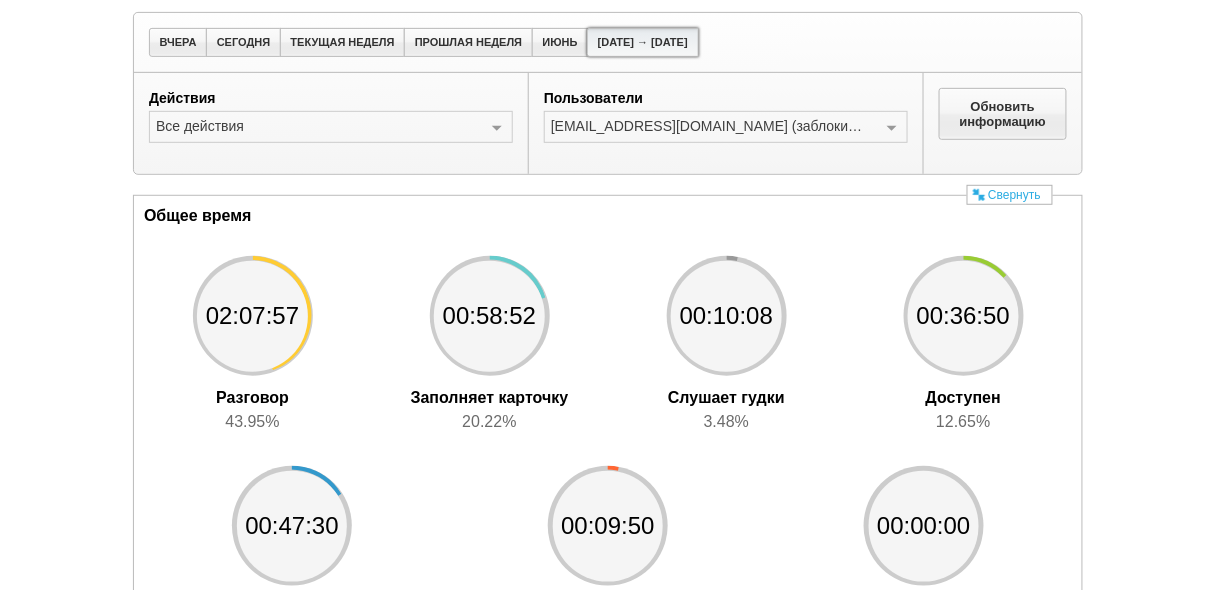 click on "[DATE] → [DATE]" at bounding box center [642, 42] 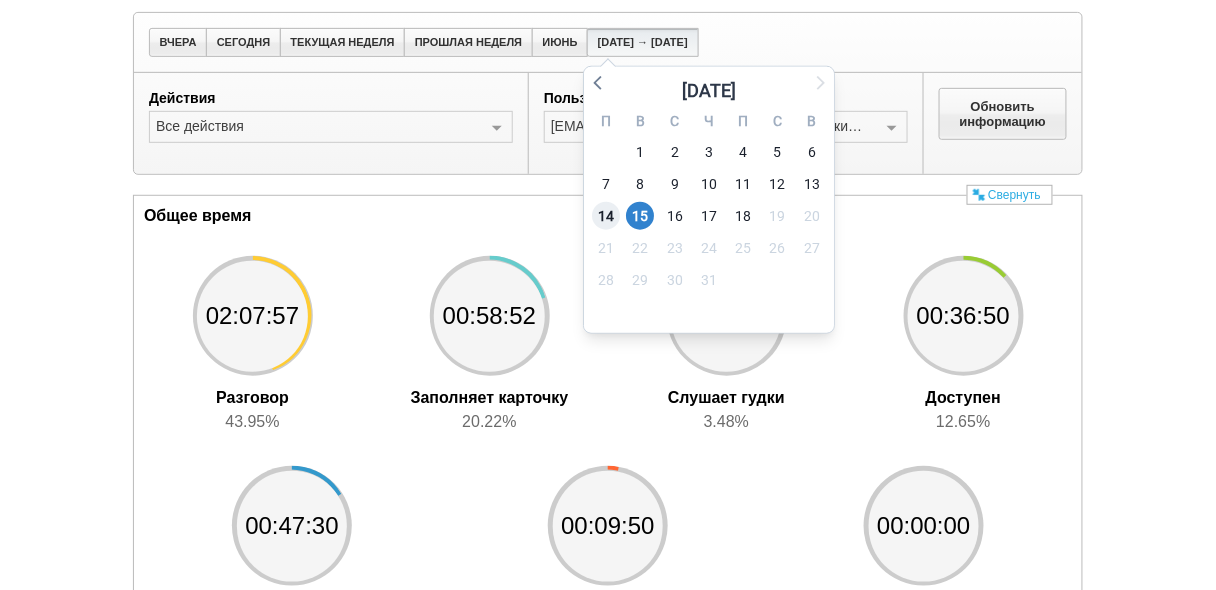 click on "14" at bounding box center (606, 216) 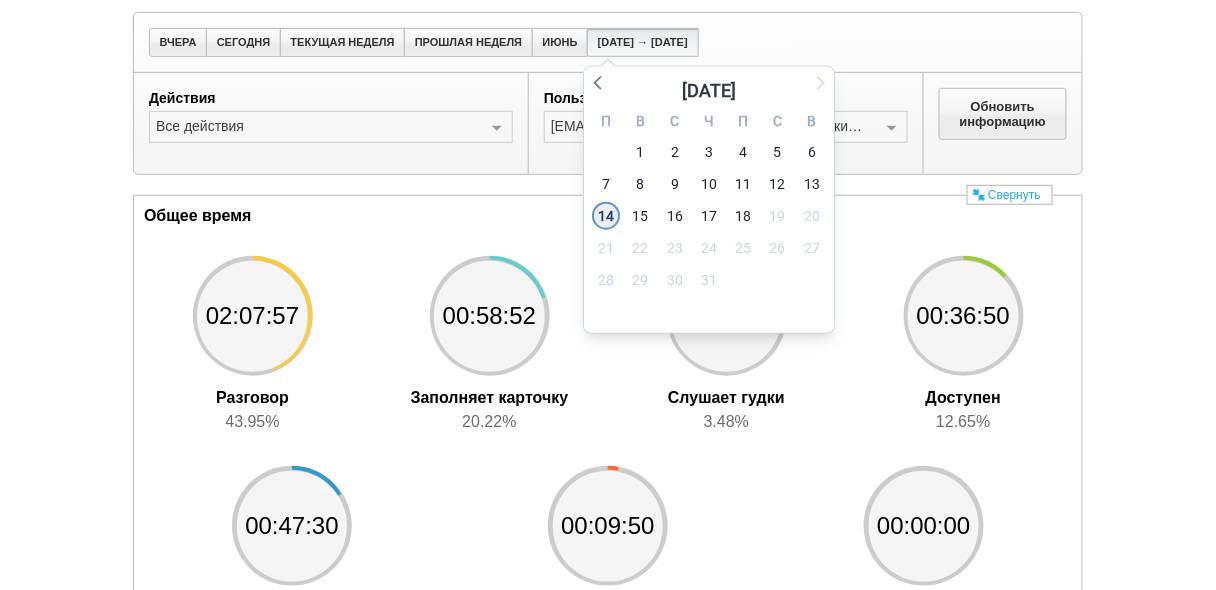 click on "14" at bounding box center (606, 216) 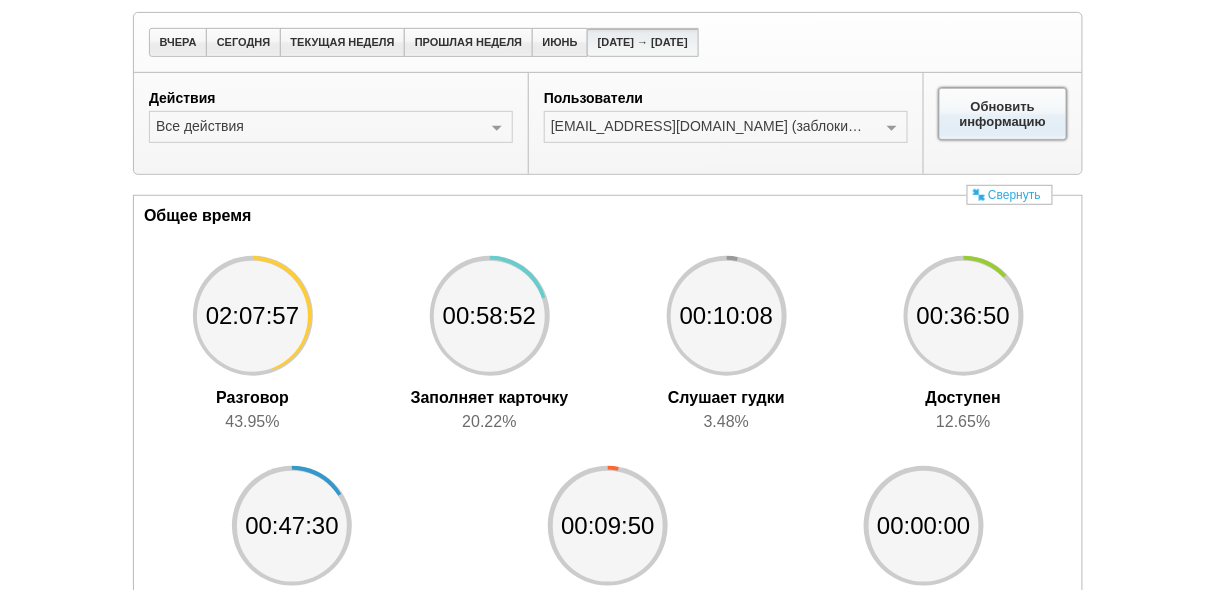 click on "Обновить информацию" at bounding box center [1003, 114] 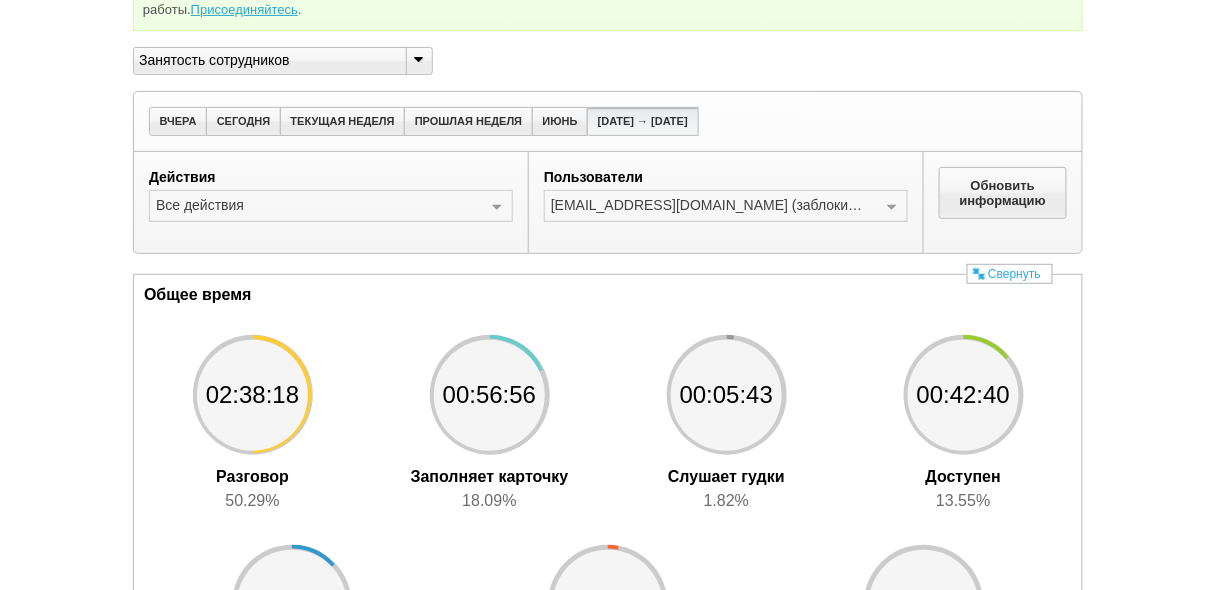 scroll, scrollTop: 143, scrollLeft: 0, axis: vertical 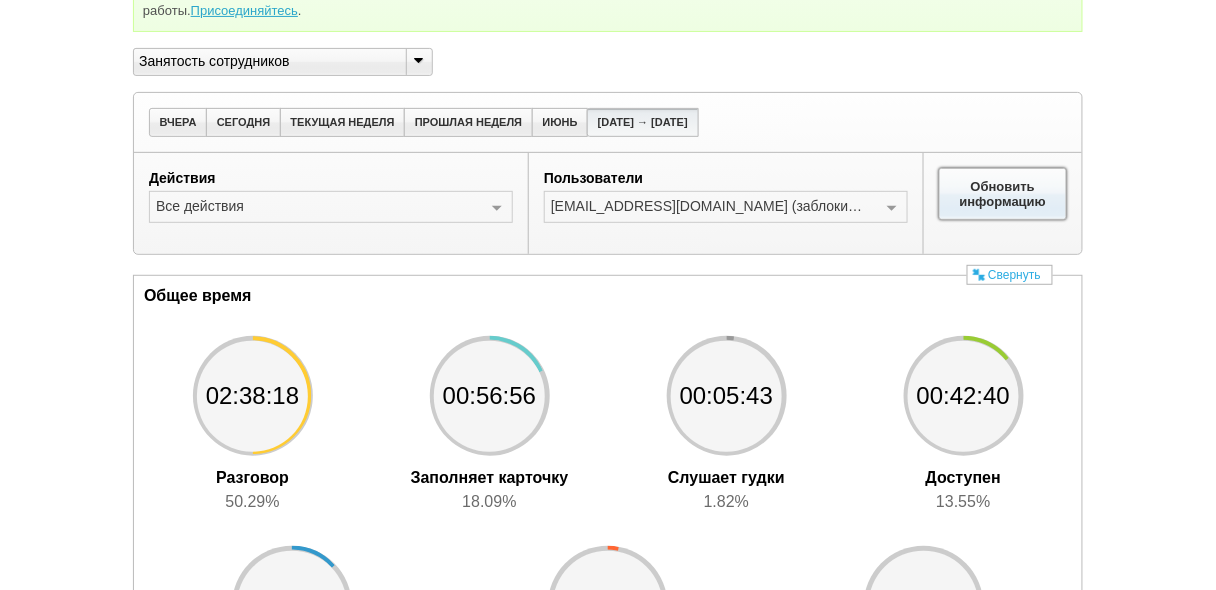 click on "Обновить информацию" at bounding box center [1003, 194] 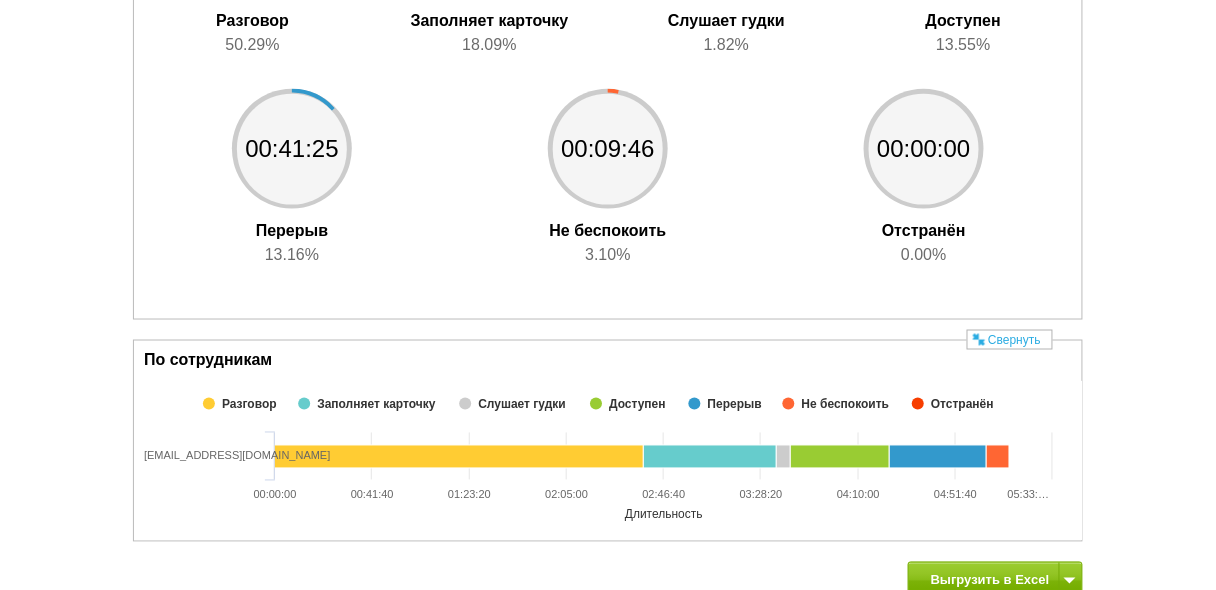 scroll, scrollTop: 783, scrollLeft: 0, axis: vertical 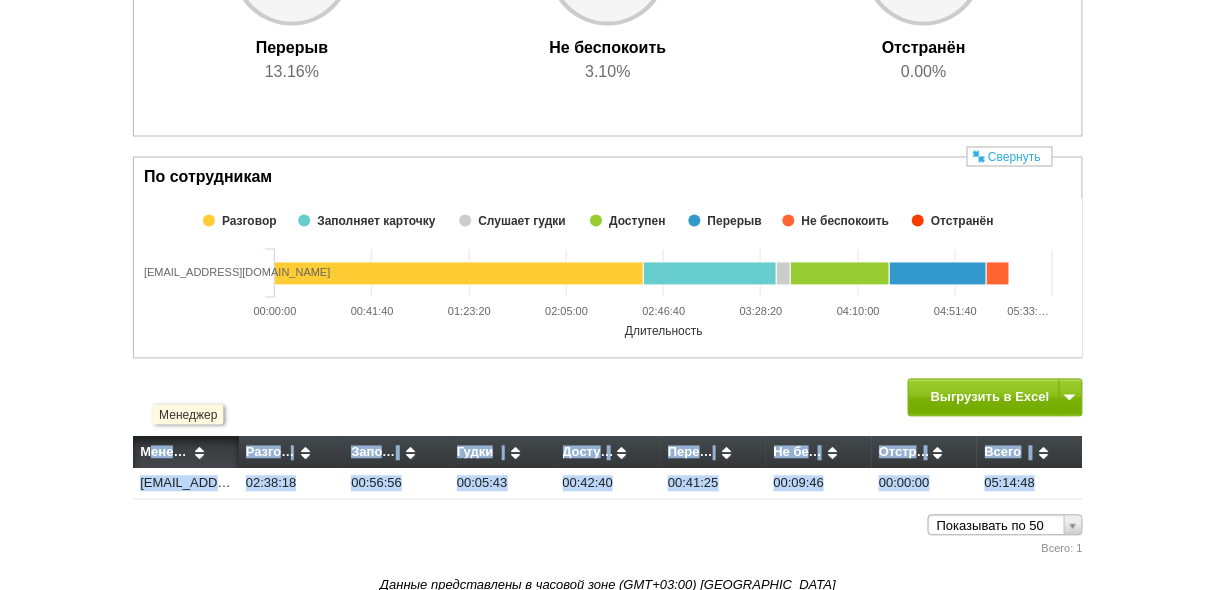 drag, startPoint x: 1116, startPoint y: 496, endPoint x: 149, endPoint y: 443, distance: 968.45135 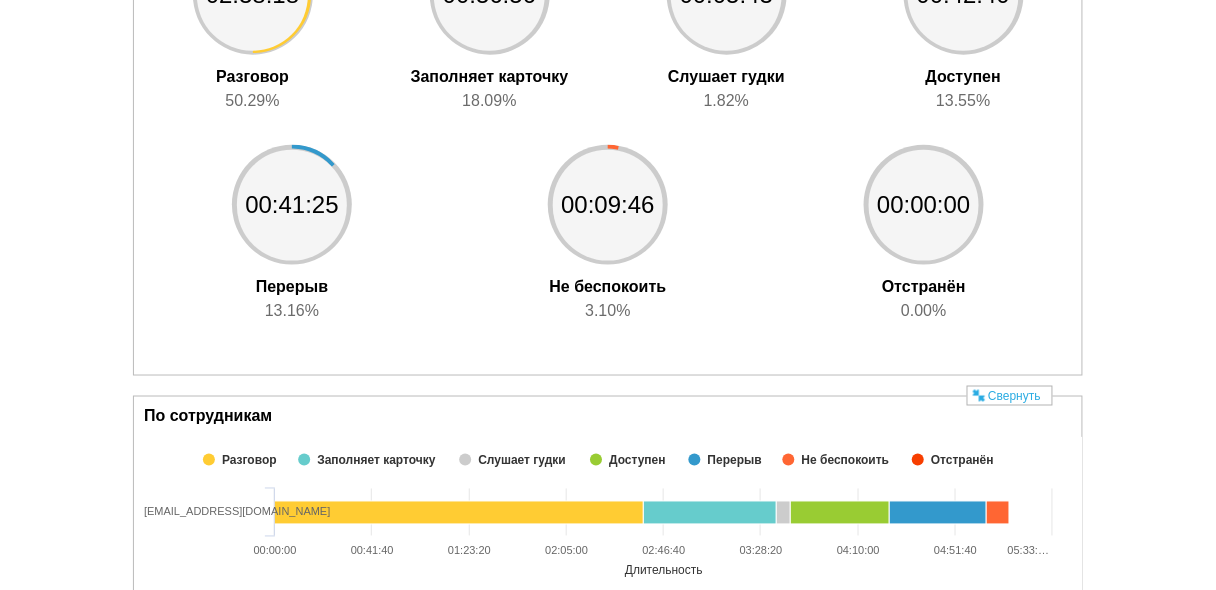 scroll, scrollTop: 543, scrollLeft: 0, axis: vertical 